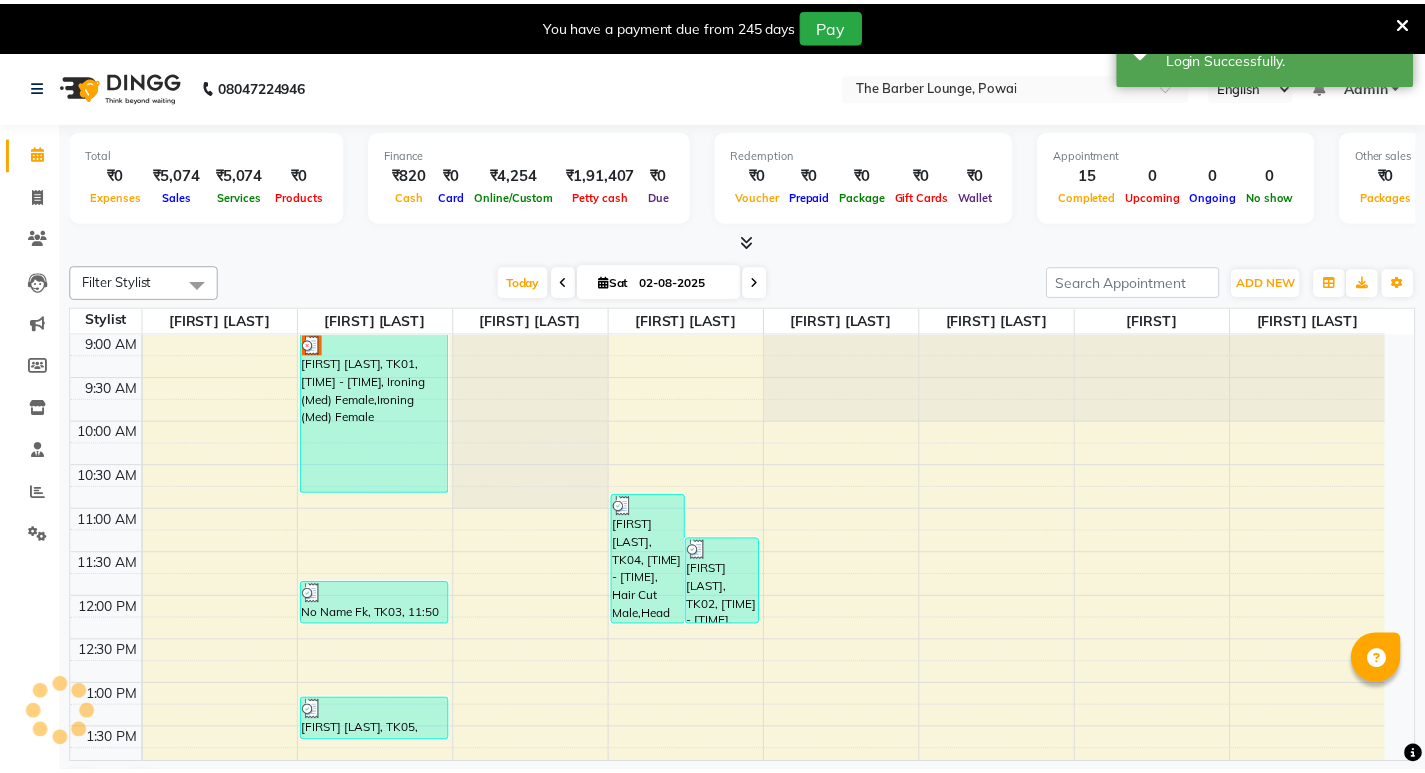 scroll, scrollTop: 0, scrollLeft: 0, axis: both 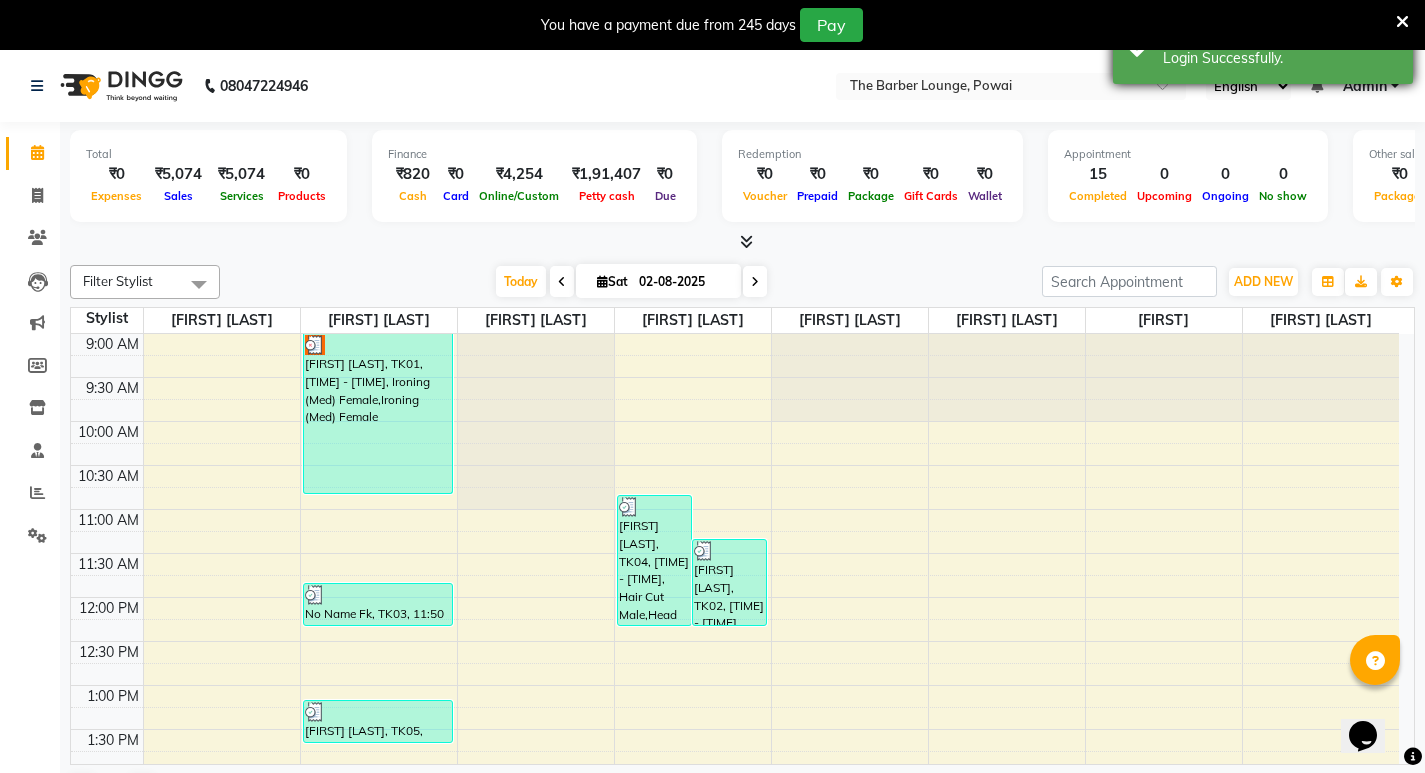 click on "Success   Login Successfully." at bounding box center (1263, 48) 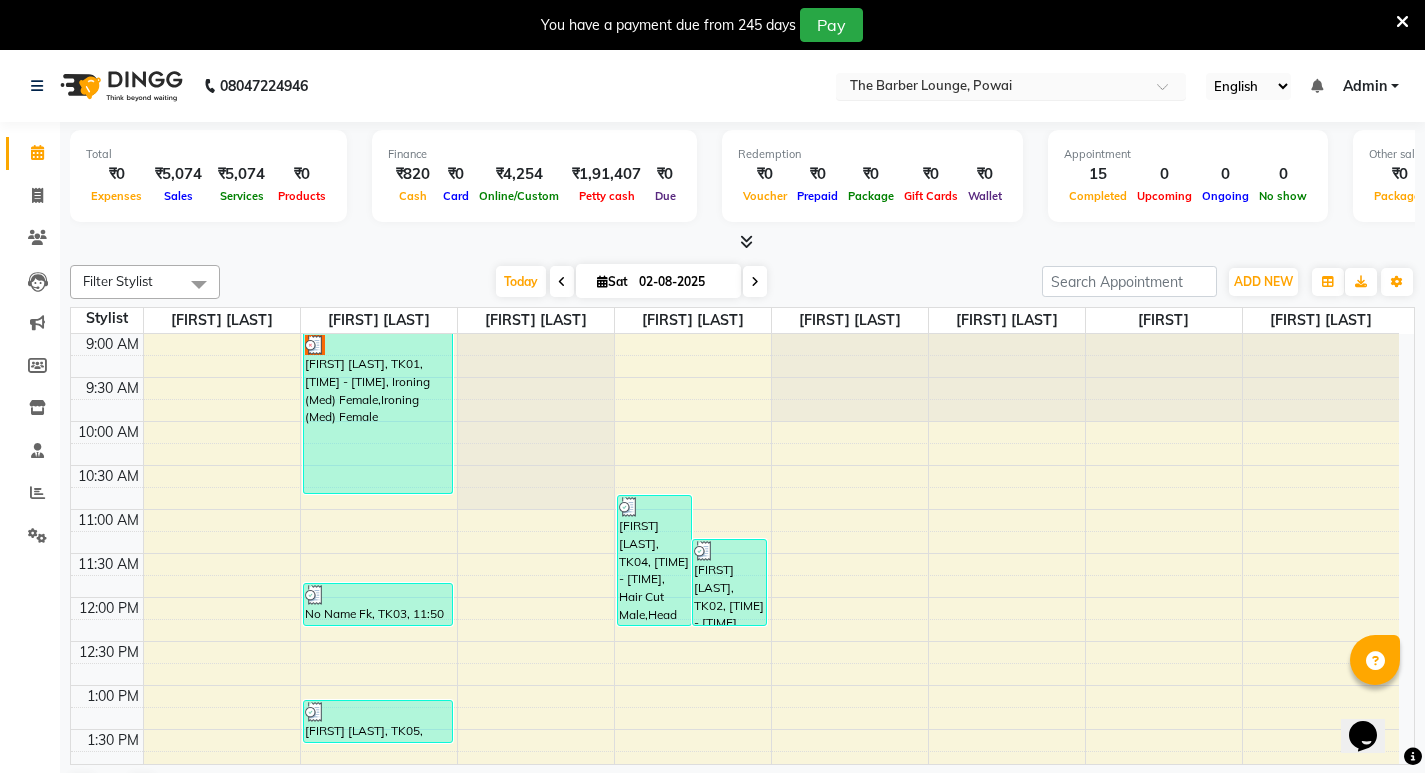click at bounding box center (991, 88) 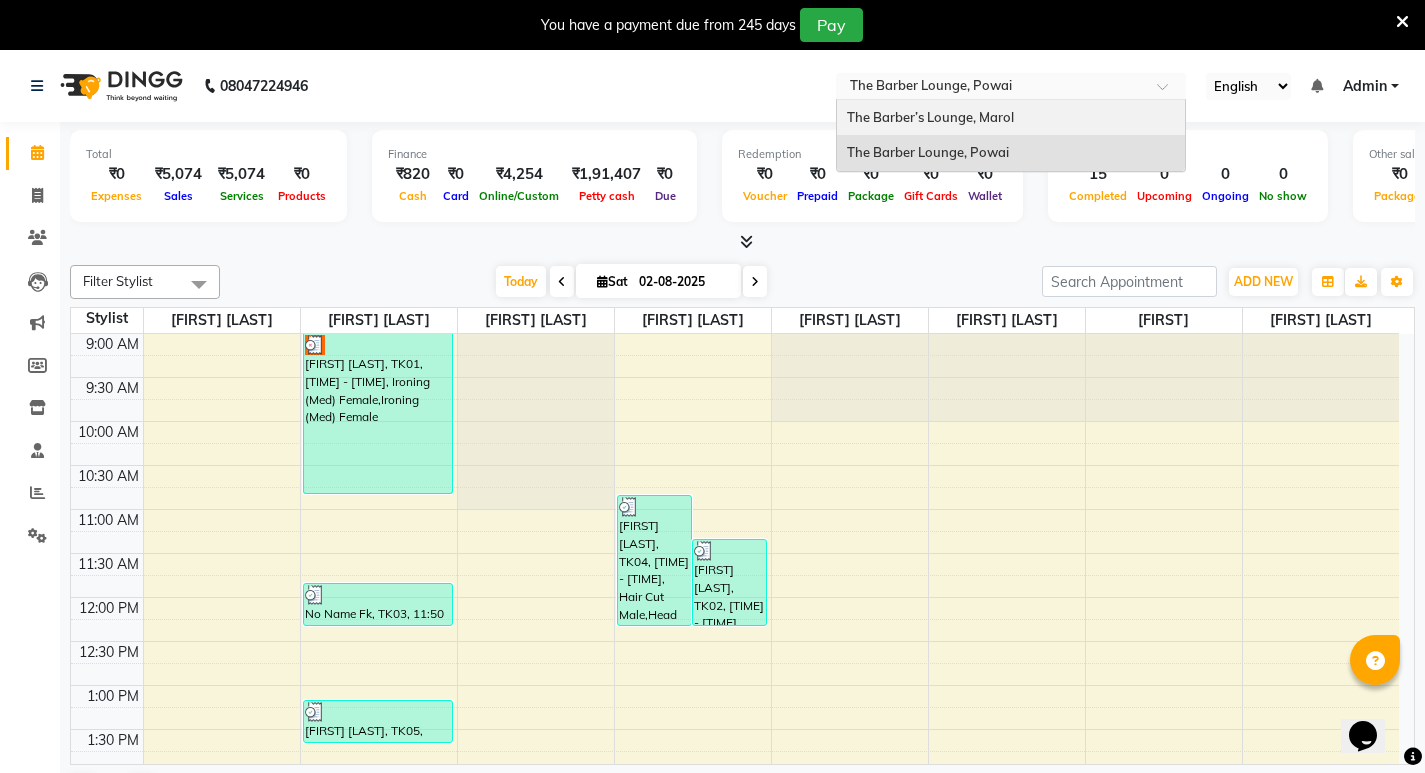click on "The Barber’s Lounge, Marol" at bounding box center [930, 117] 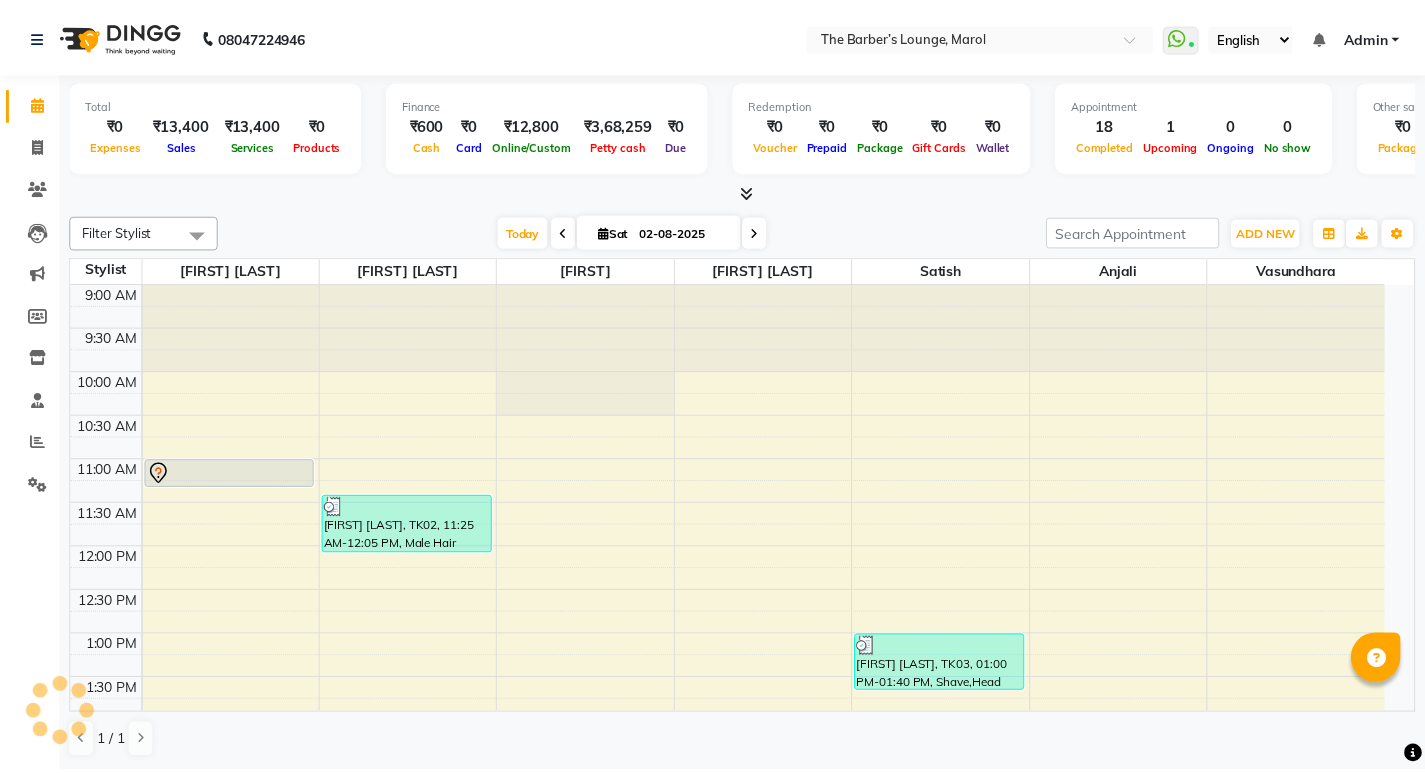 scroll, scrollTop: 0, scrollLeft: 0, axis: both 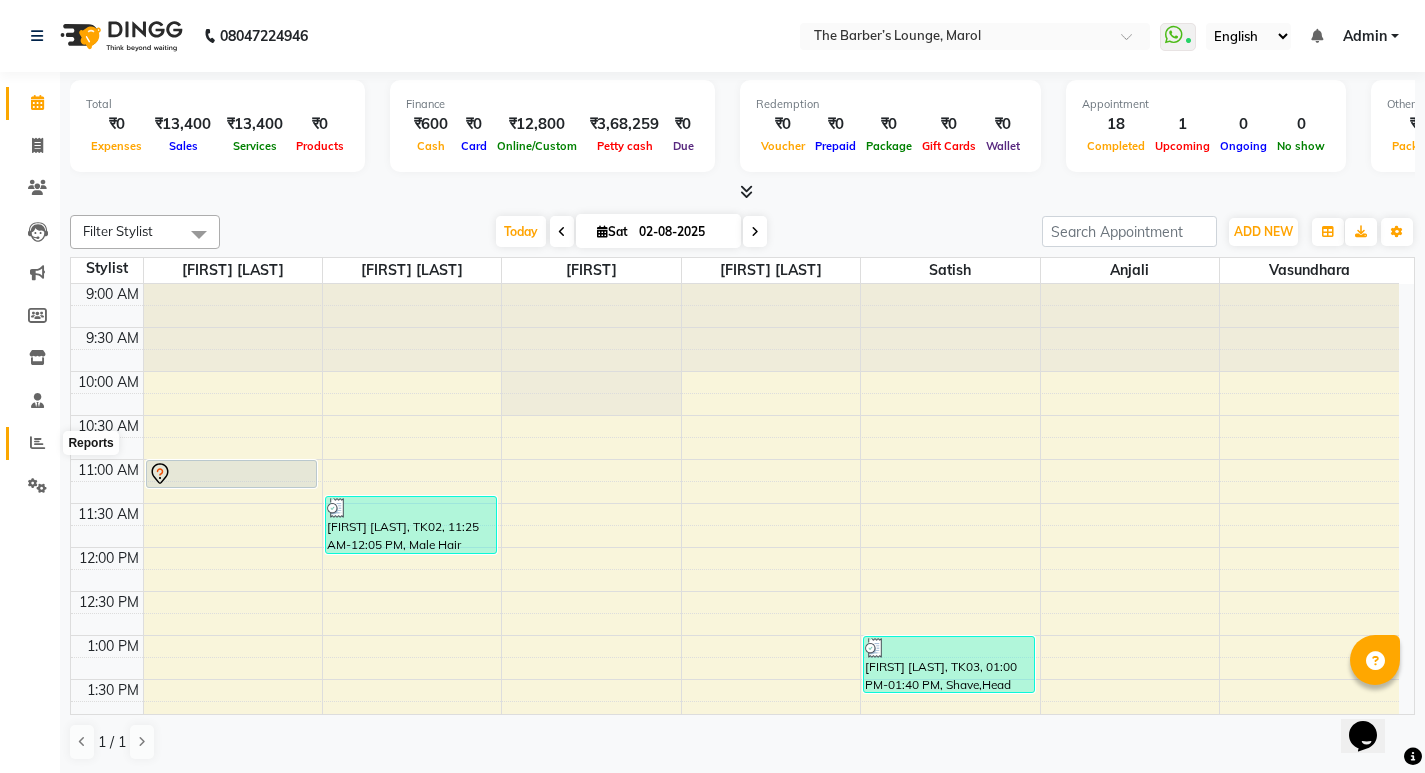 click 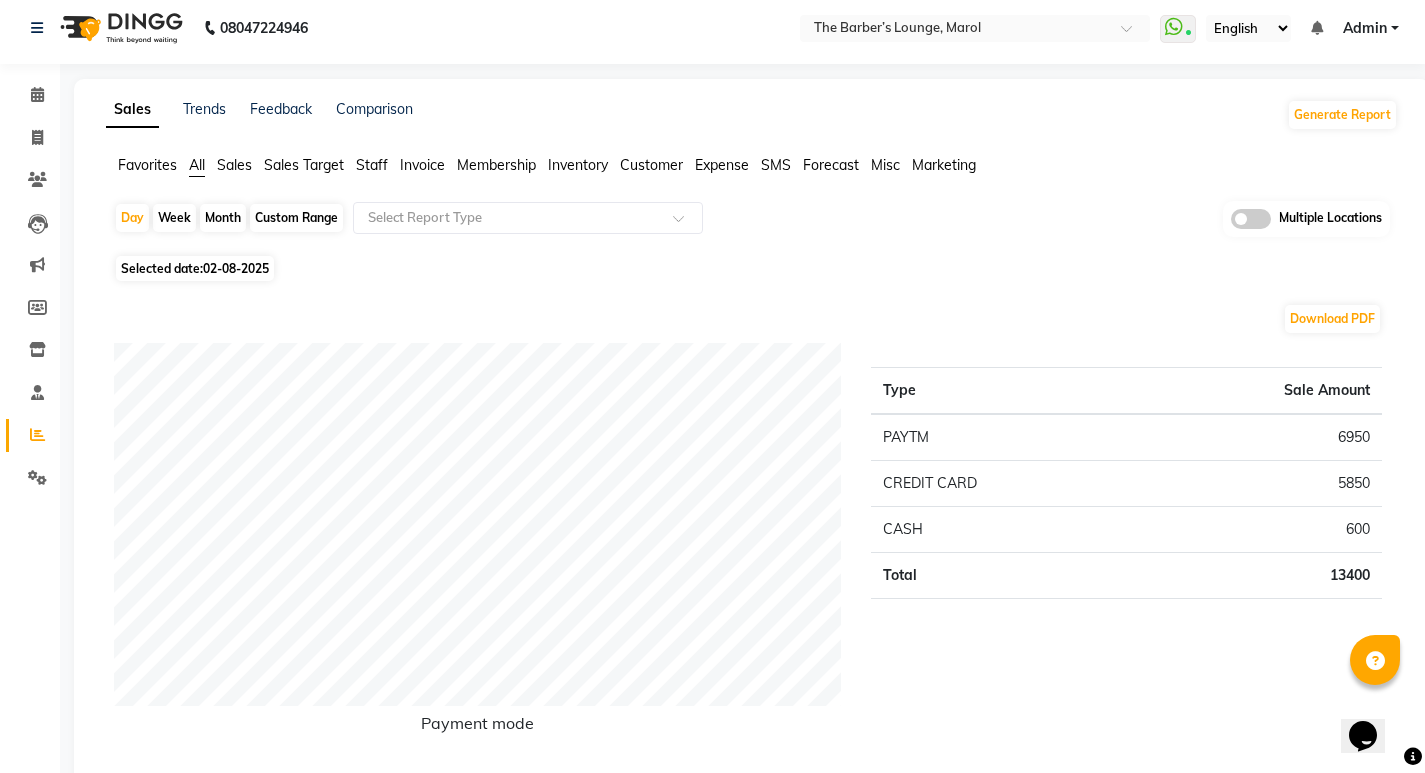 scroll, scrollTop: 0, scrollLeft: 0, axis: both 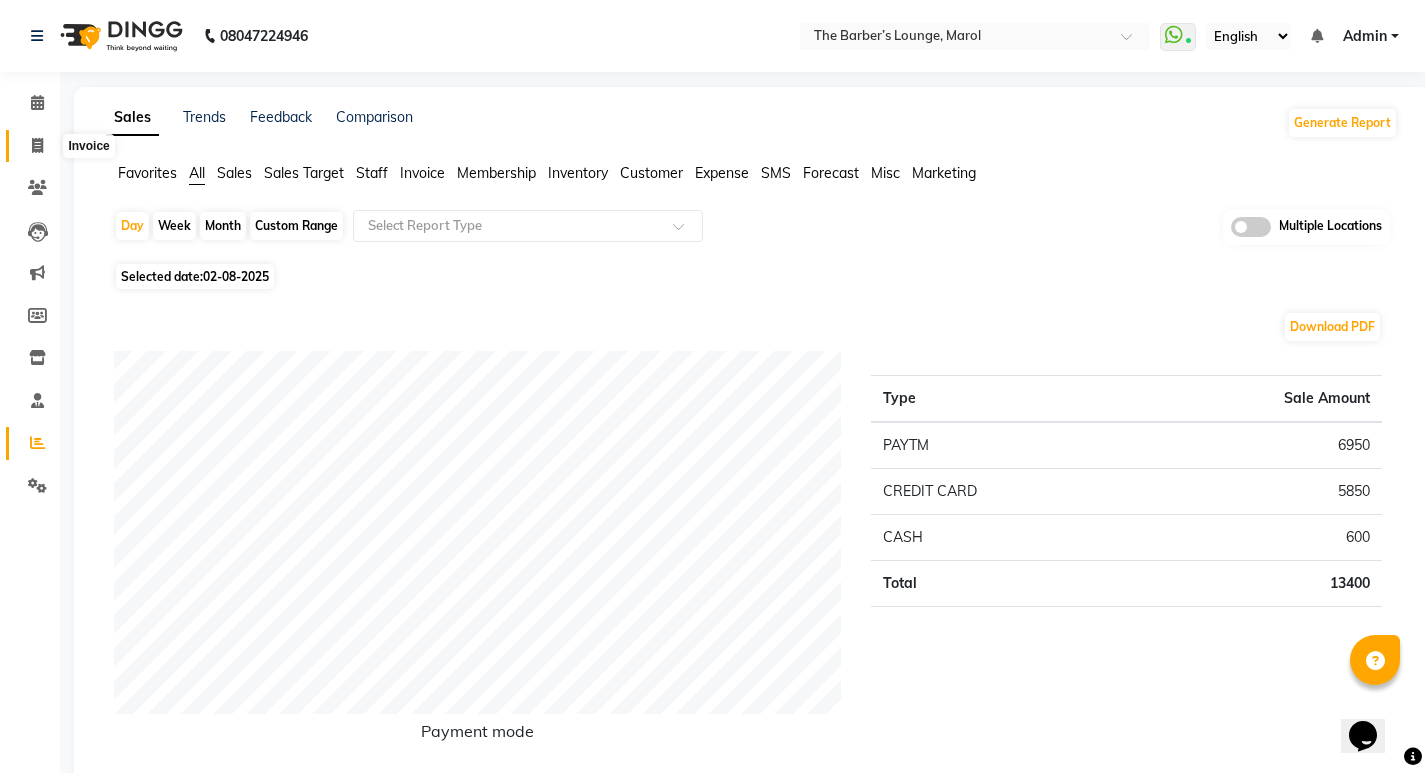 click 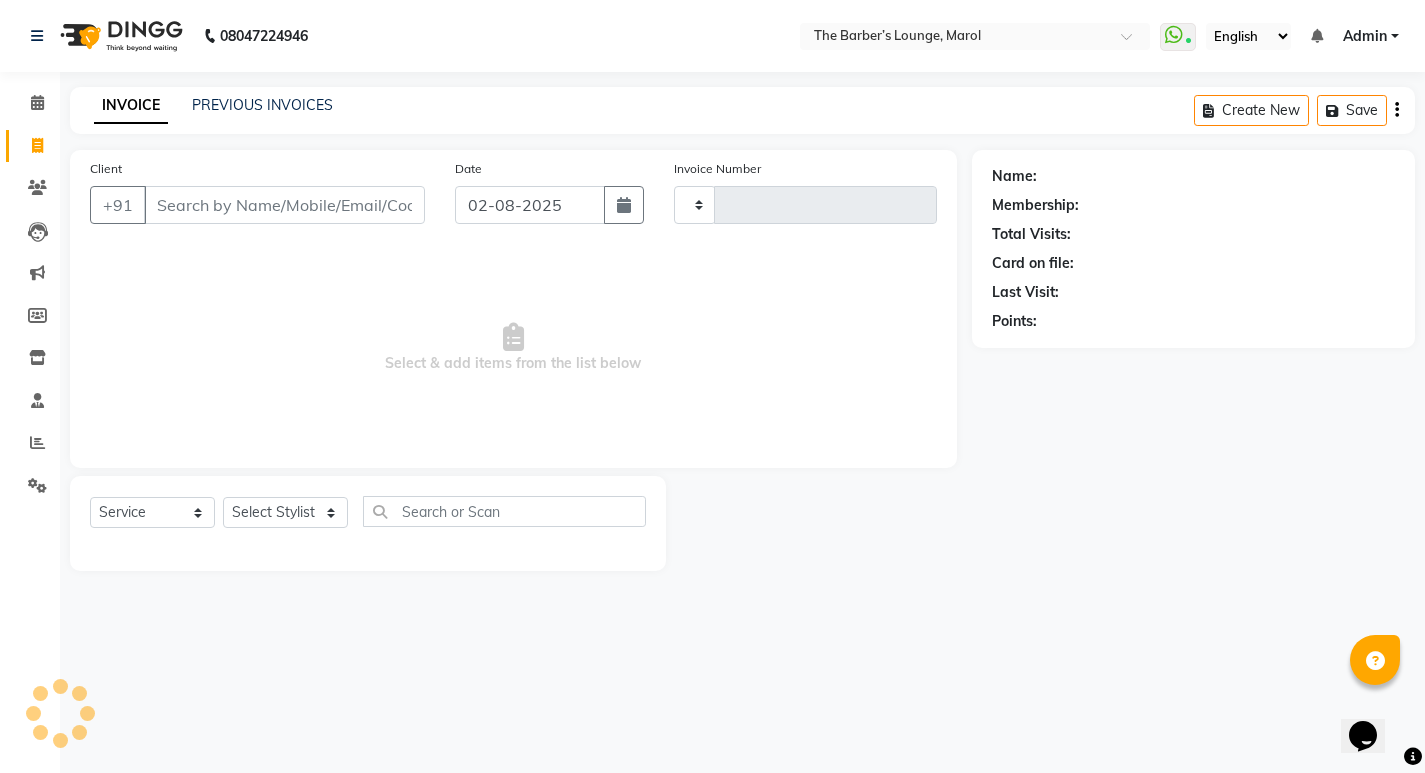 type on "1947" 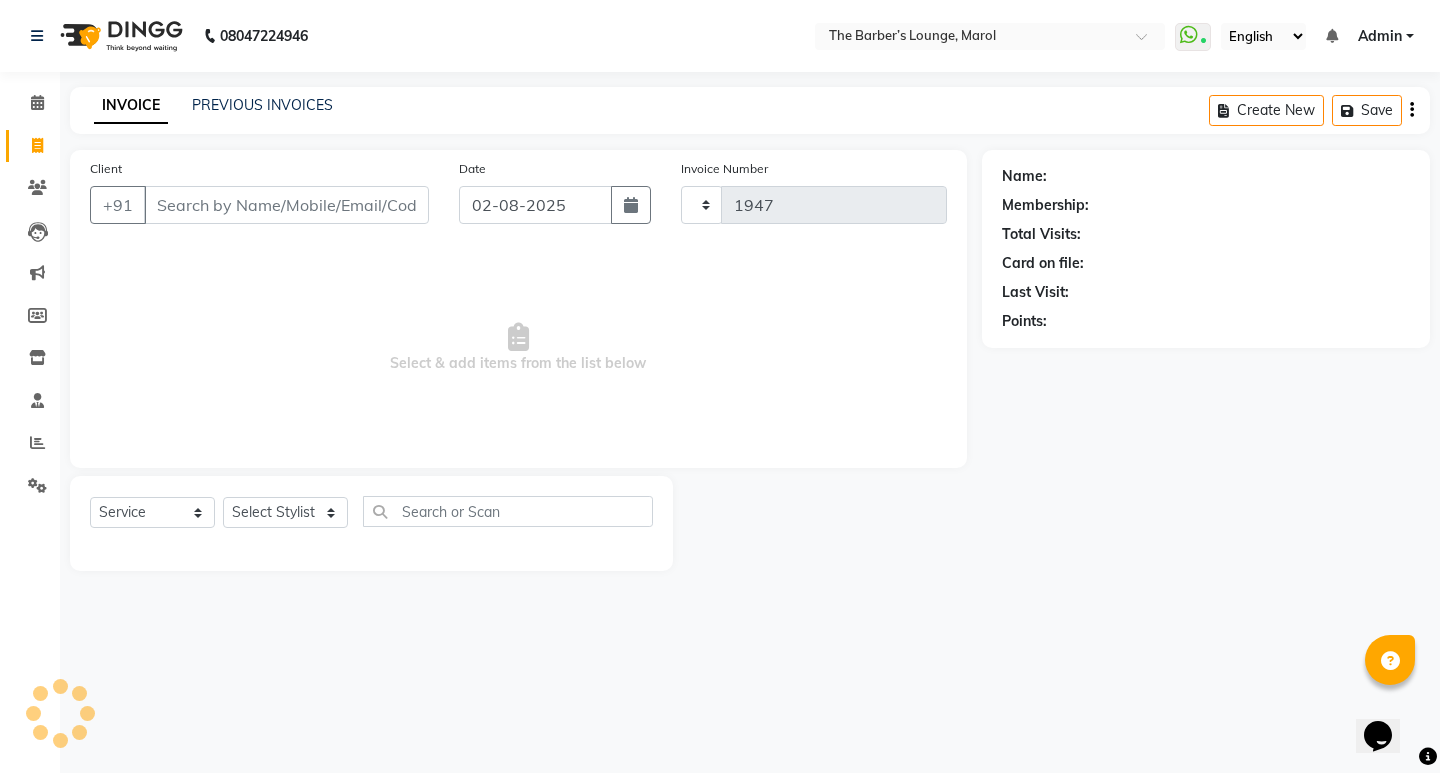 select on "7188" 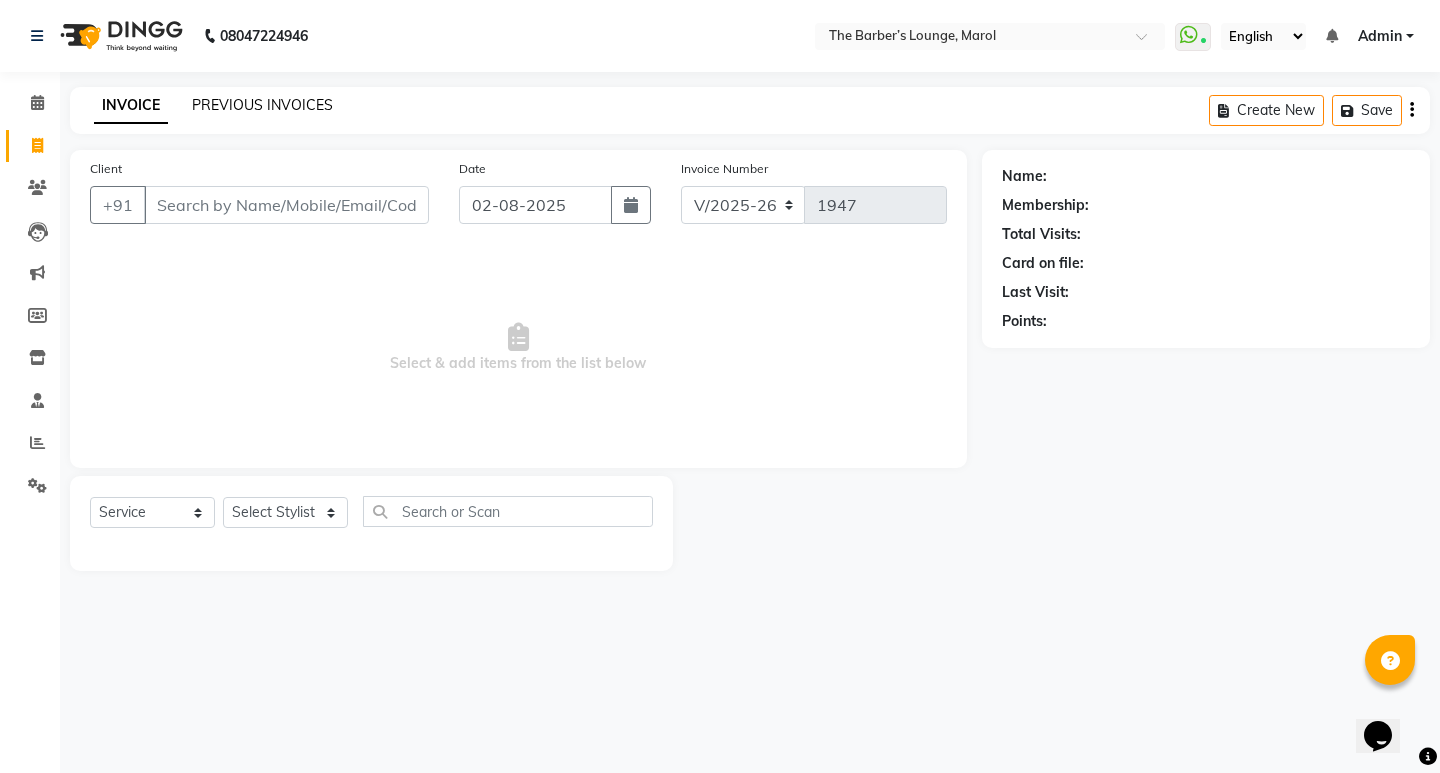 click on "PREVIOUS INVOICES" 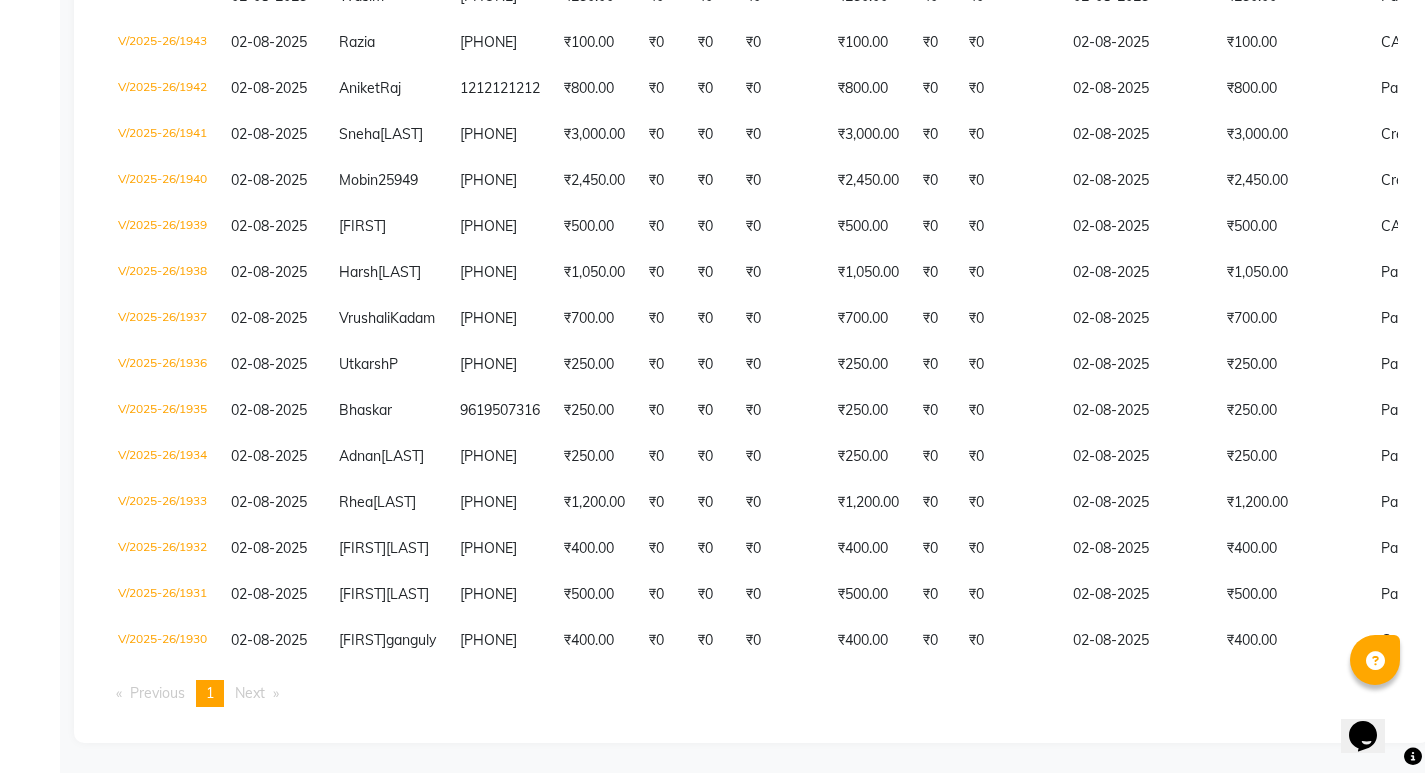 scroll, scrollTop: 700, scrollLeft: 0, axis: vertical 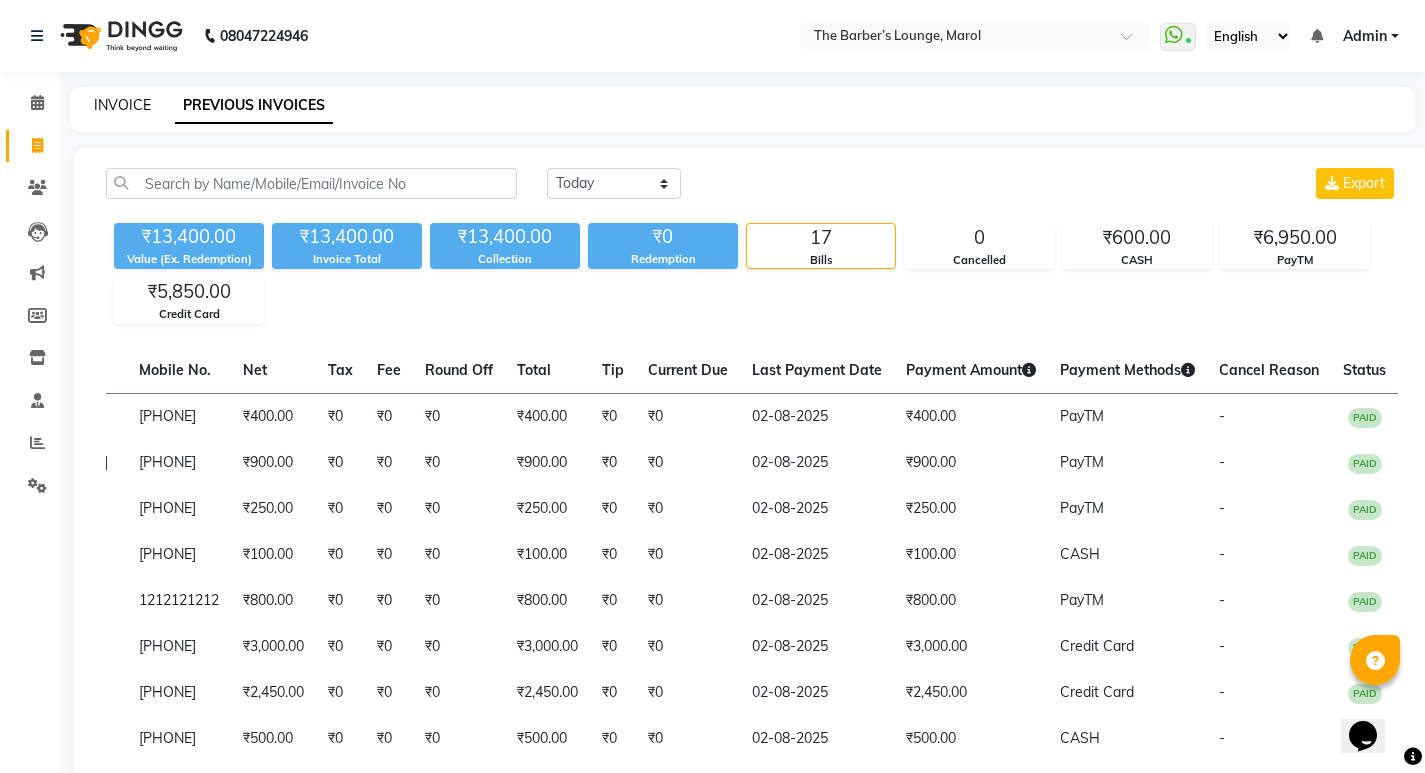 click on "INVOICE" 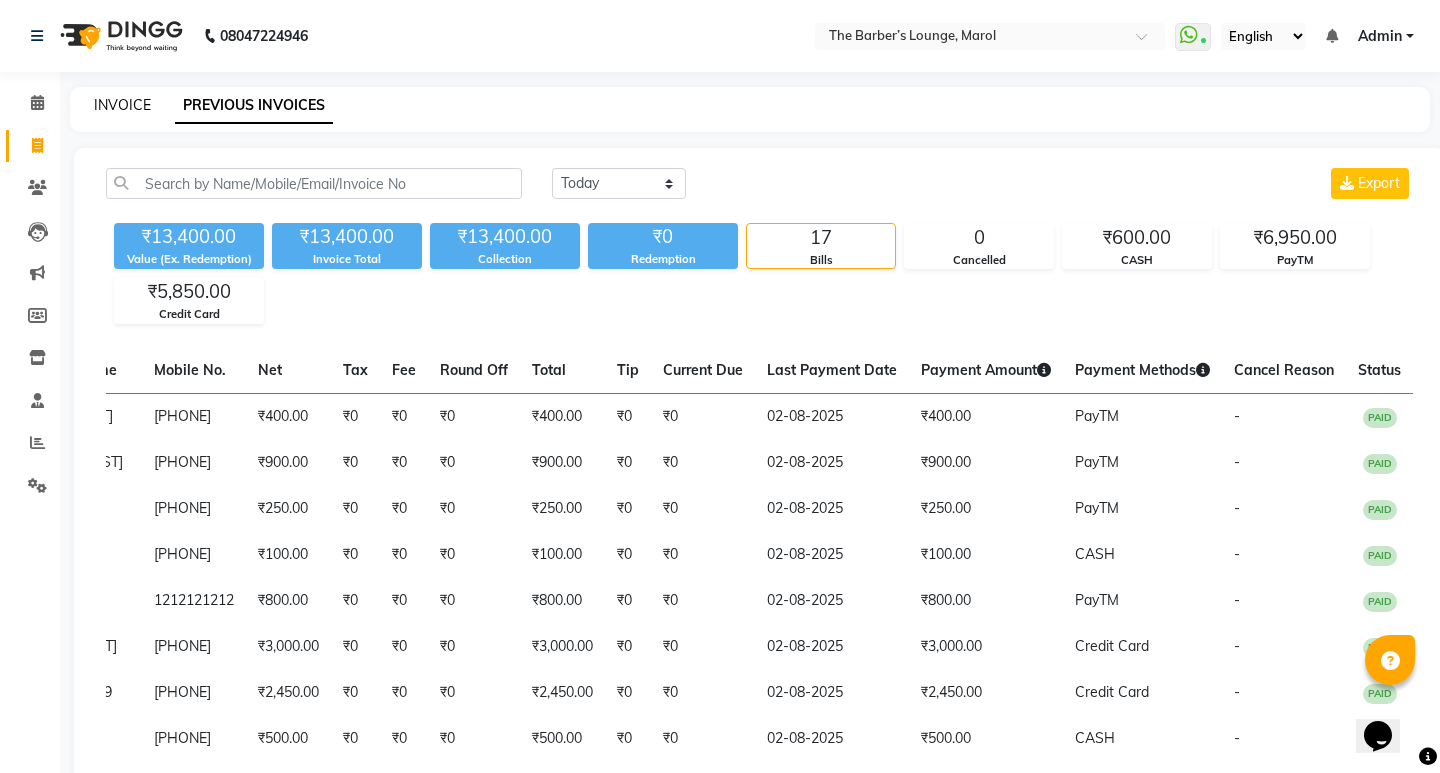 select on "7188" 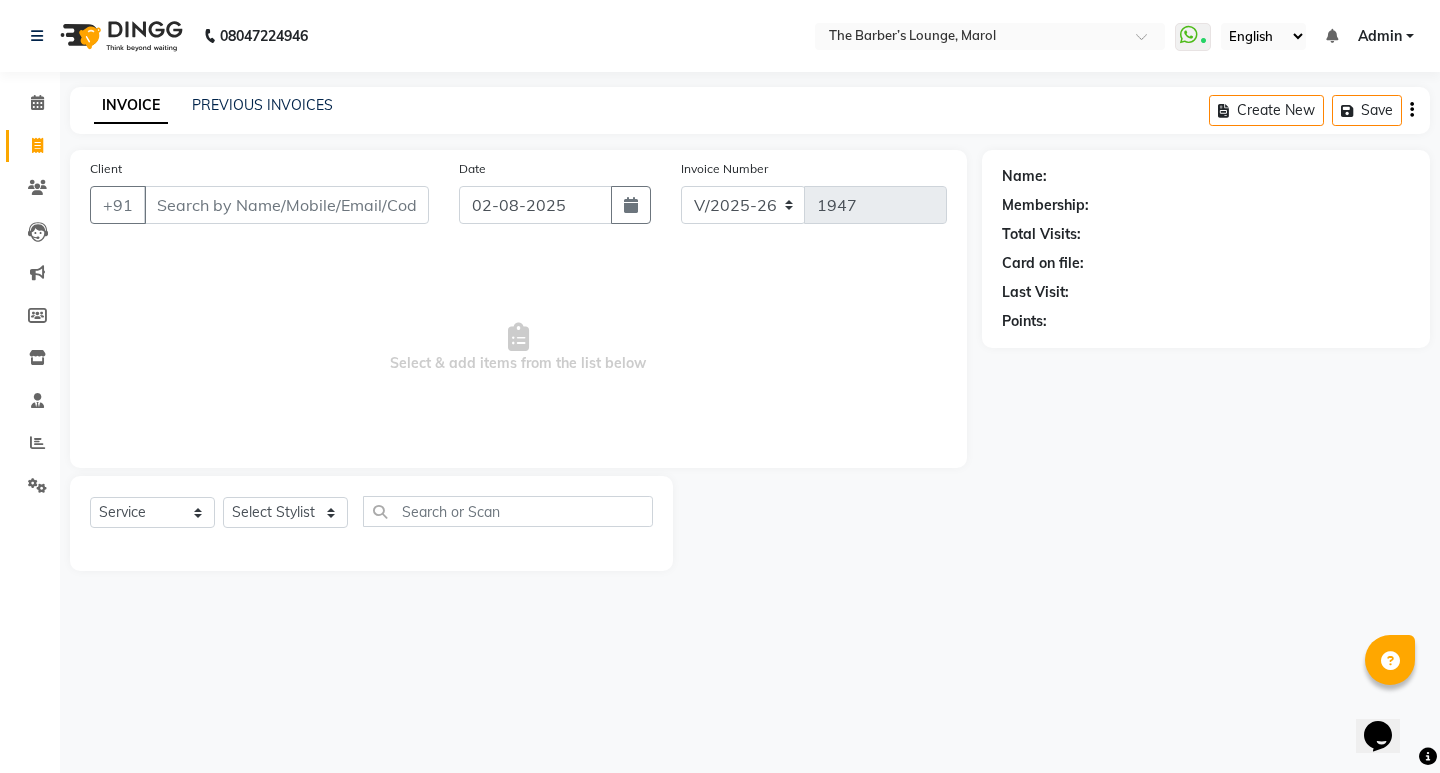 click on "Client" at bounding box center (286, 205) 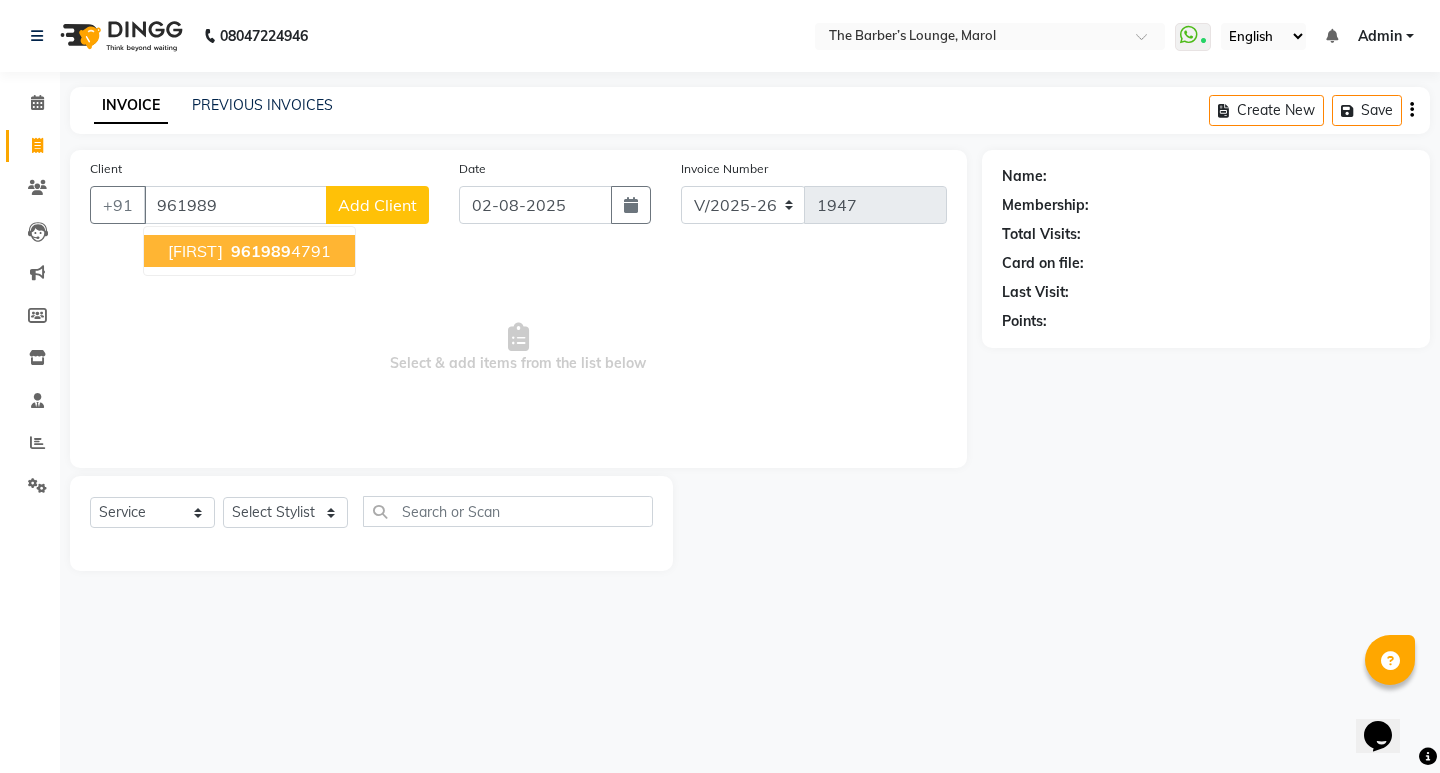 click on "961989" at bounding box center (261, 251) 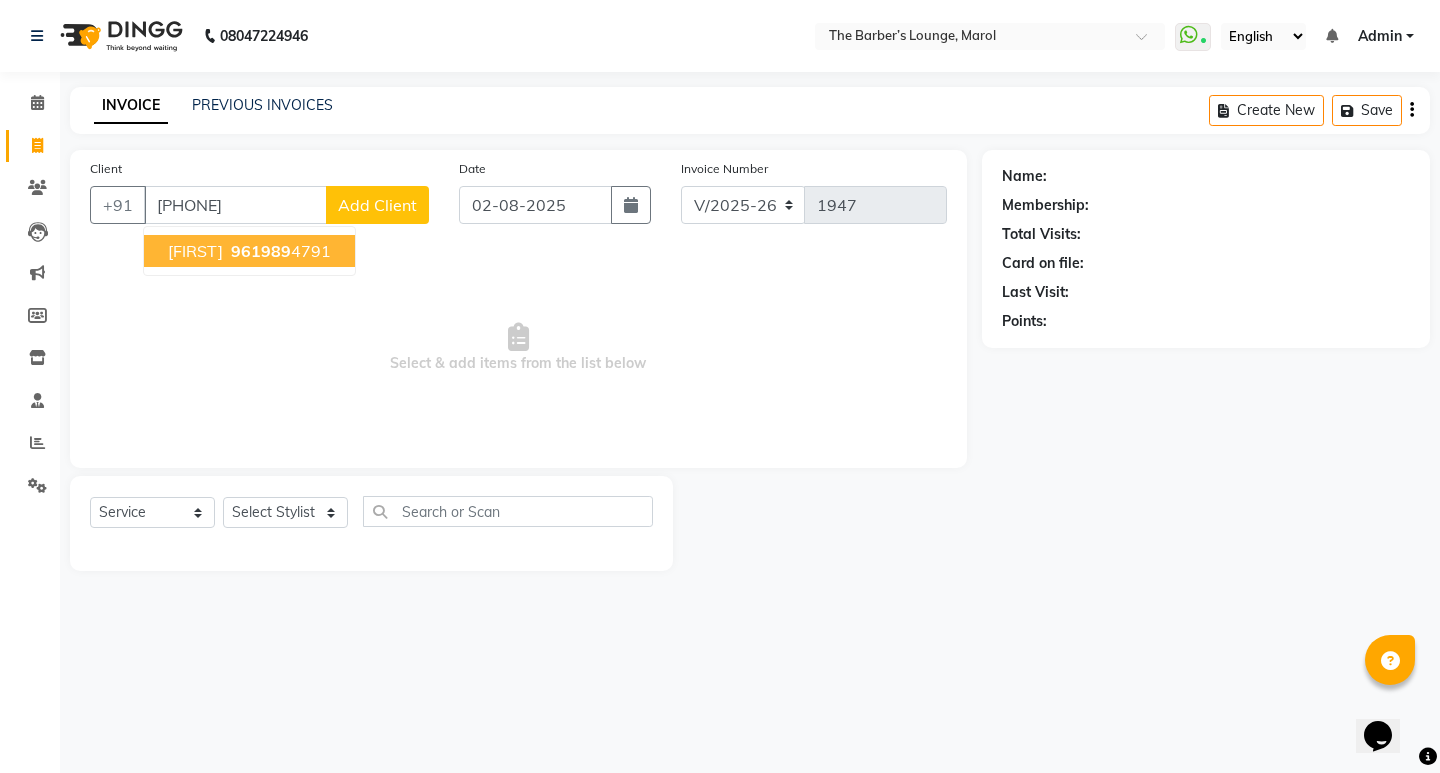 type on "[PHONE]" 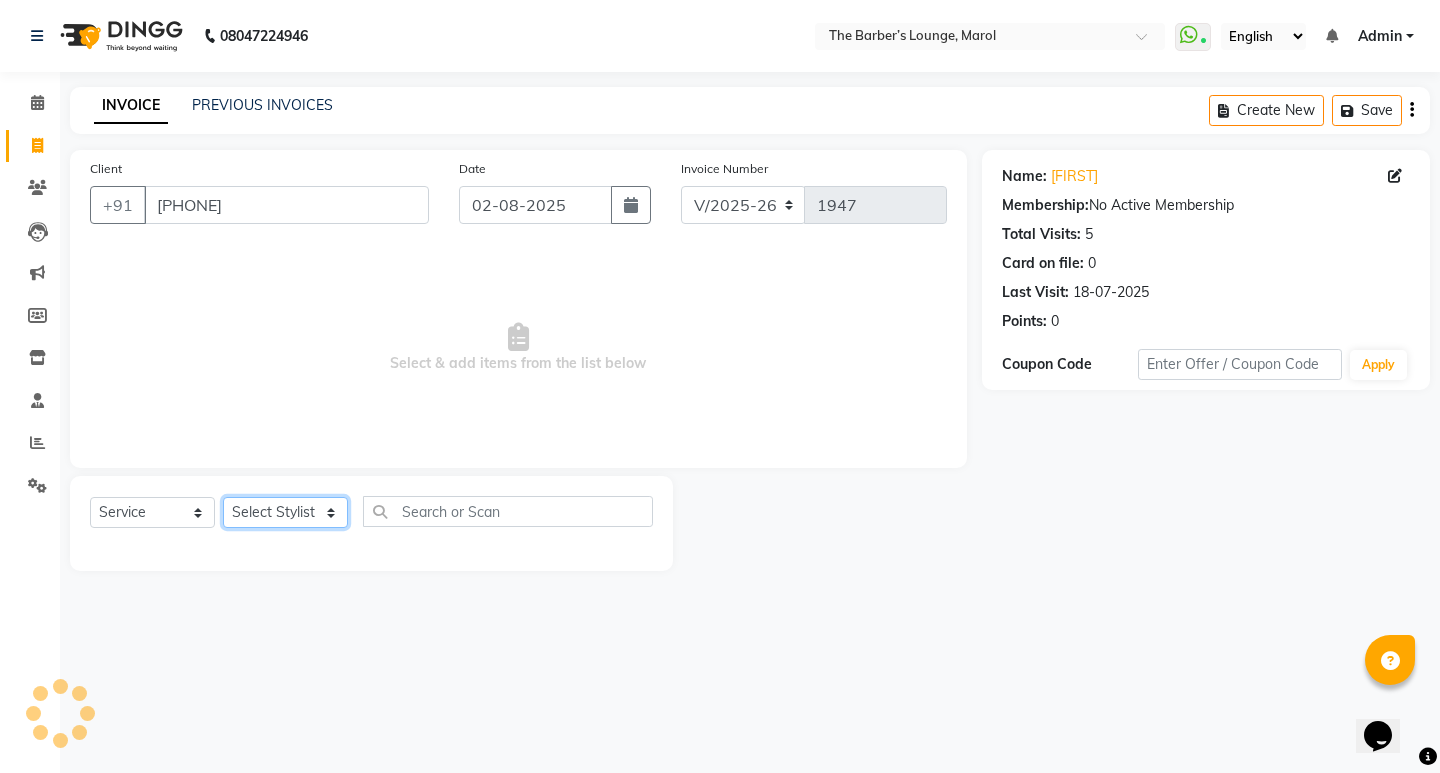 click on "Select Stylist Anjali Jafar Salmani Ketan Shinde Mohsin Akhtar Satish Tejasvi Vasundhara" 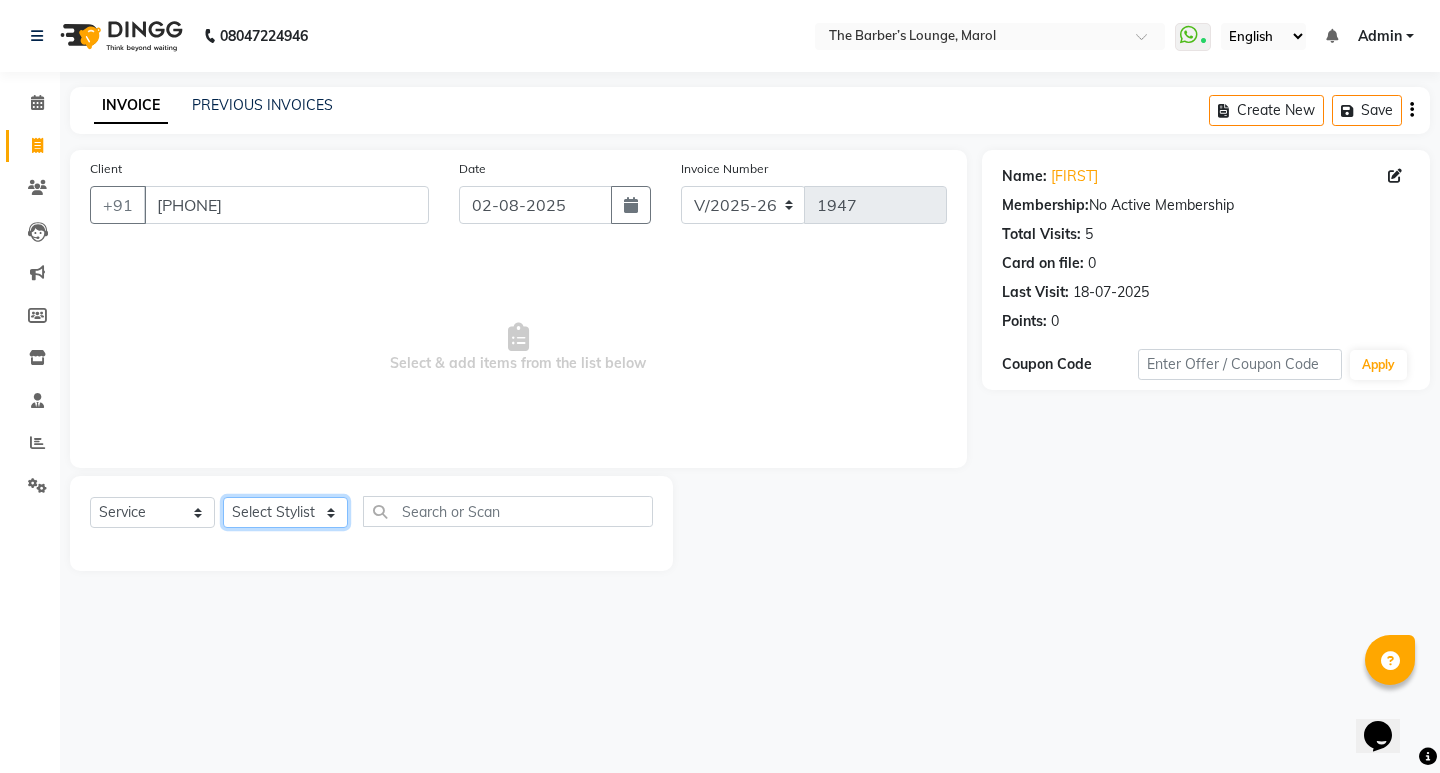 select on "60183" 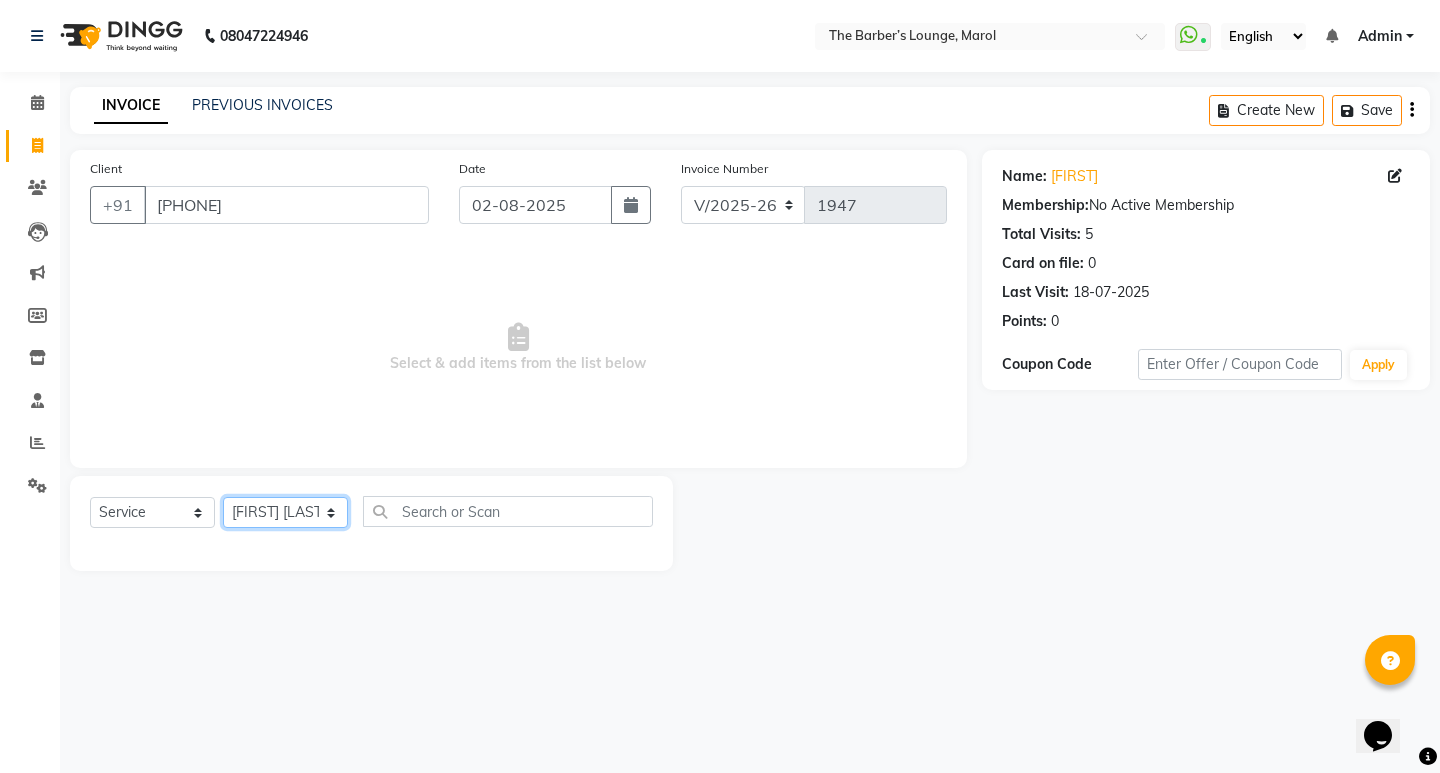 click on "Select Stylist Anjali Jafar Salmani Ketan Shinde Mohsin Akhtar Satish Tejasvi Vasundhara" 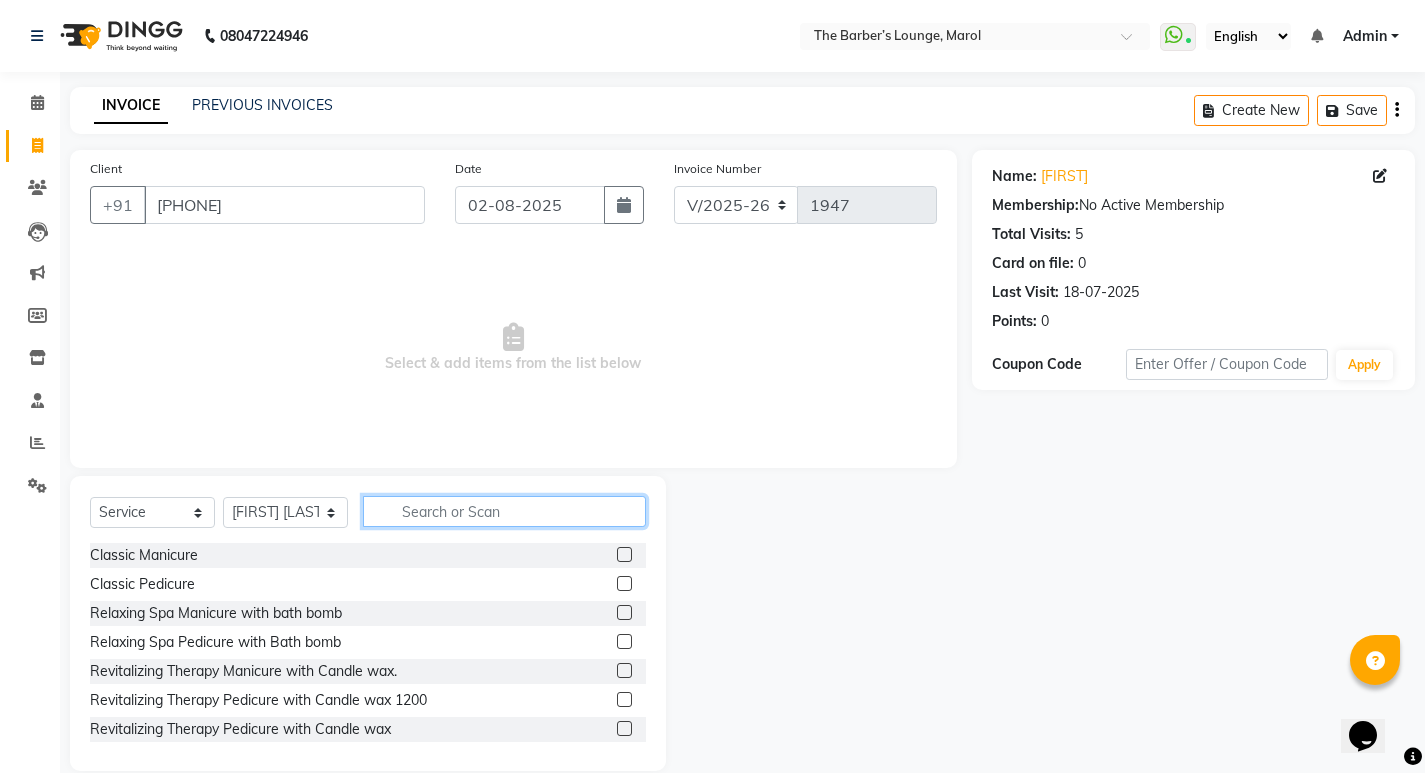 click 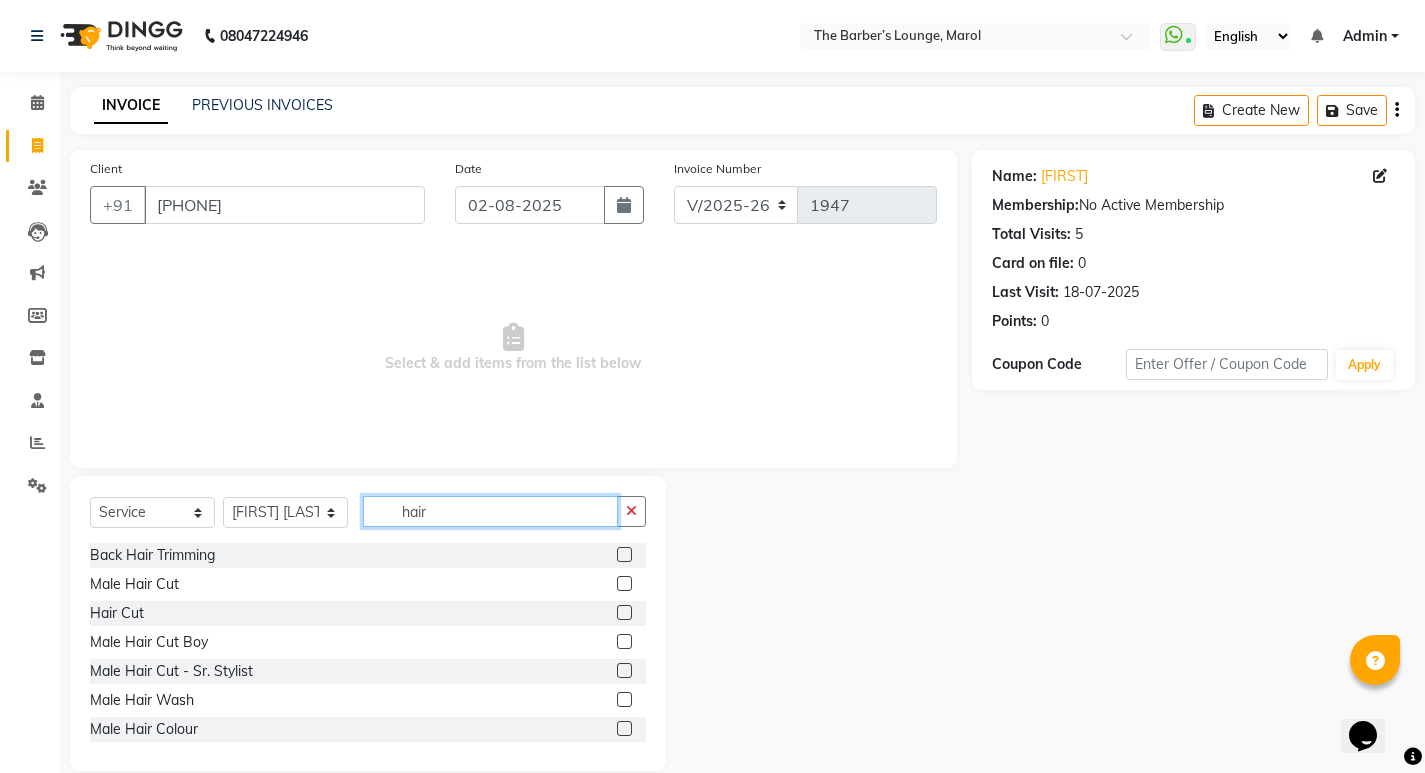 type on "hair" 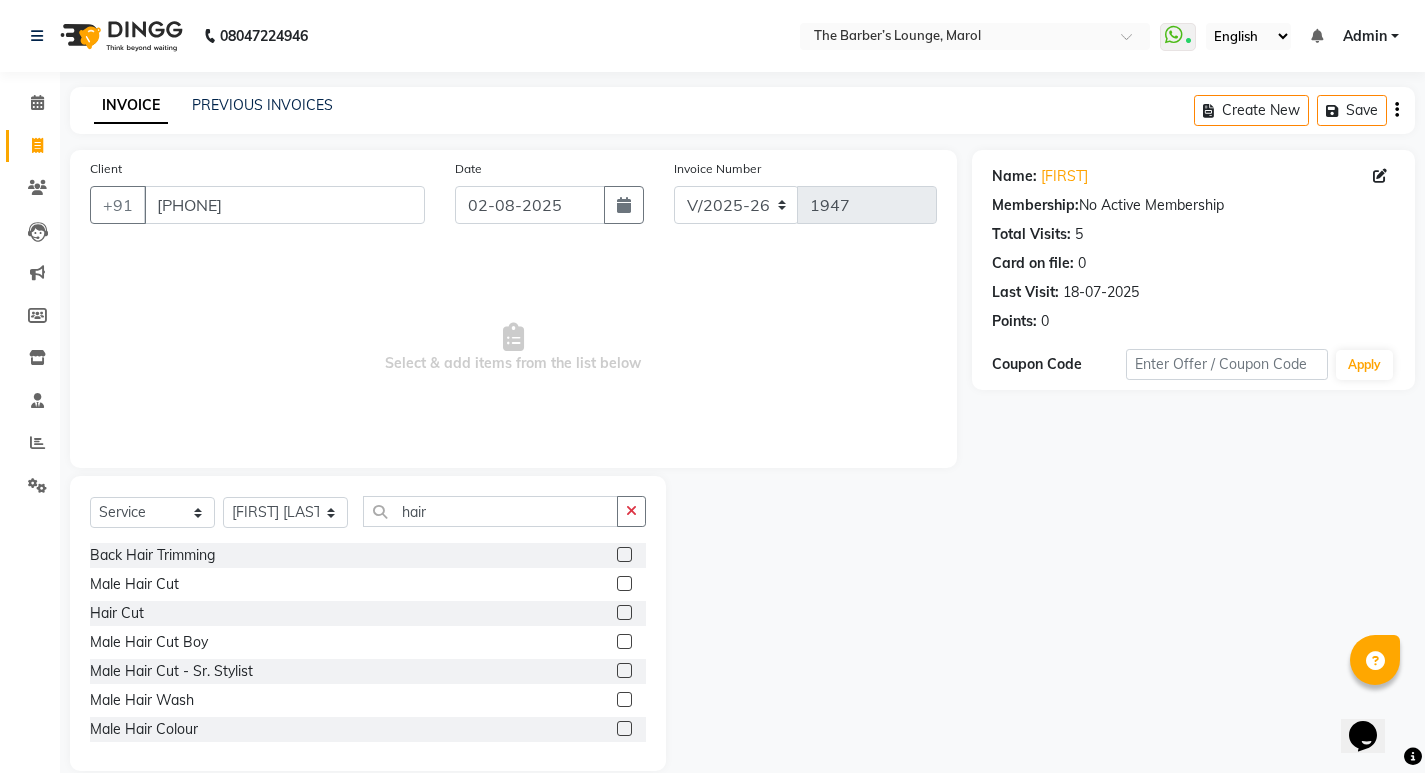 click 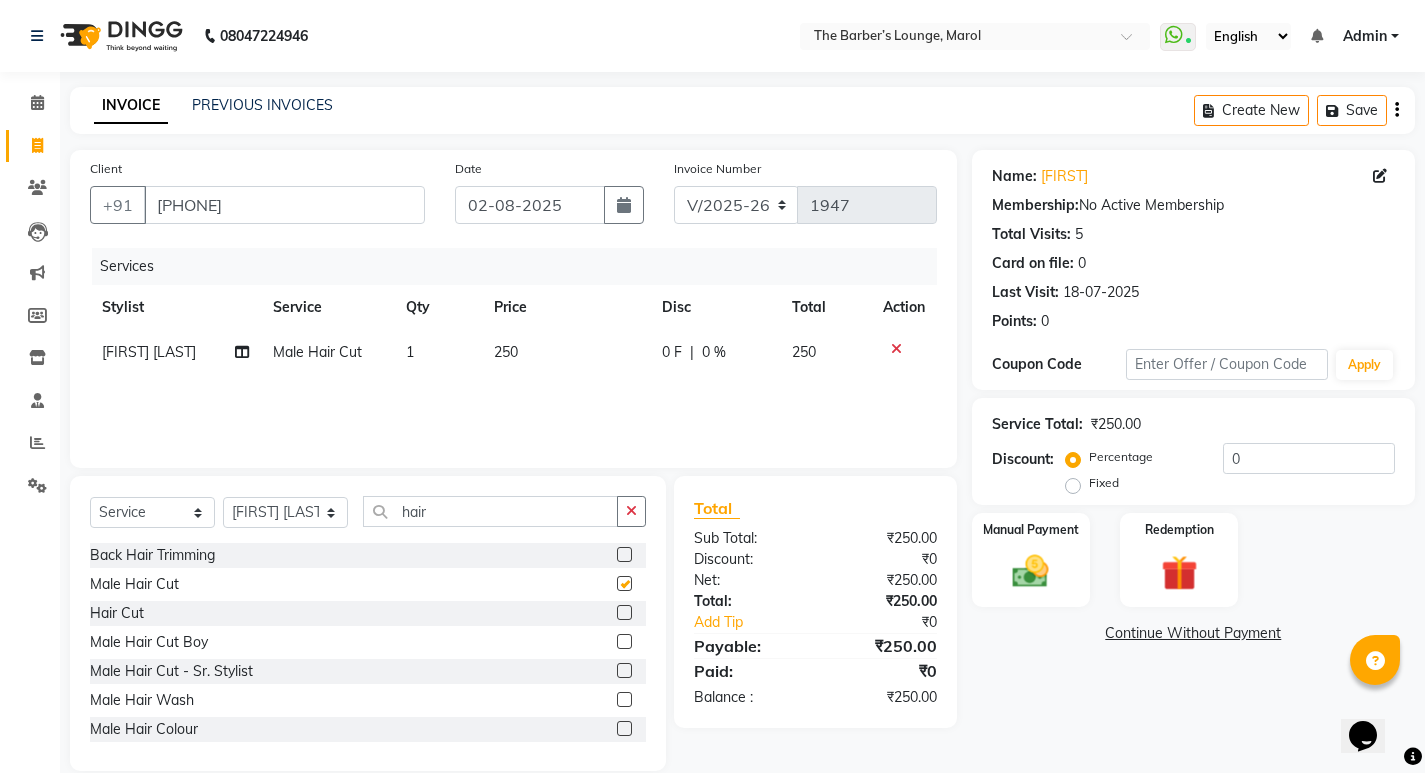 checkbox on "false" 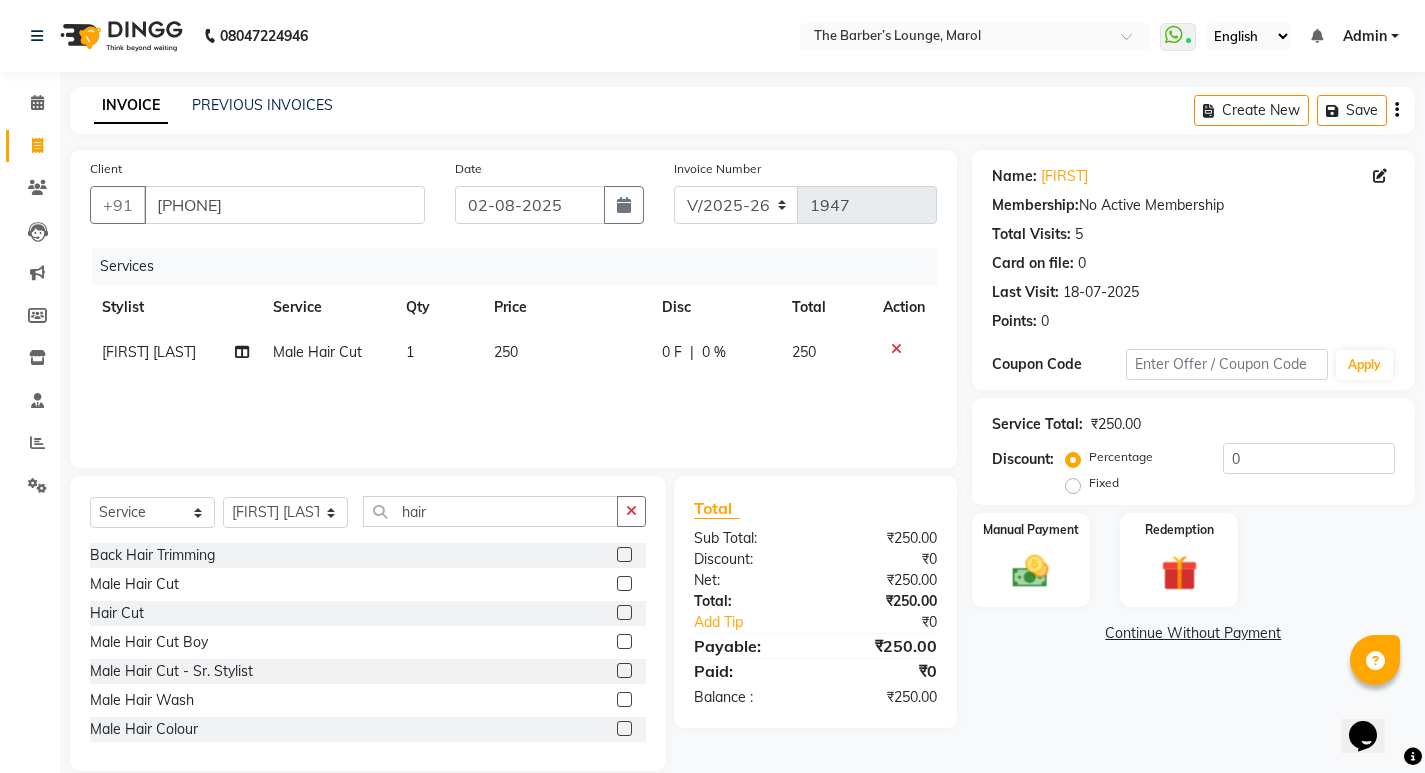 click on "1" 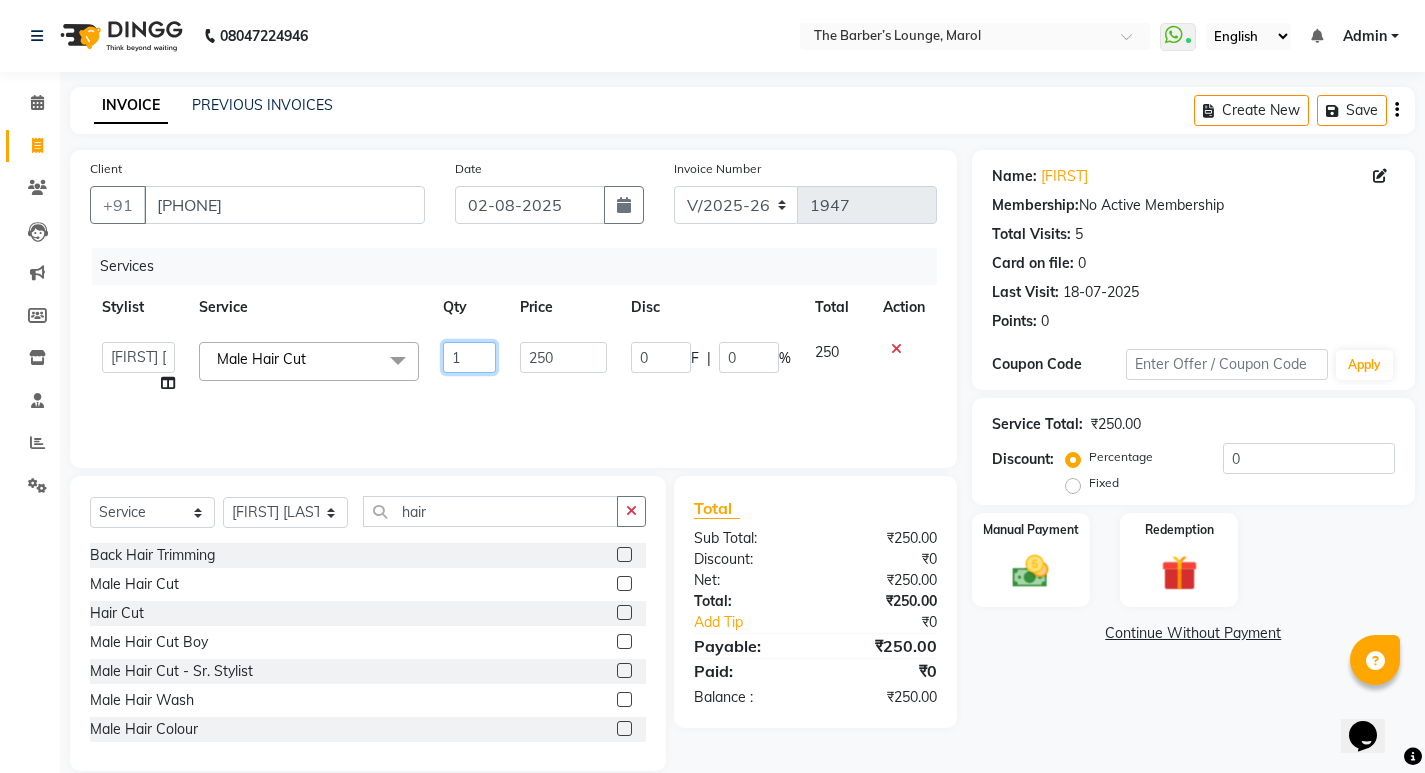 click on "1" 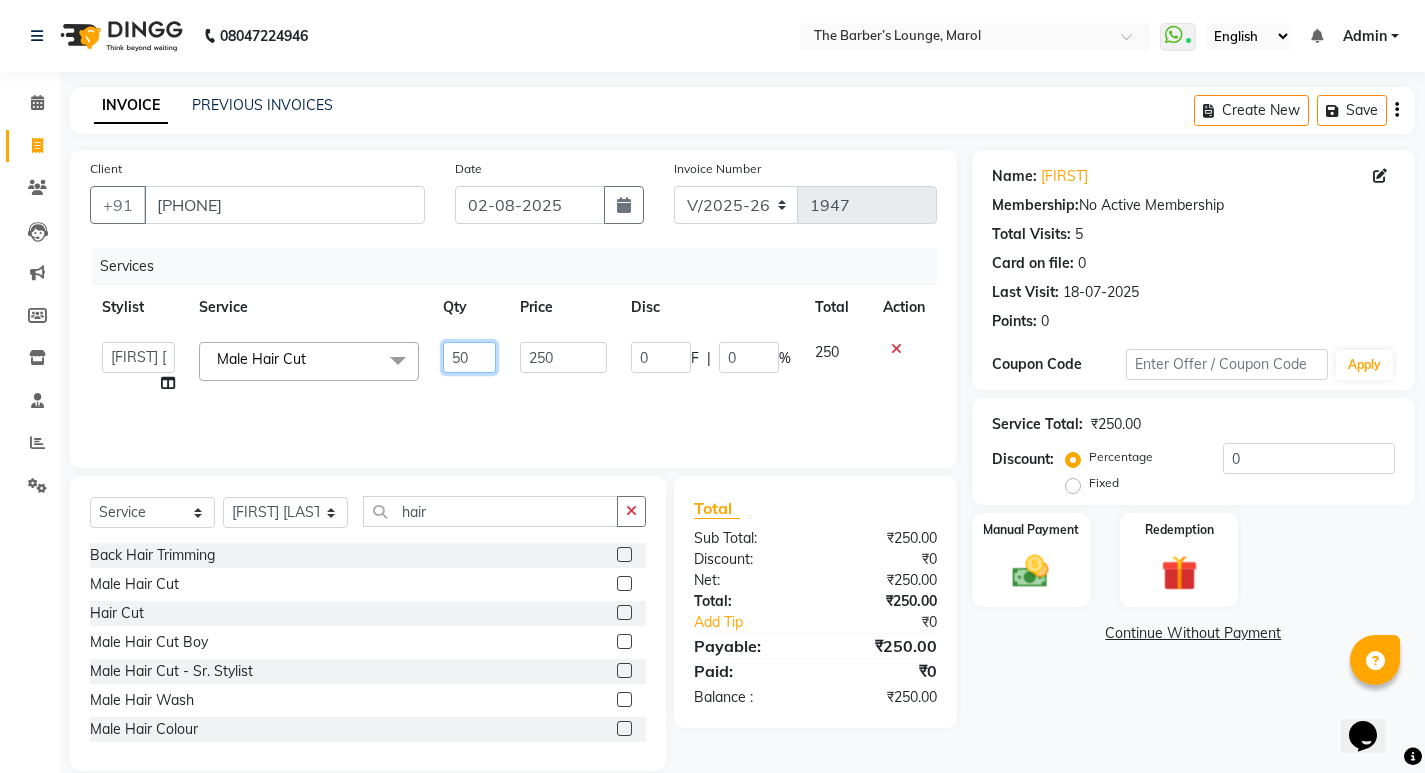 type on "5" 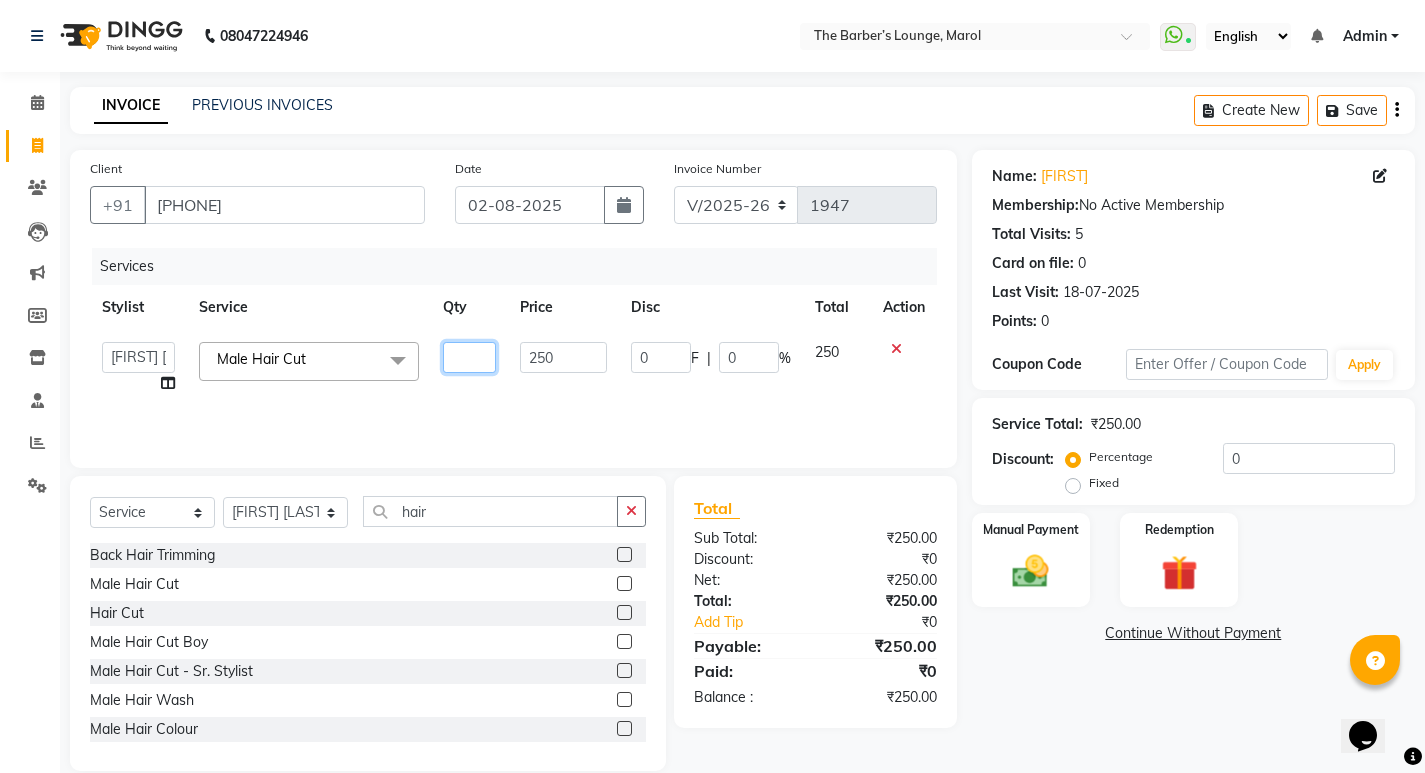 type on "2" 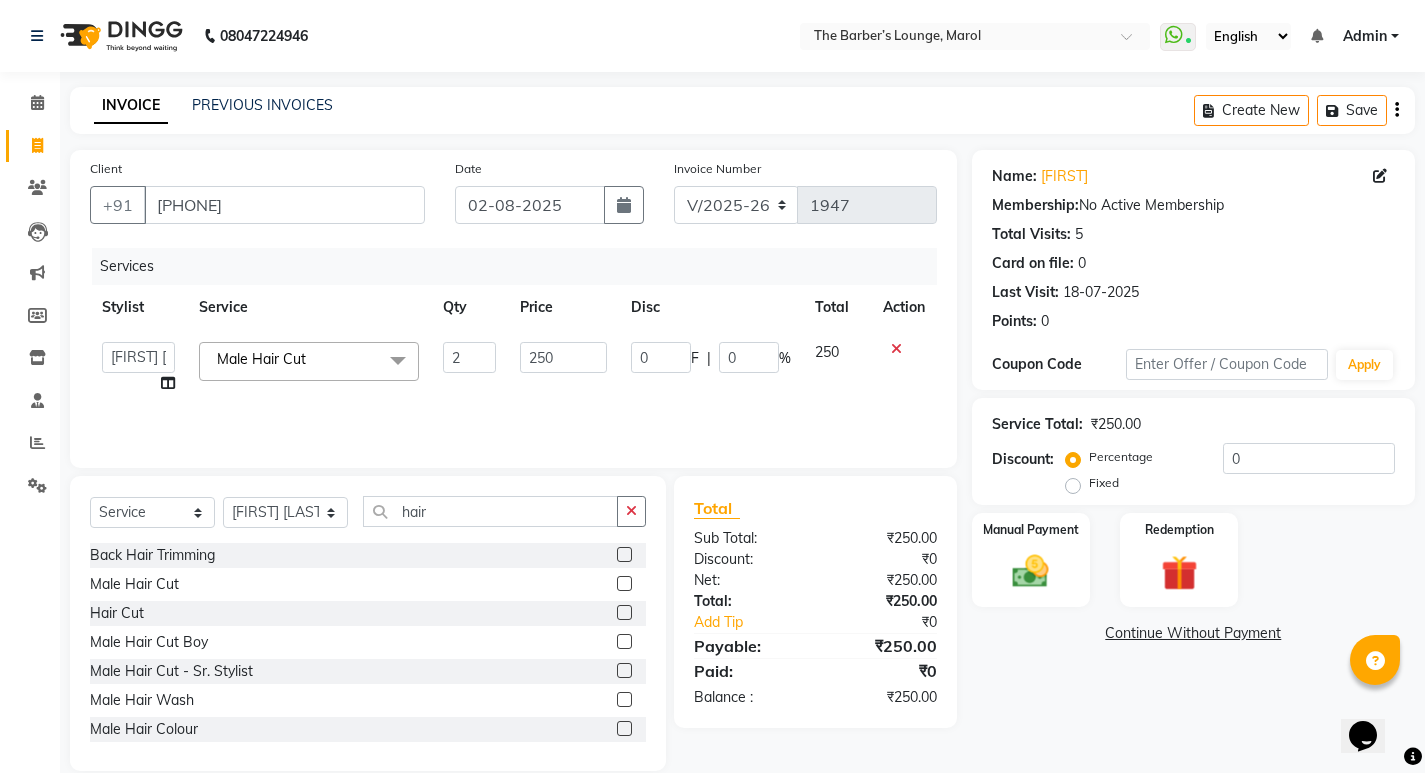 click on "Services Stylist Service Qty Price Disc Total Action  [FIRST]   [LAST]   [FIRST] [LAST]   [FIRST] [LAST]   [FIRST]   [FIRST]  Male Hair Cut  x Classic Manicure Classic Pedicure Relaxing Spa Manicure with bath bomb Relaxing Spa Pedicure with Bath bomb Revitalizing Therapy Manicure with Candle wax. Revitalizing Therapy Pedicure with Candle wax  1200 Revitalizing Therapy Pedicure with Candle wax Head Massage Male Head Massage Female Beard Colour Face Massage Foot Massage Back Hair Trimming Nail Cutting Hands Dtan Legs Dtan Threading Upper Lip Threading Chin Threading Forehead Threading Sidelocks Threading Eyebrows Tan Erase Therapy Illuminating D-Tan with LED Mask Express Glow Cleanse Basic Radiance Cleanup Deep Radiance Cleanup Basic Revitalizing Facial Electro-Radiance Treatment Galvanizing Facial Revitalizing Body Polish Holistic Body Massage Eye Massage Full Body Therapy Full Hands Full Legs Back Massage Waxing (Bead Wax) Upper Lip Waxing (Bead Wax) Chin Waxing (Bead Wax) Forehead Hair Cut 2" 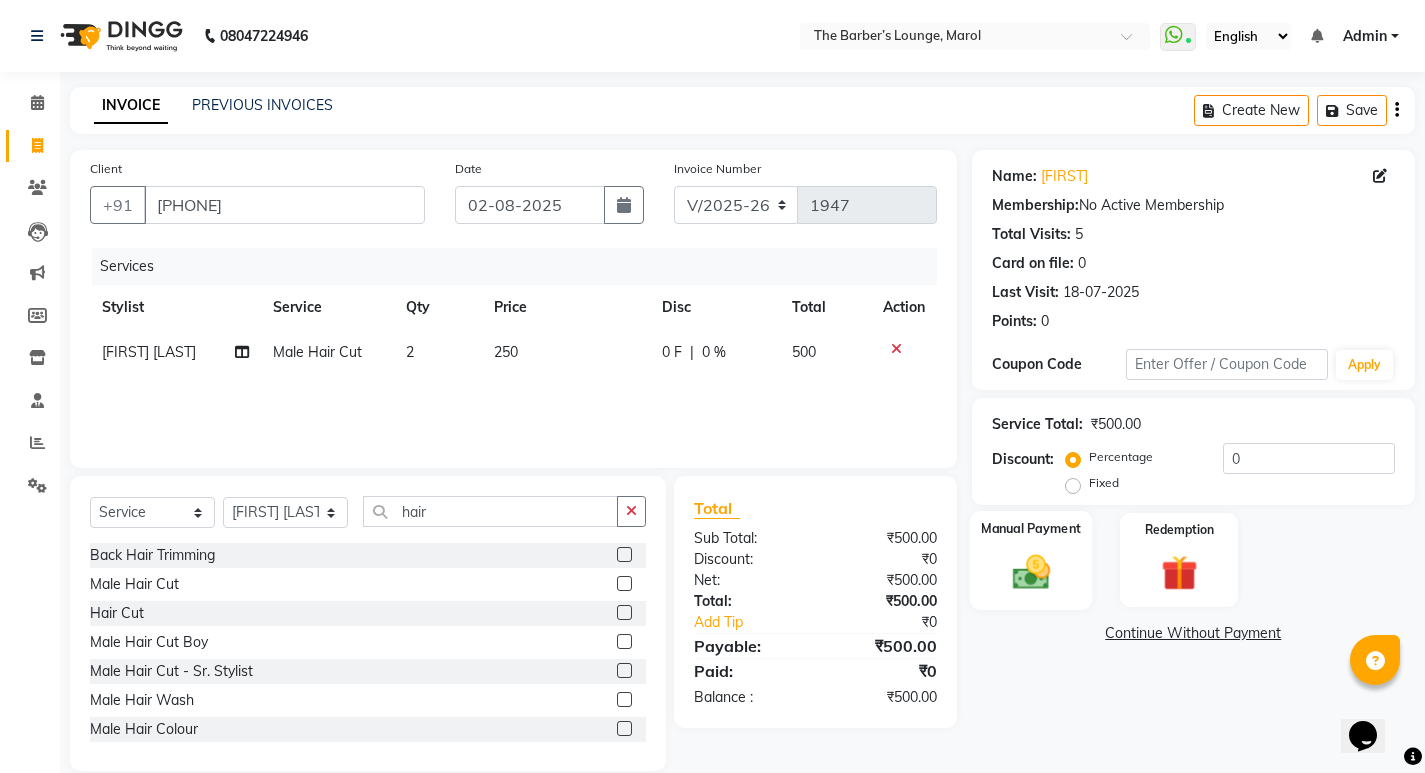 click on "Manual Payment" 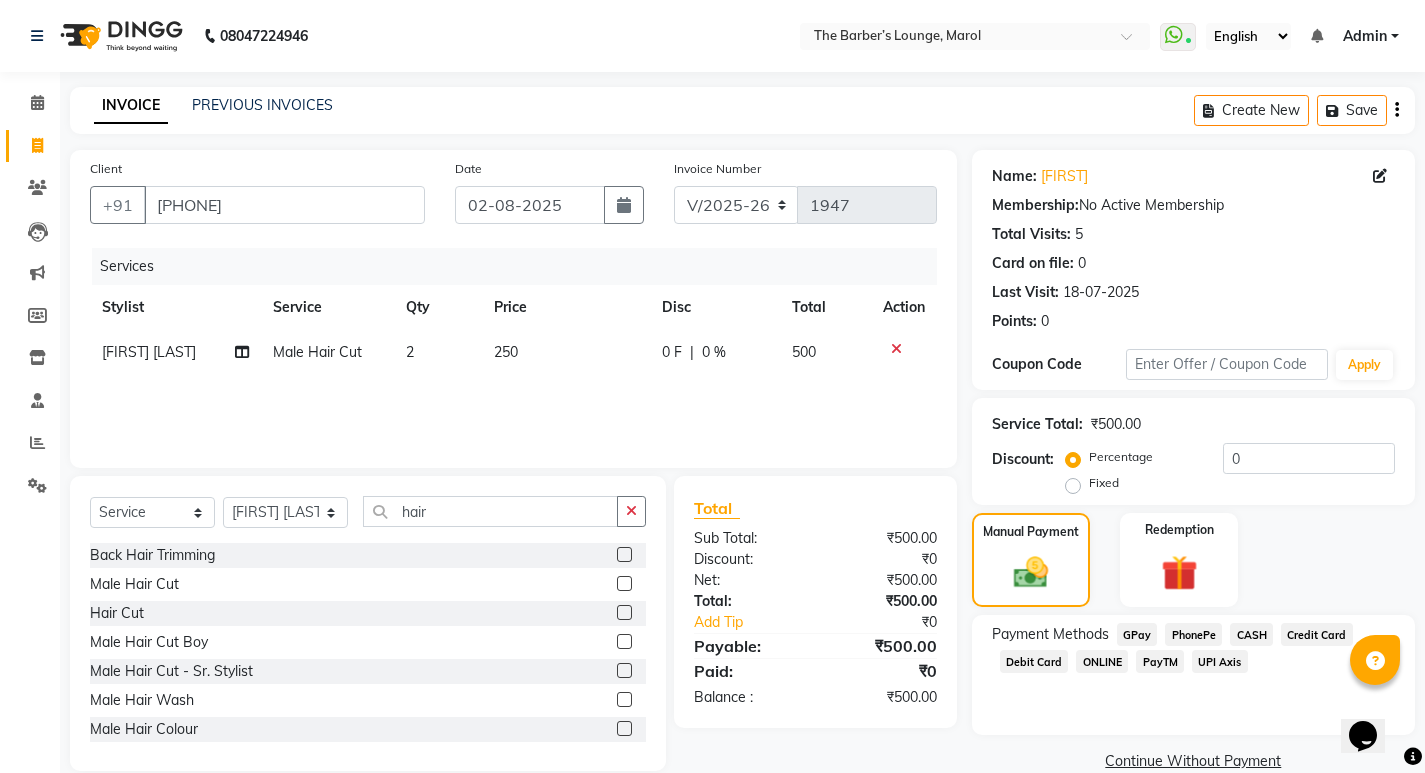 click on "PayTM" 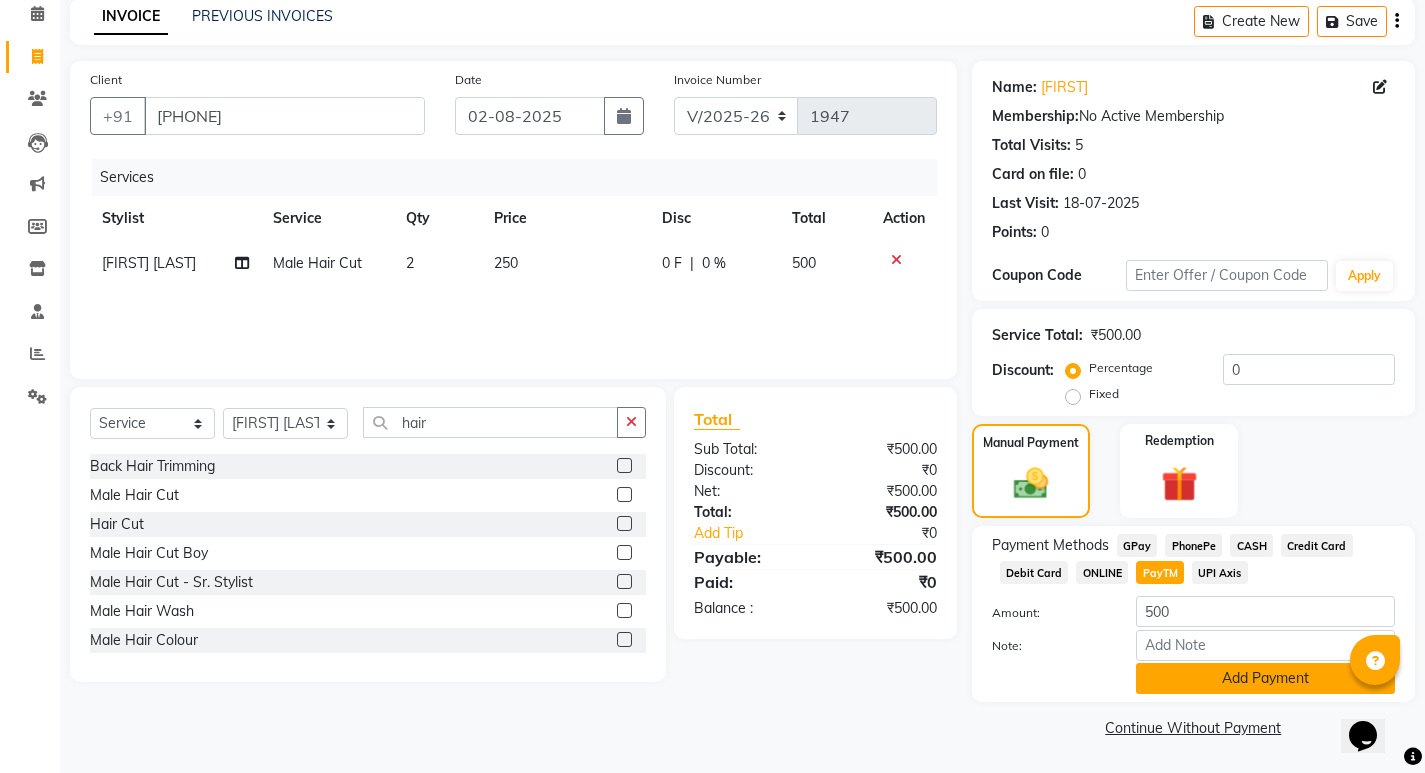 click on "Add Payment" 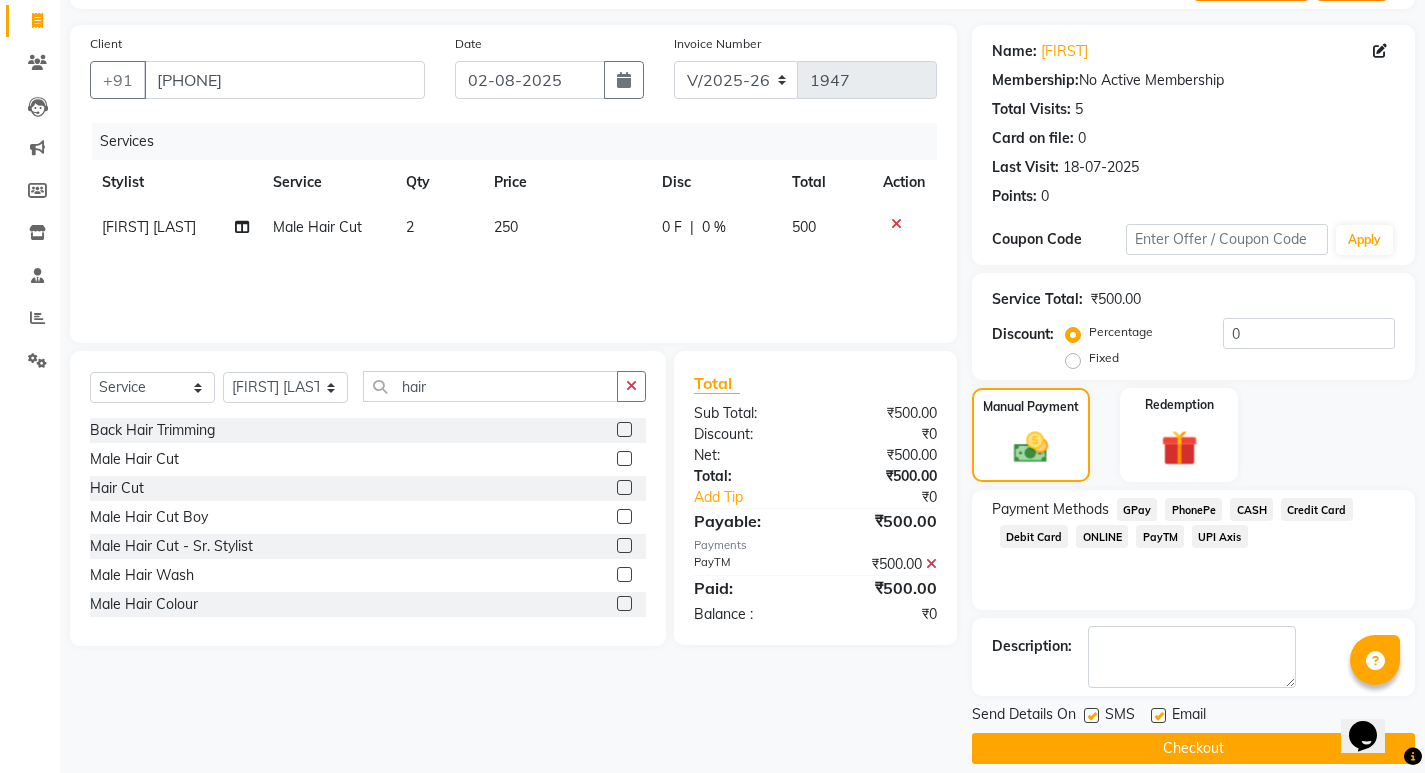 scroll, scrollTop: 146, scrollLeft: 0, axis: vertical 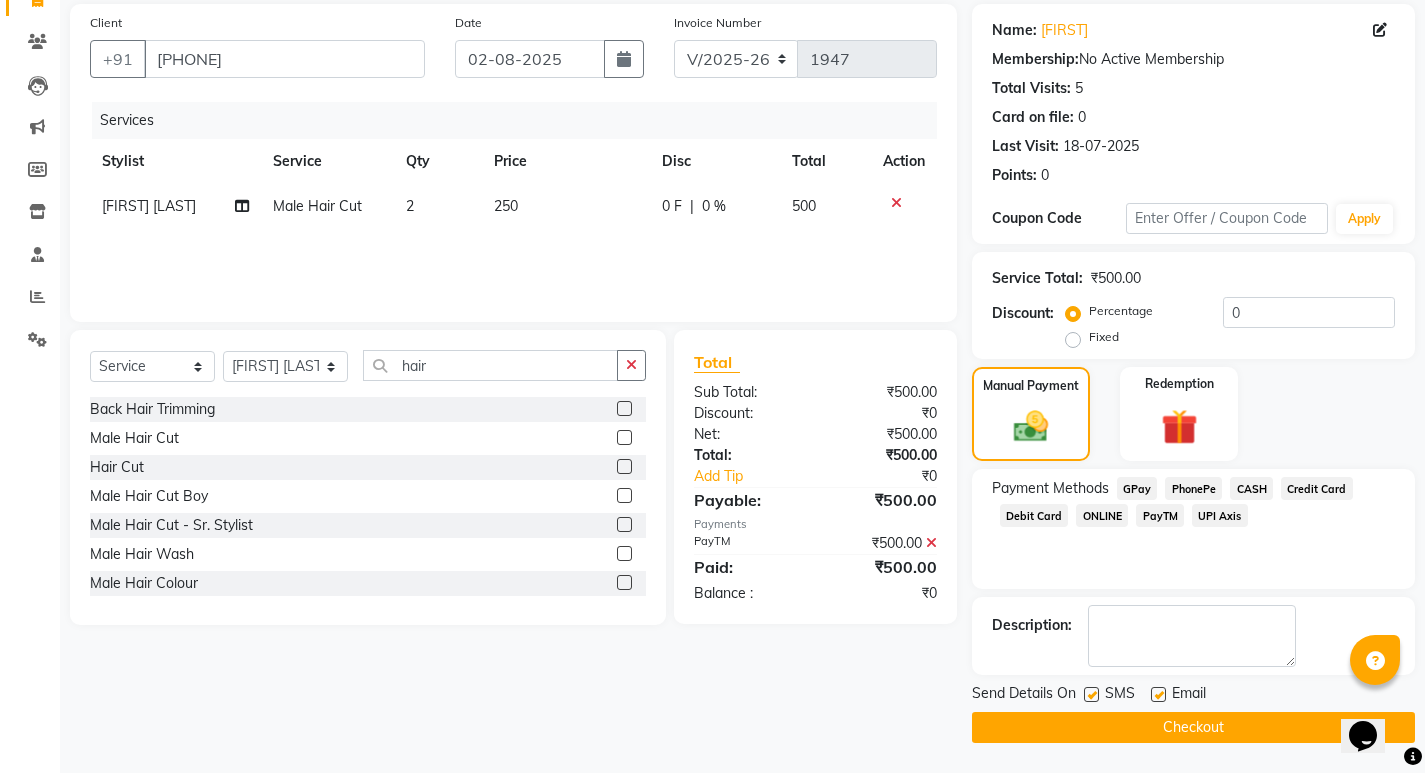 click 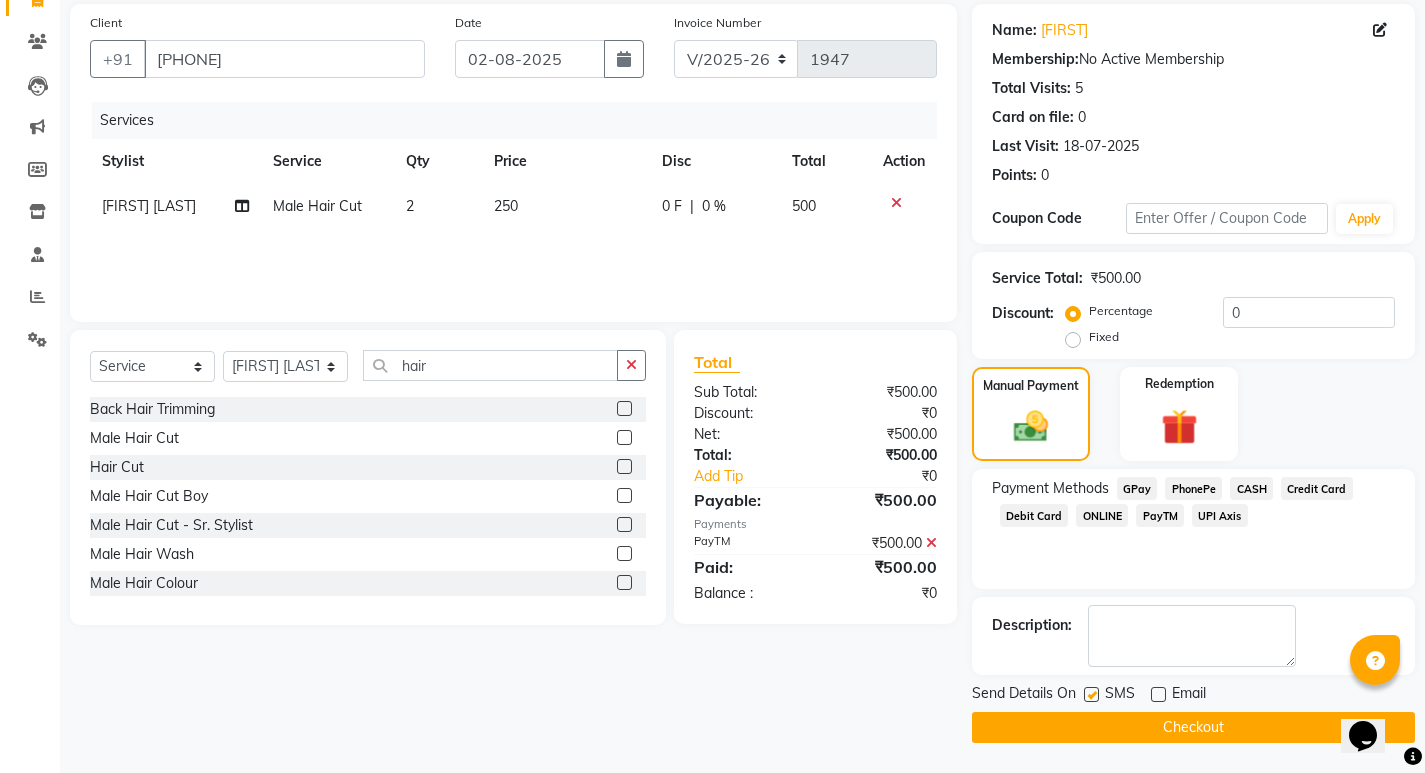 click on "SMS" 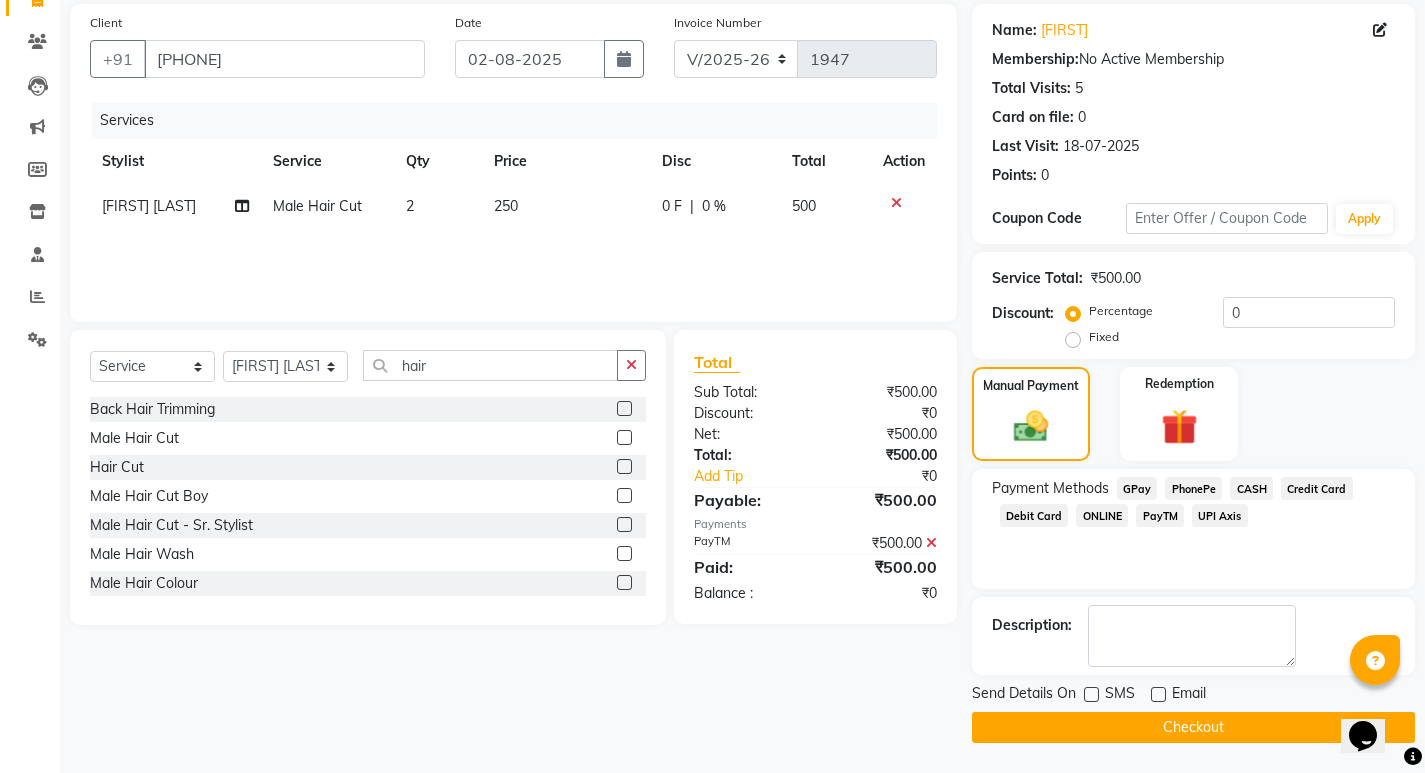 click on "Send Details On SMS Email  Checkout" 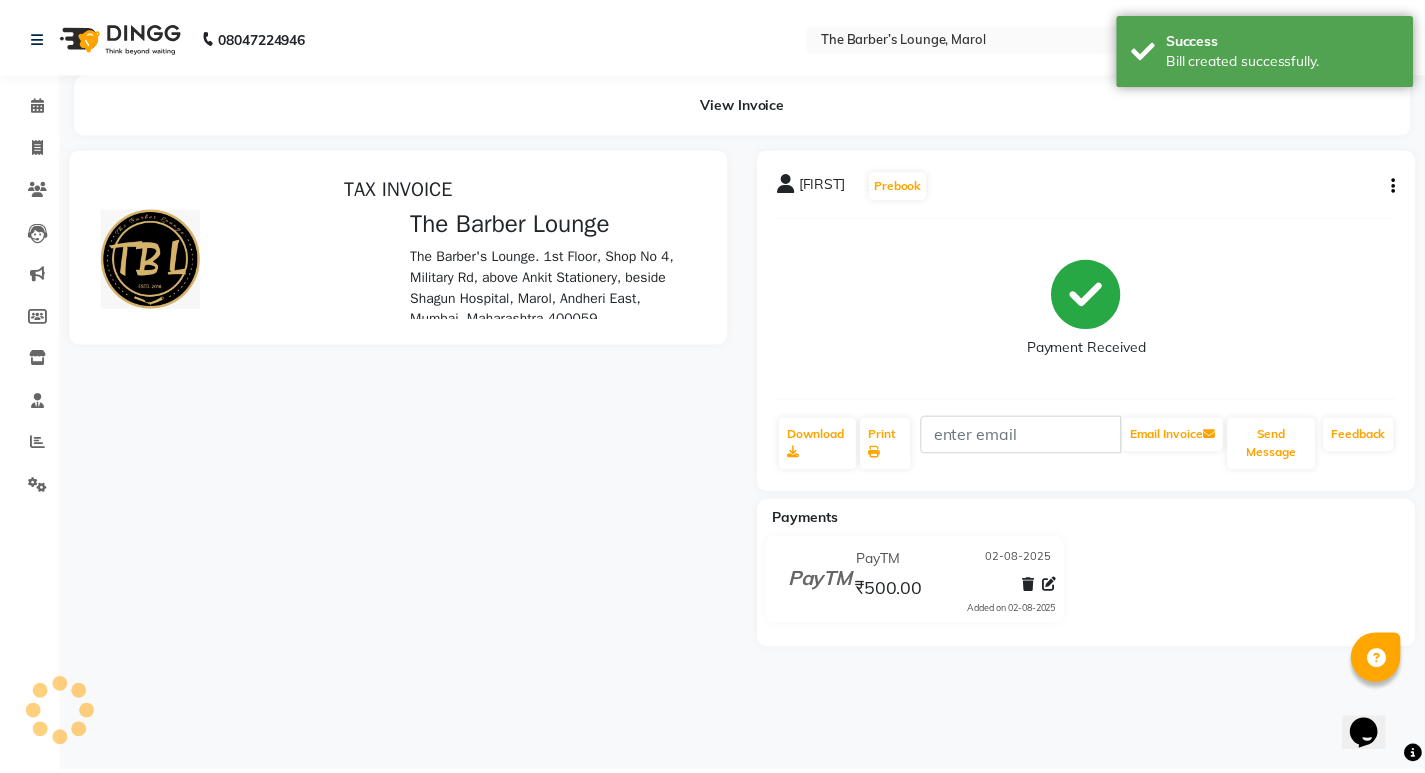 scroll, scrollTop: 0, scrollLeft: 0, axis: both 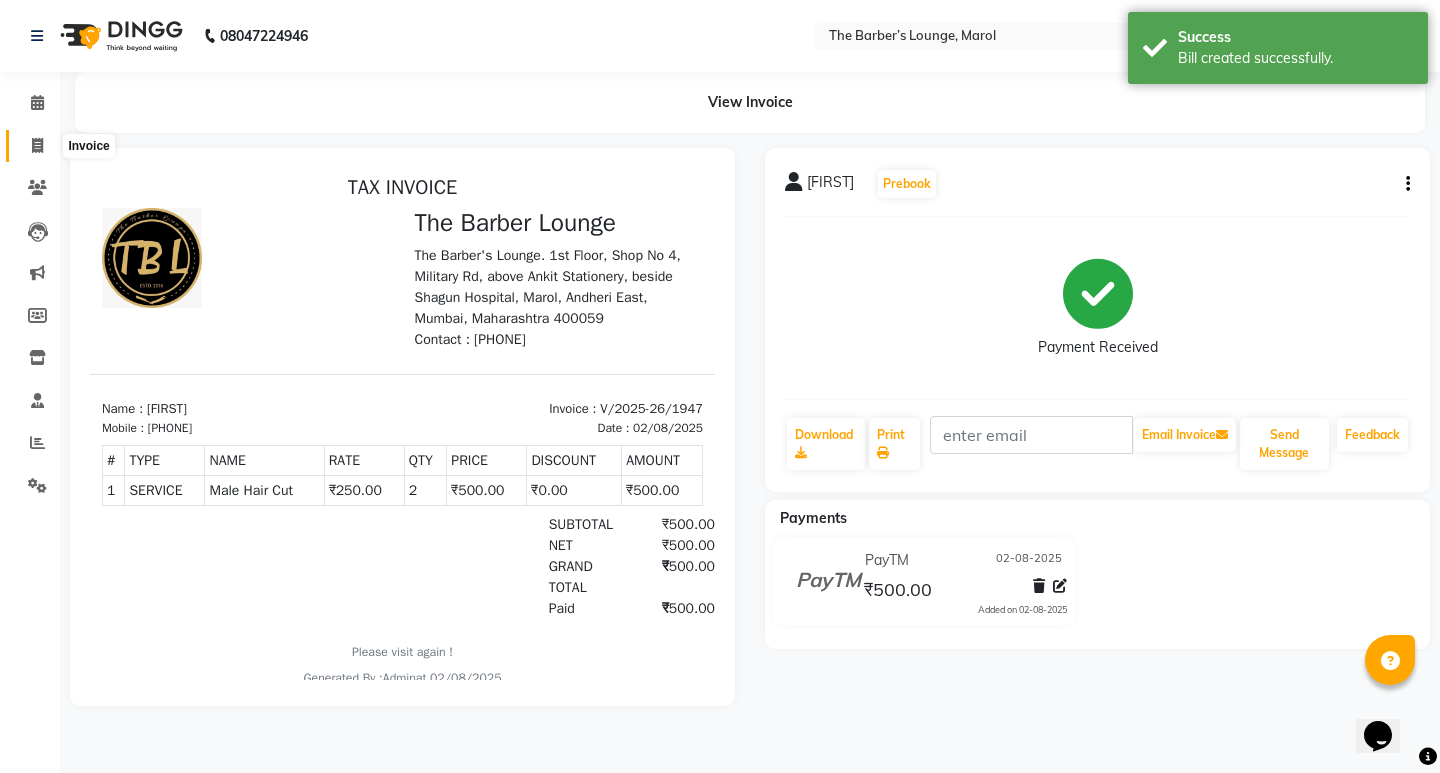 click 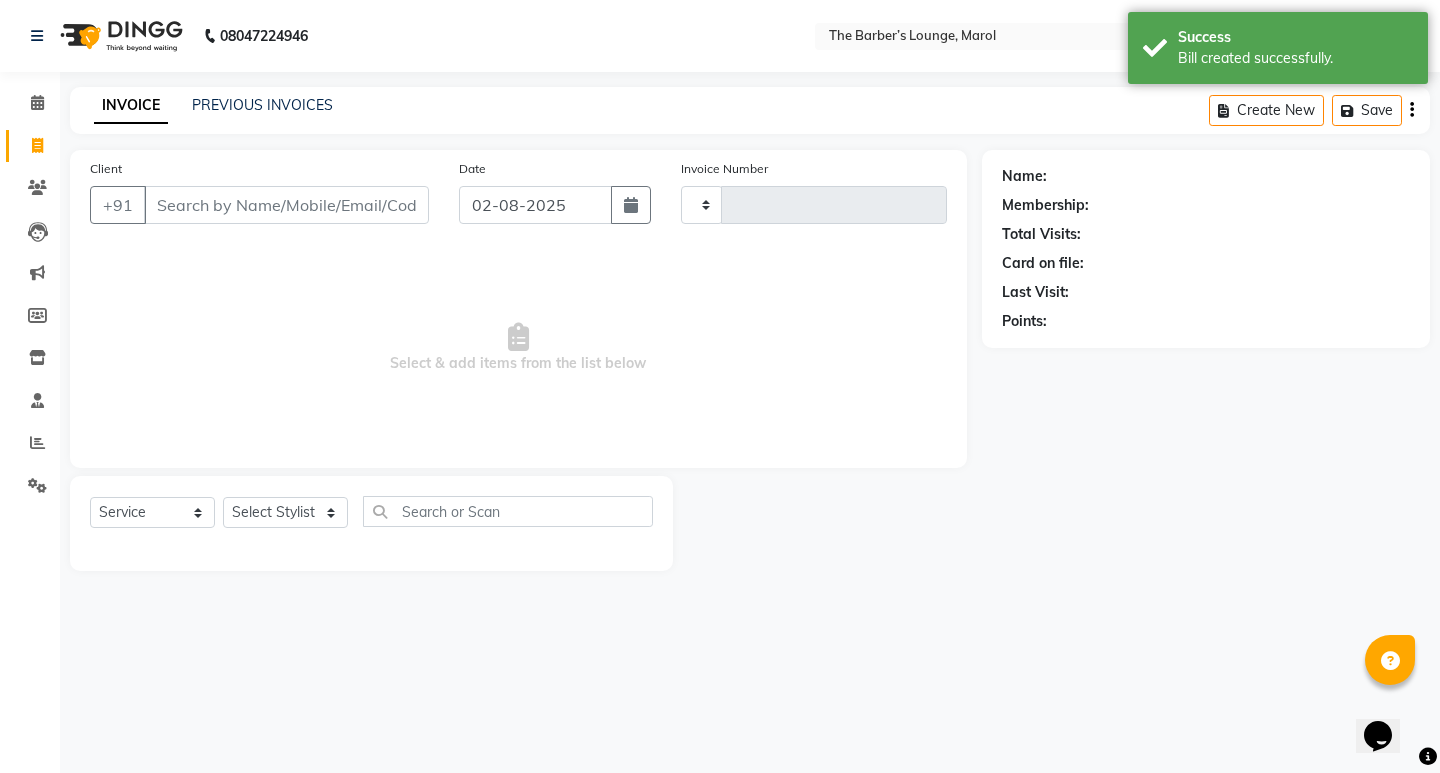 type on "1948" 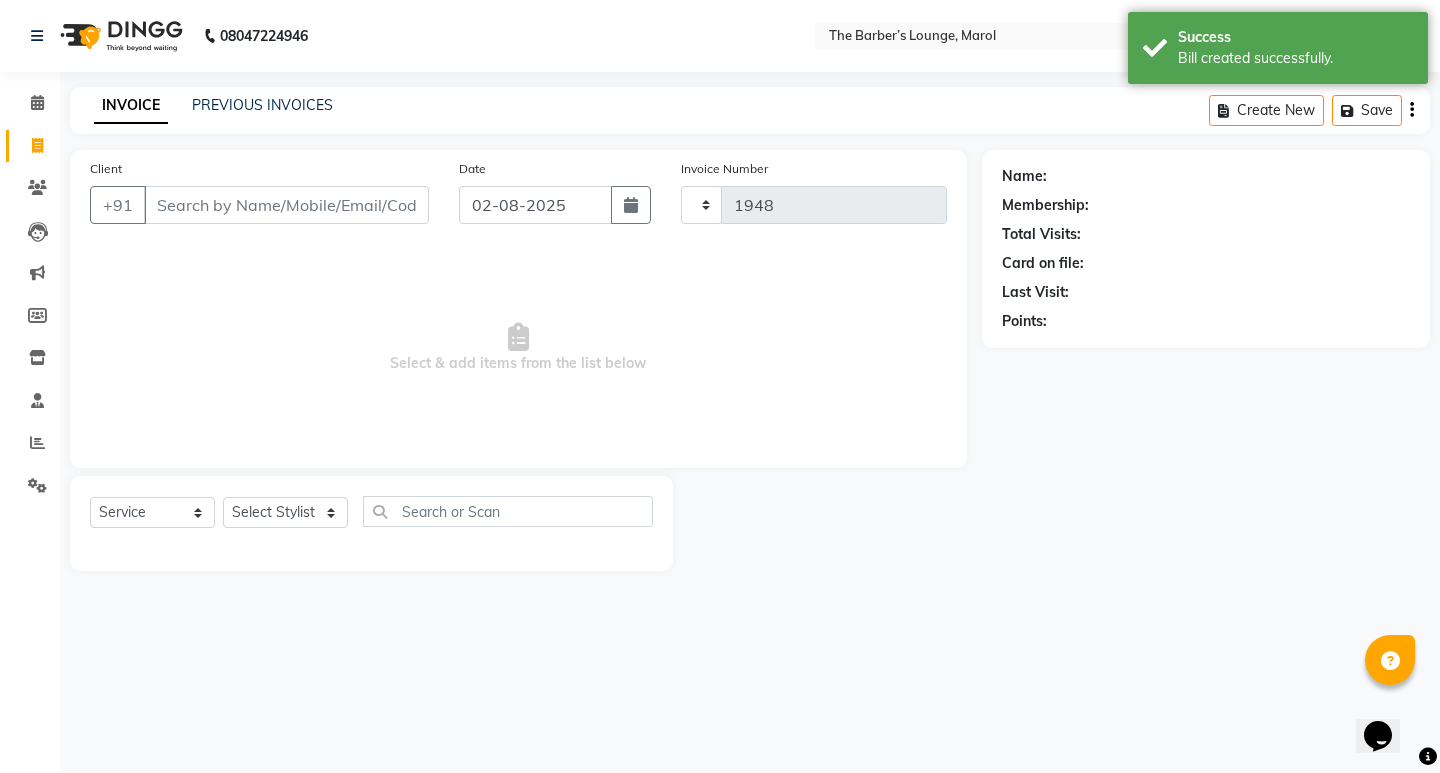 select on "7188" 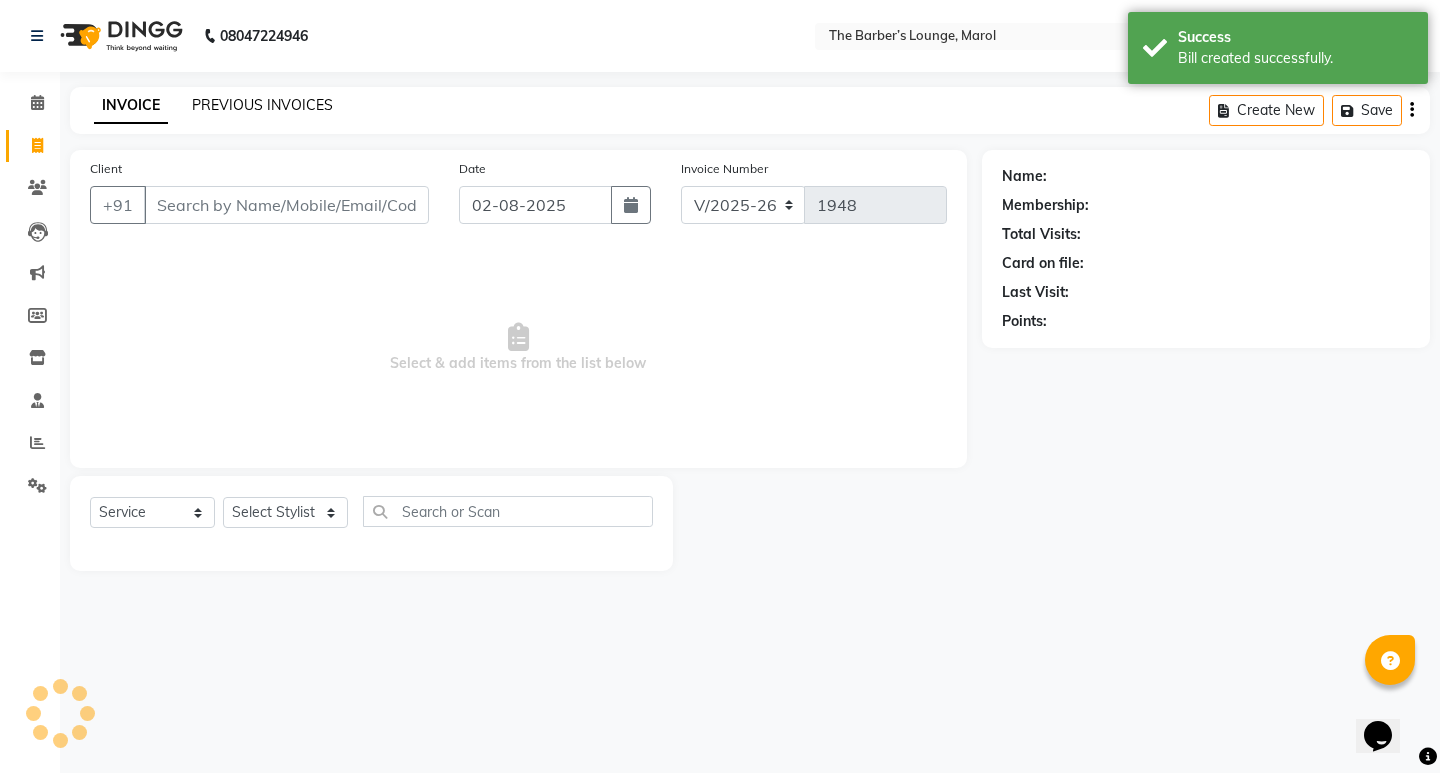 click on "PREVIOUS INVOICES" 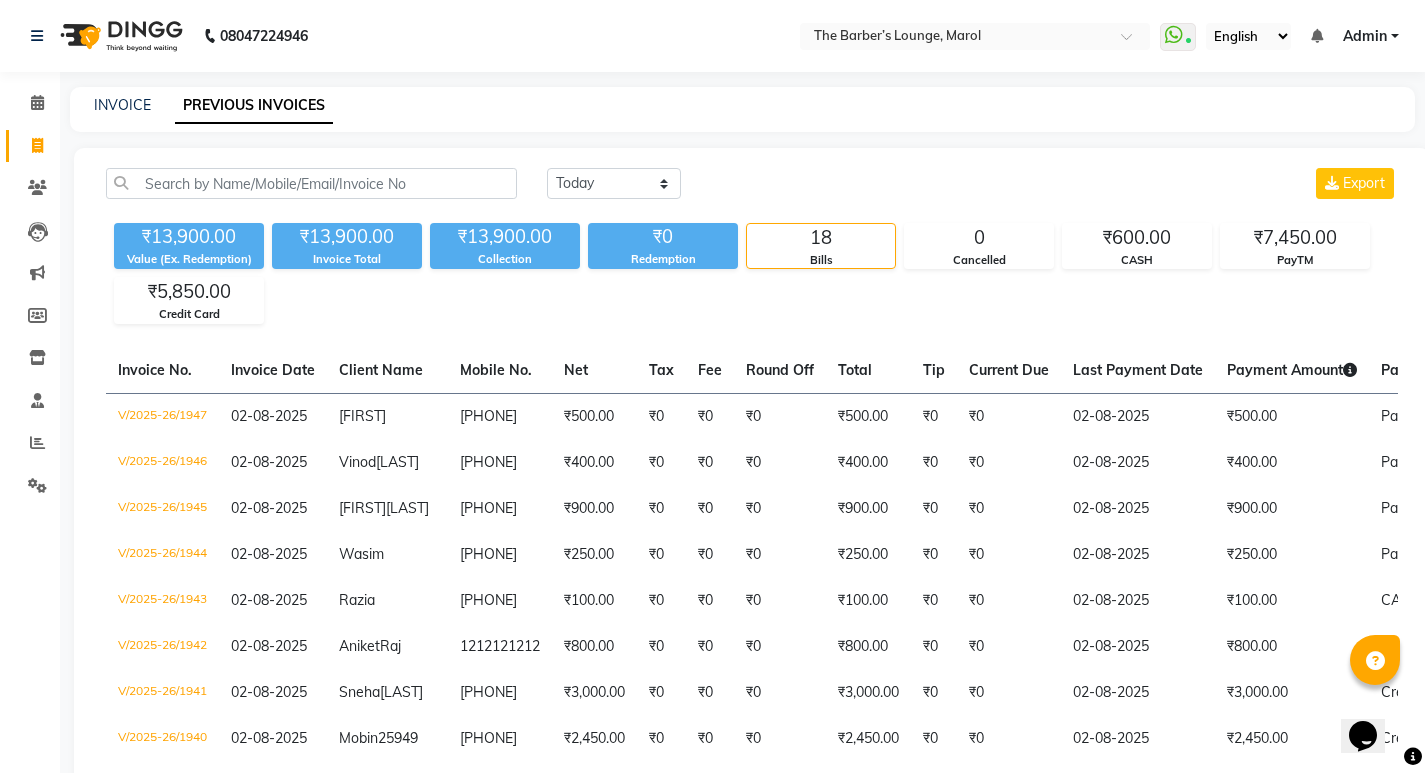 click on "INVOICE" 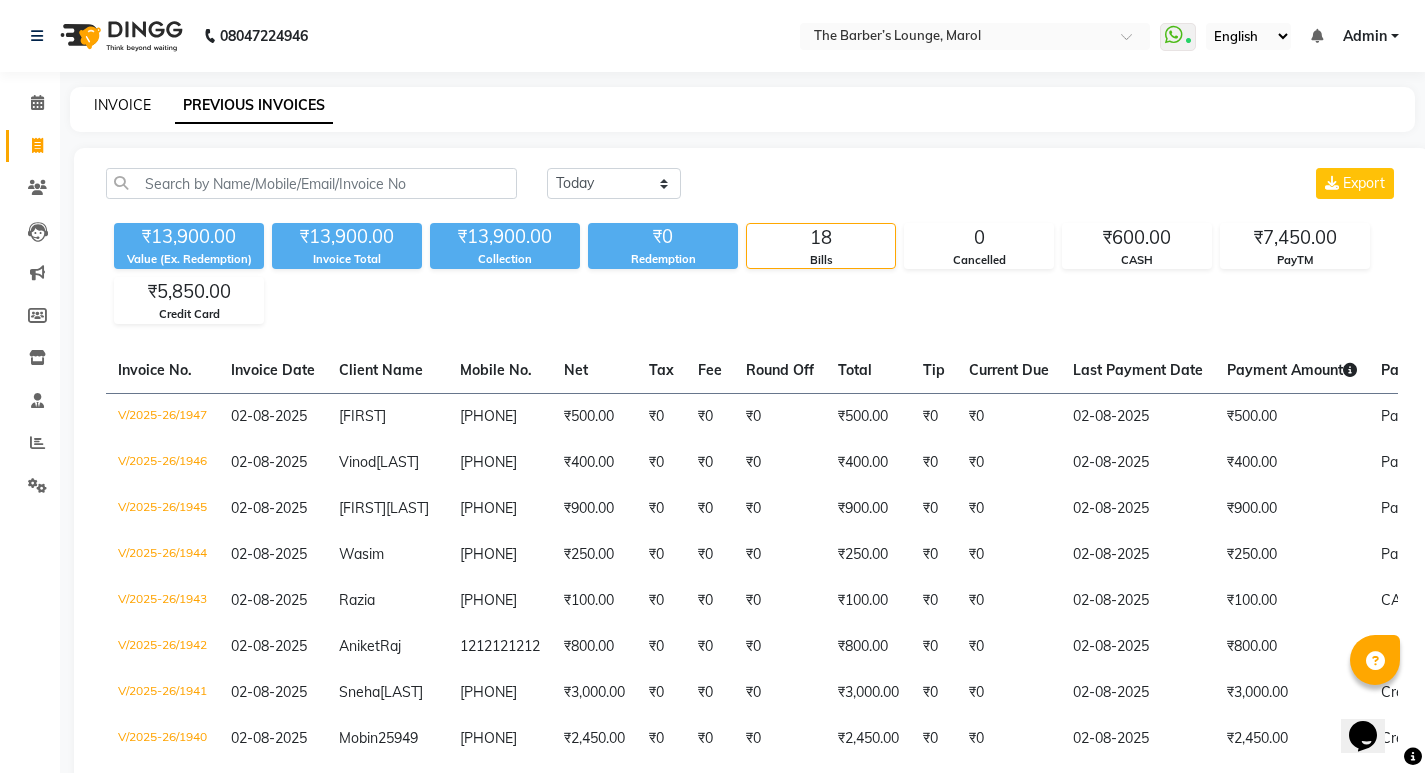 click on "INVOICE" 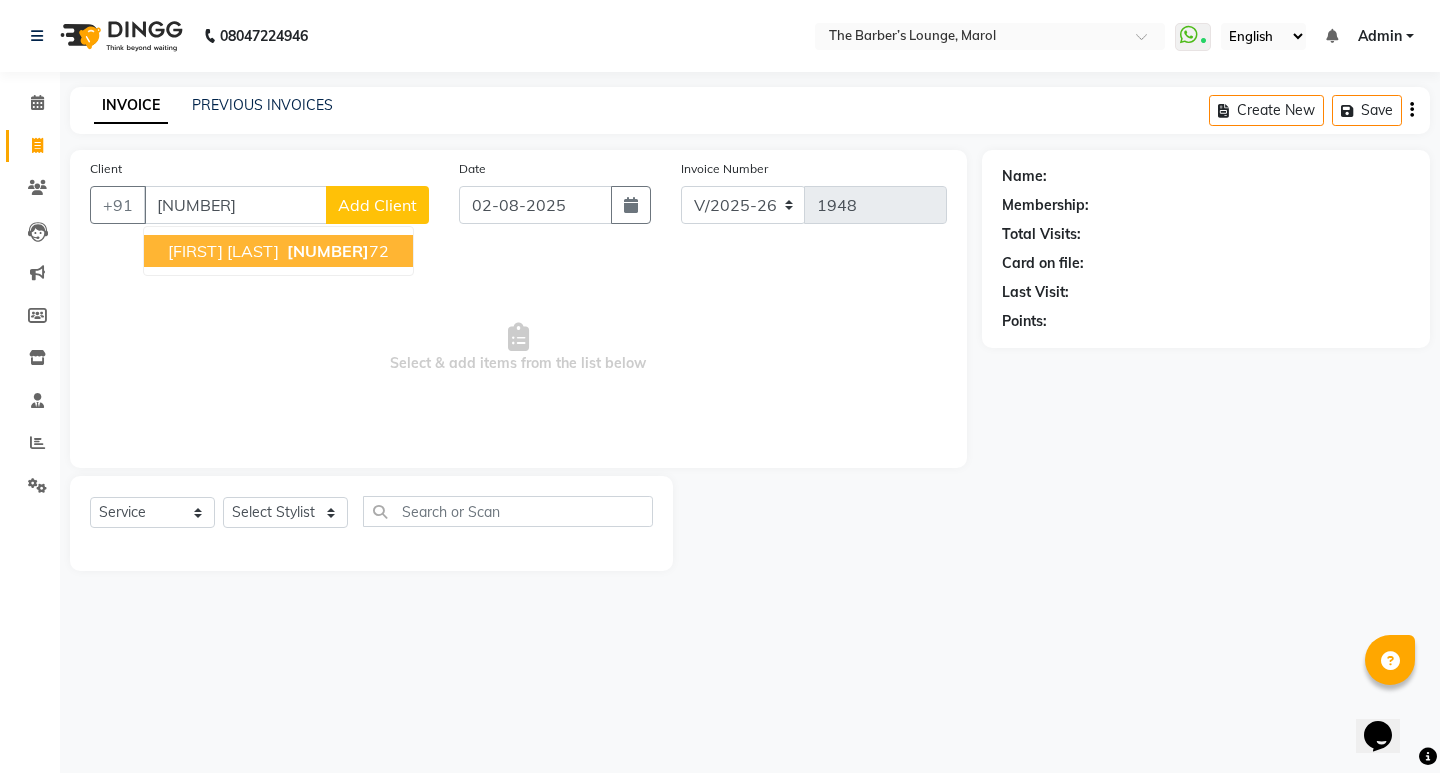 click on "[FIRST] [LAST] [NUMBER] [NUMBER]" at bounding box center (278, 251) 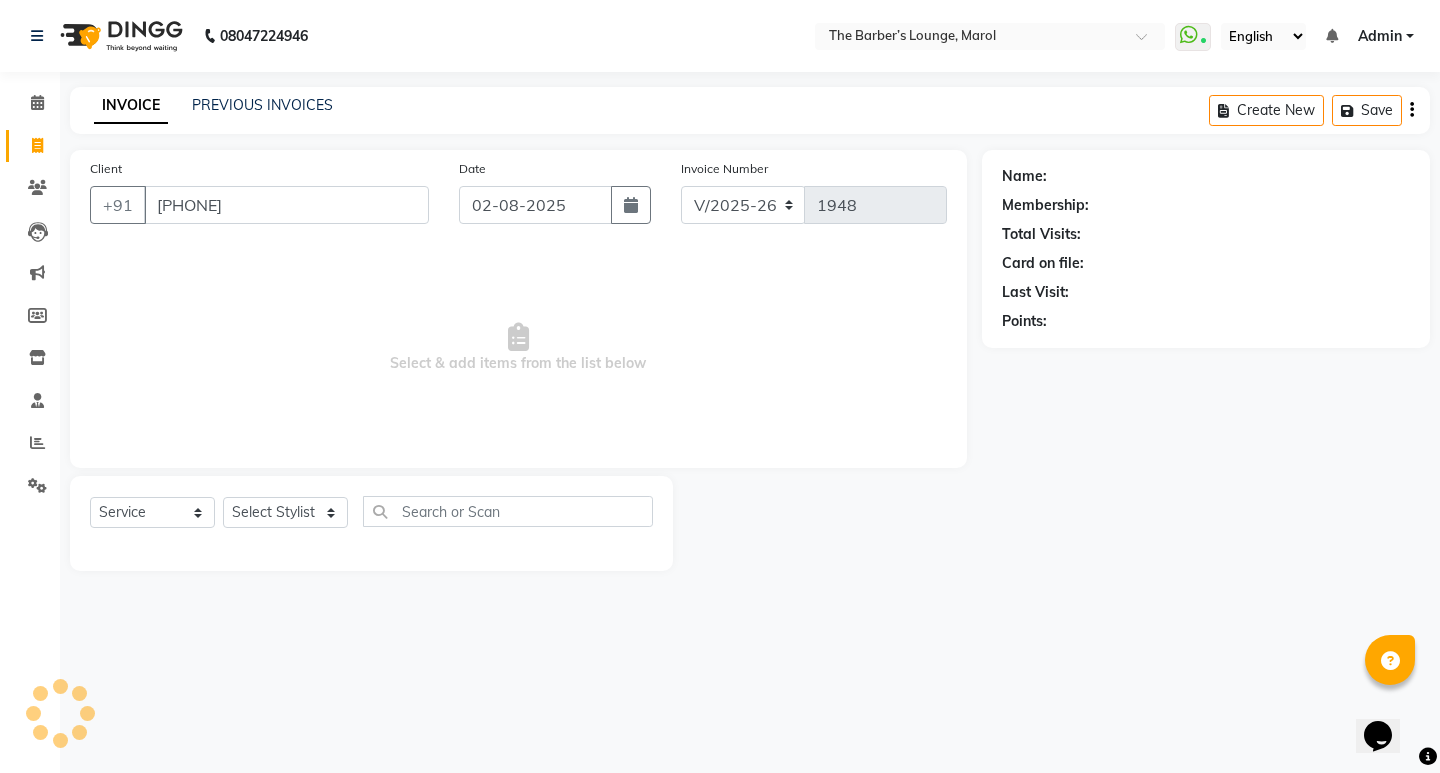 type on "[PHONE]" 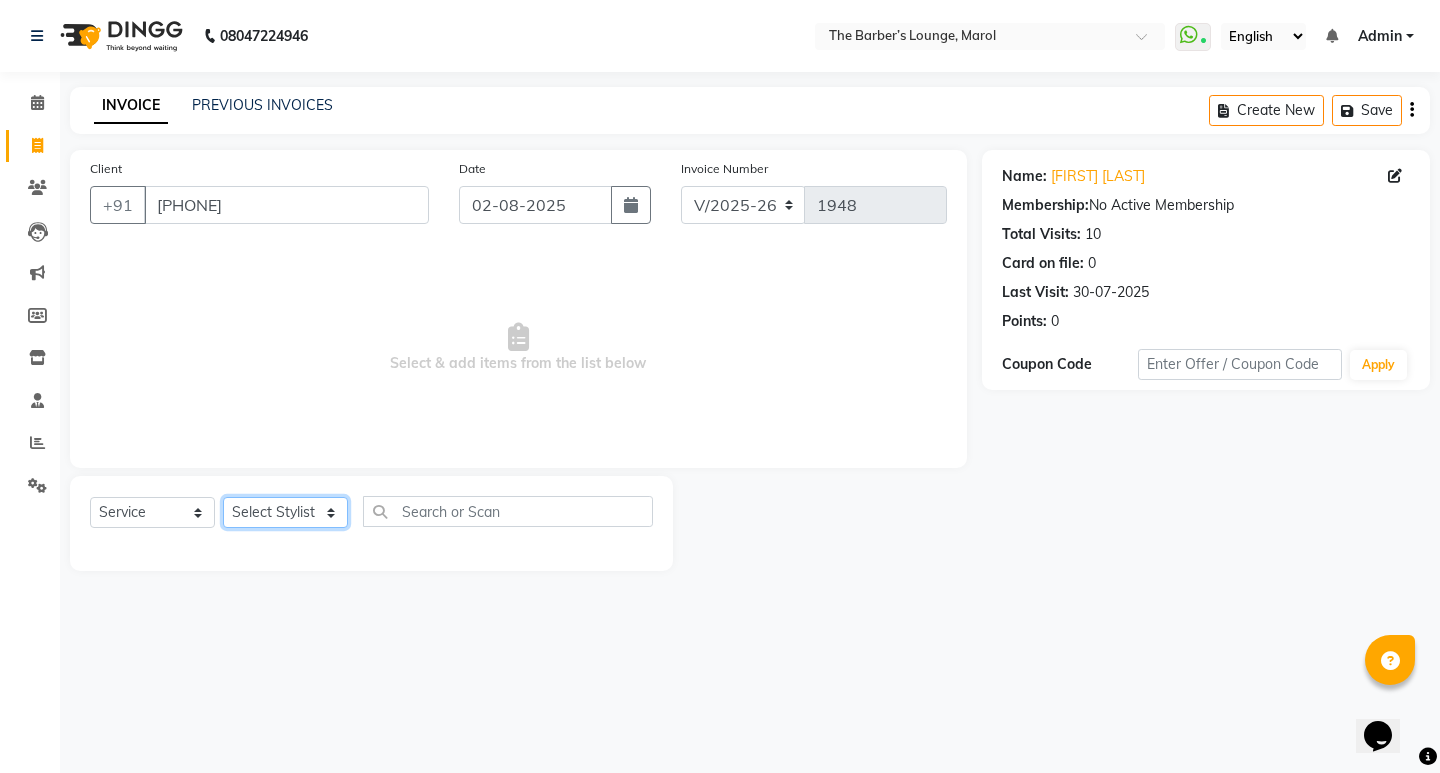 drag, startPoint x: 294, startPoint y: 505, endPoint x: 294, endPoint y: 518, distance: 13 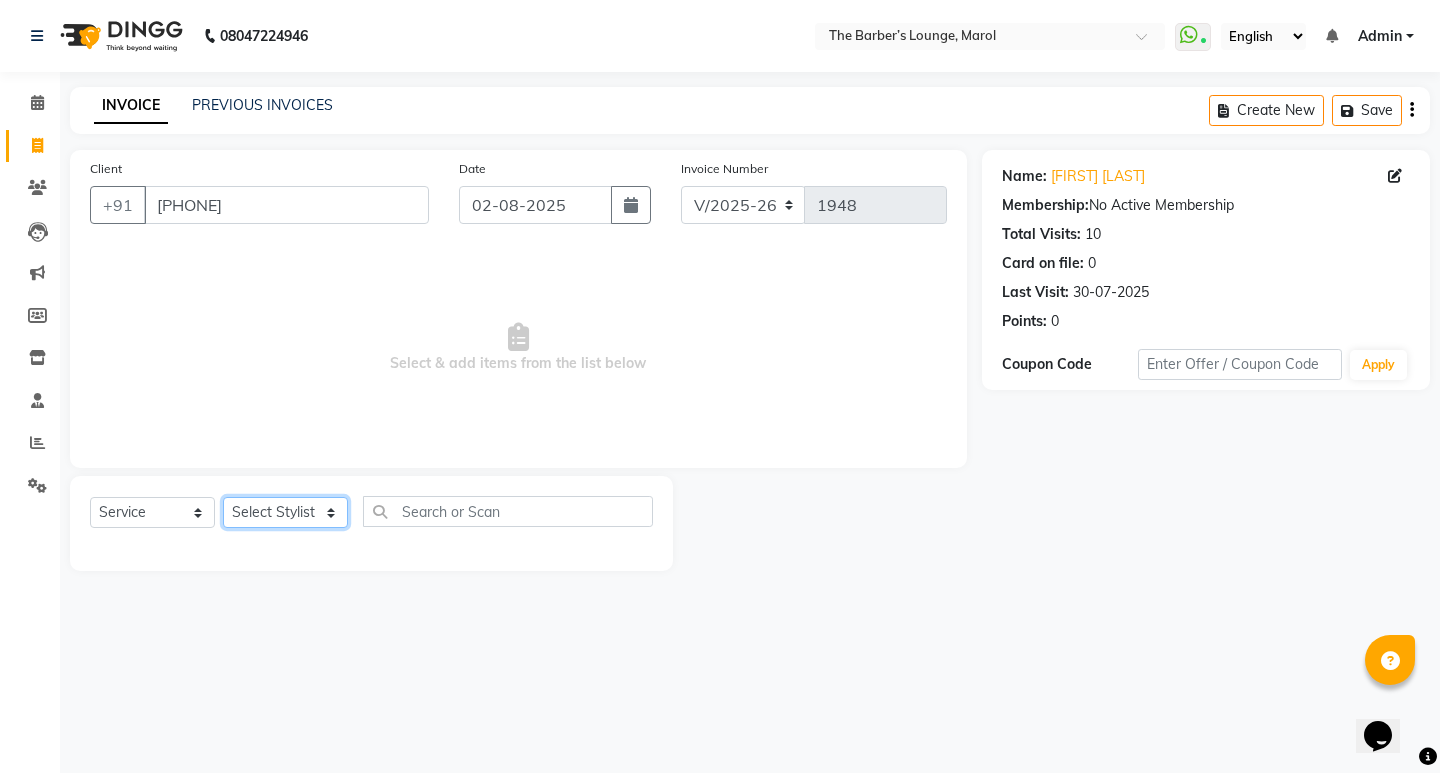 select on "62819" 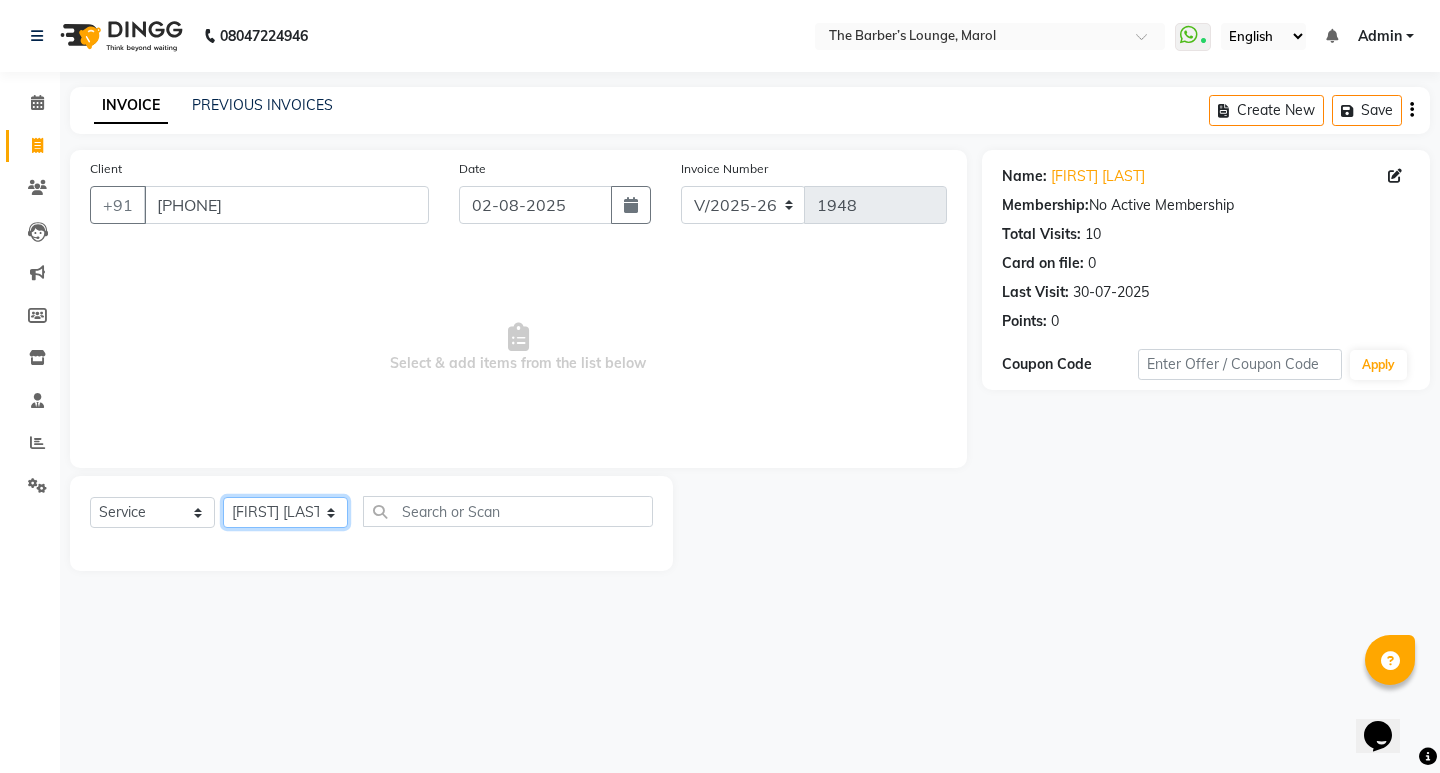 click on "Select Stylist Anjali Jafar Salmani Ketan Shinde Mohsin Akhtar Satish Tejasvi Vasundhara" 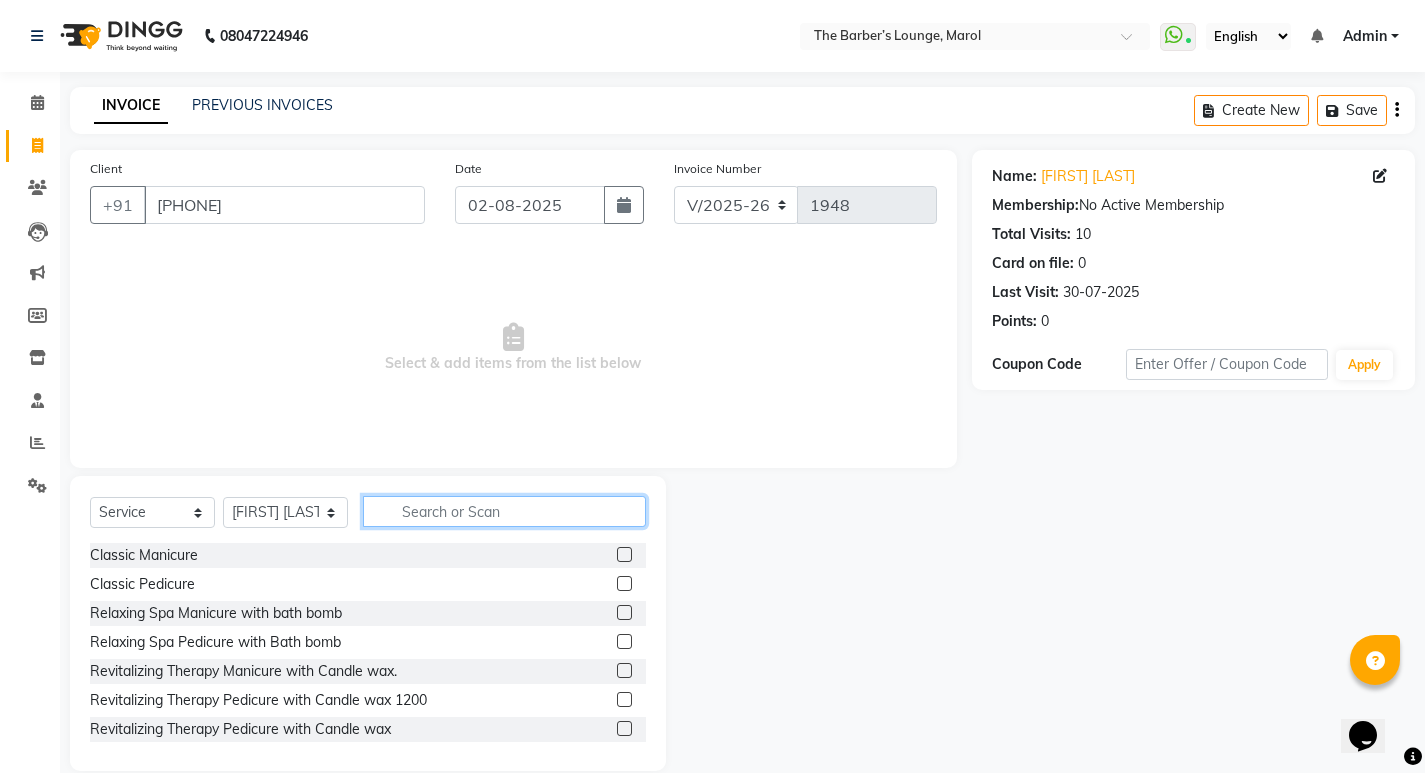 click 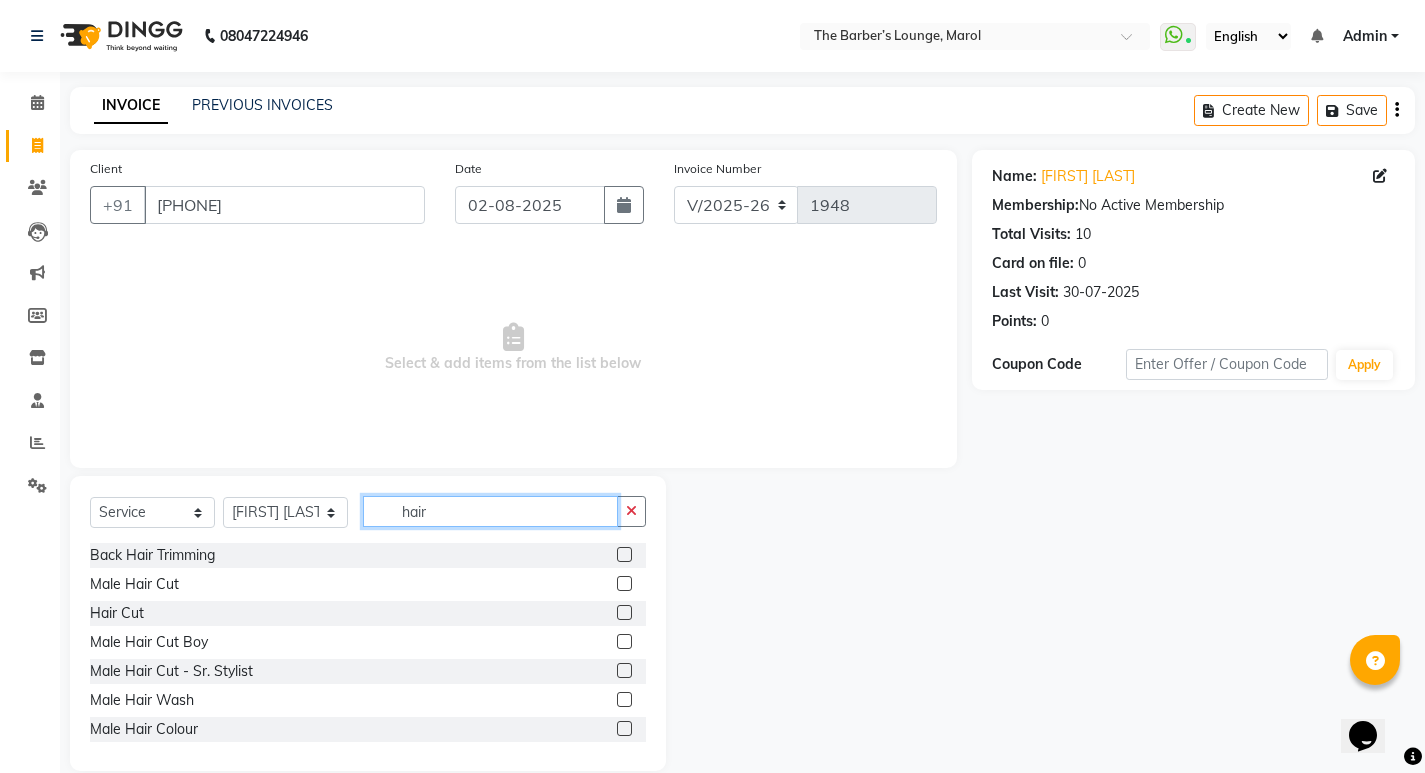 type on "hair" 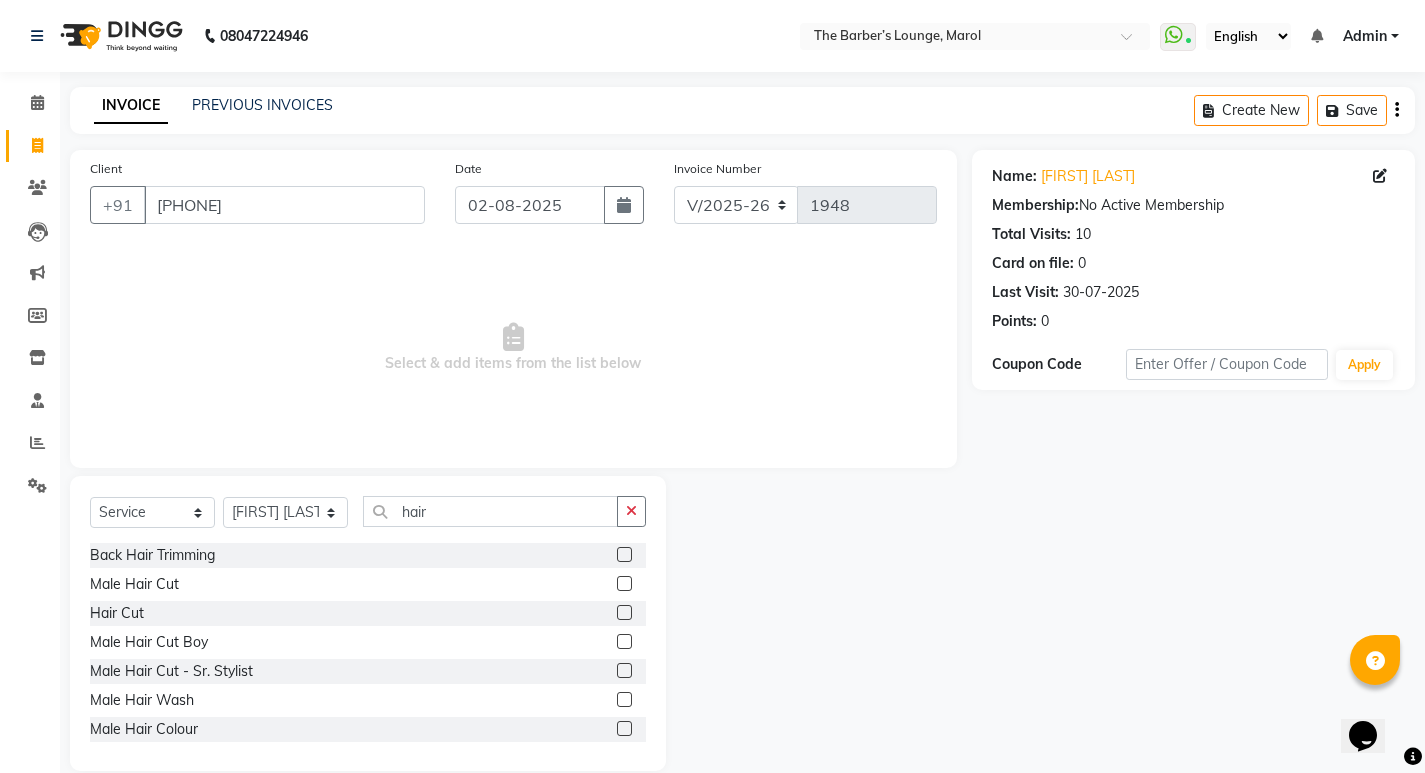 click 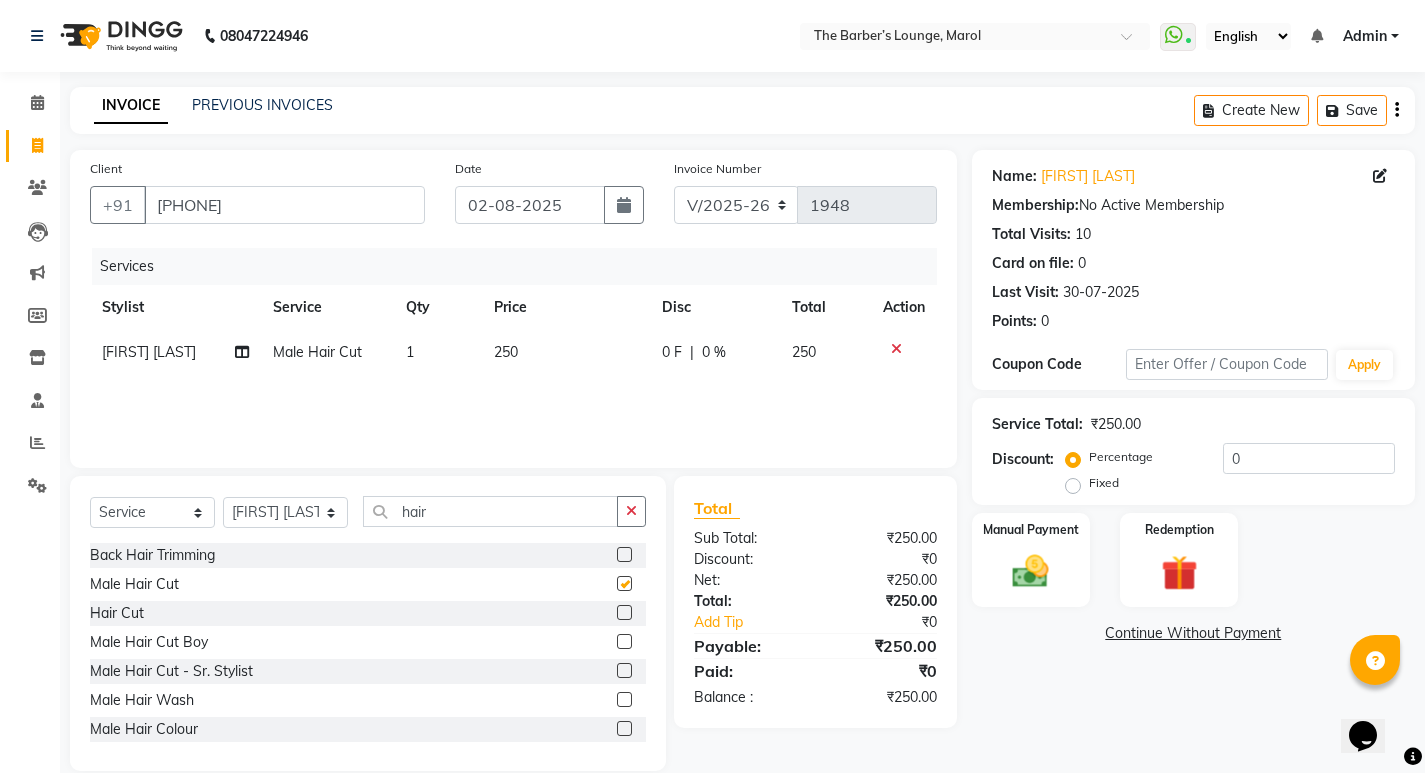 checkbox on "false" 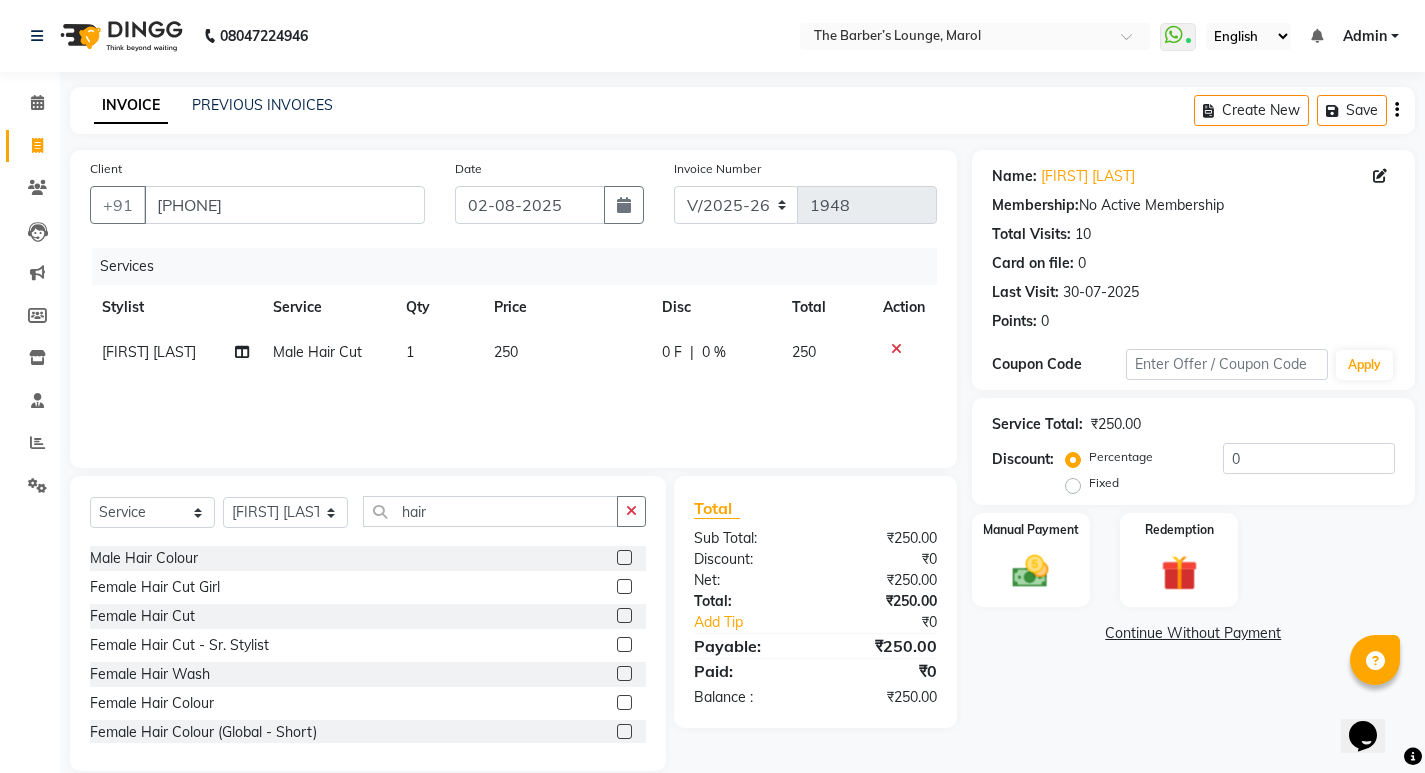 scroll, scrollTop: 200, scrollLeft: 0, axis: vertical 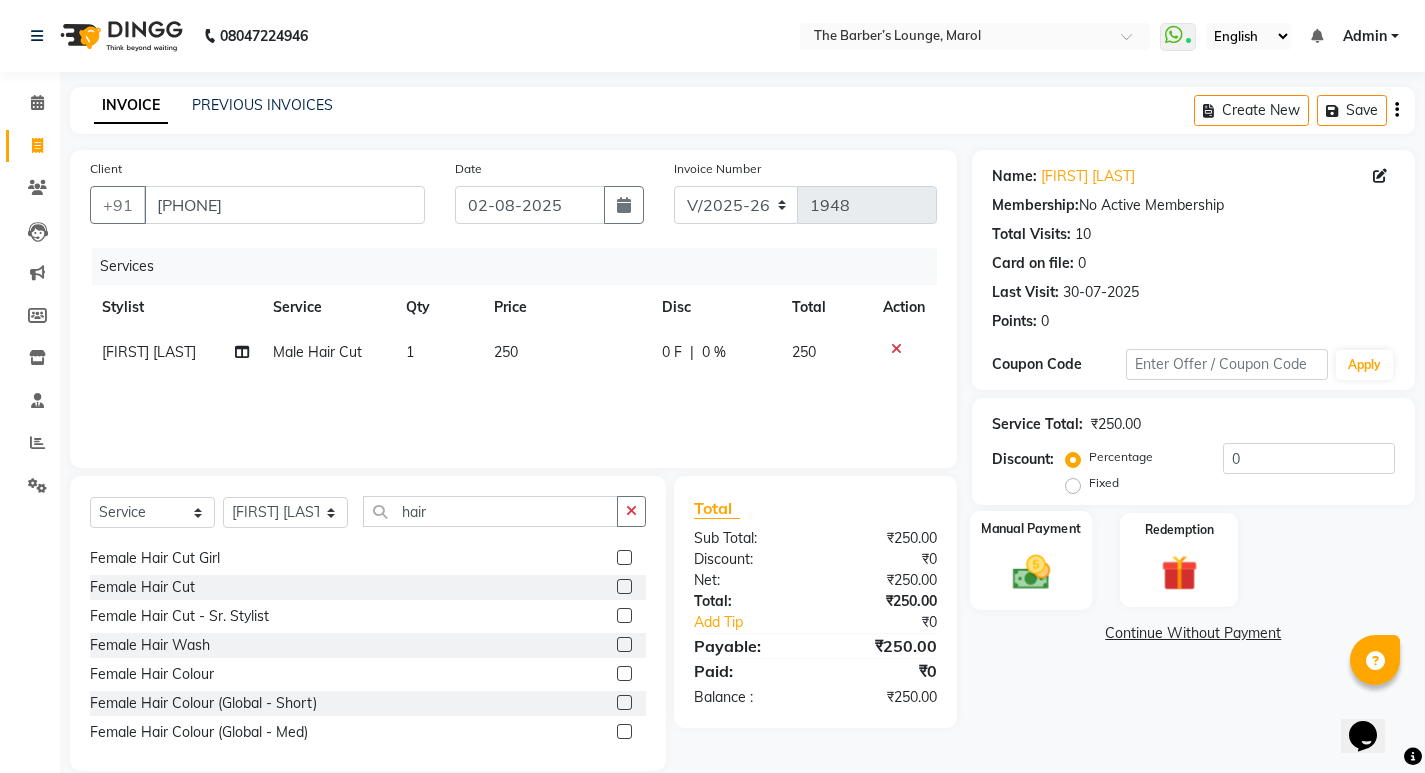click on "Manual Payment" 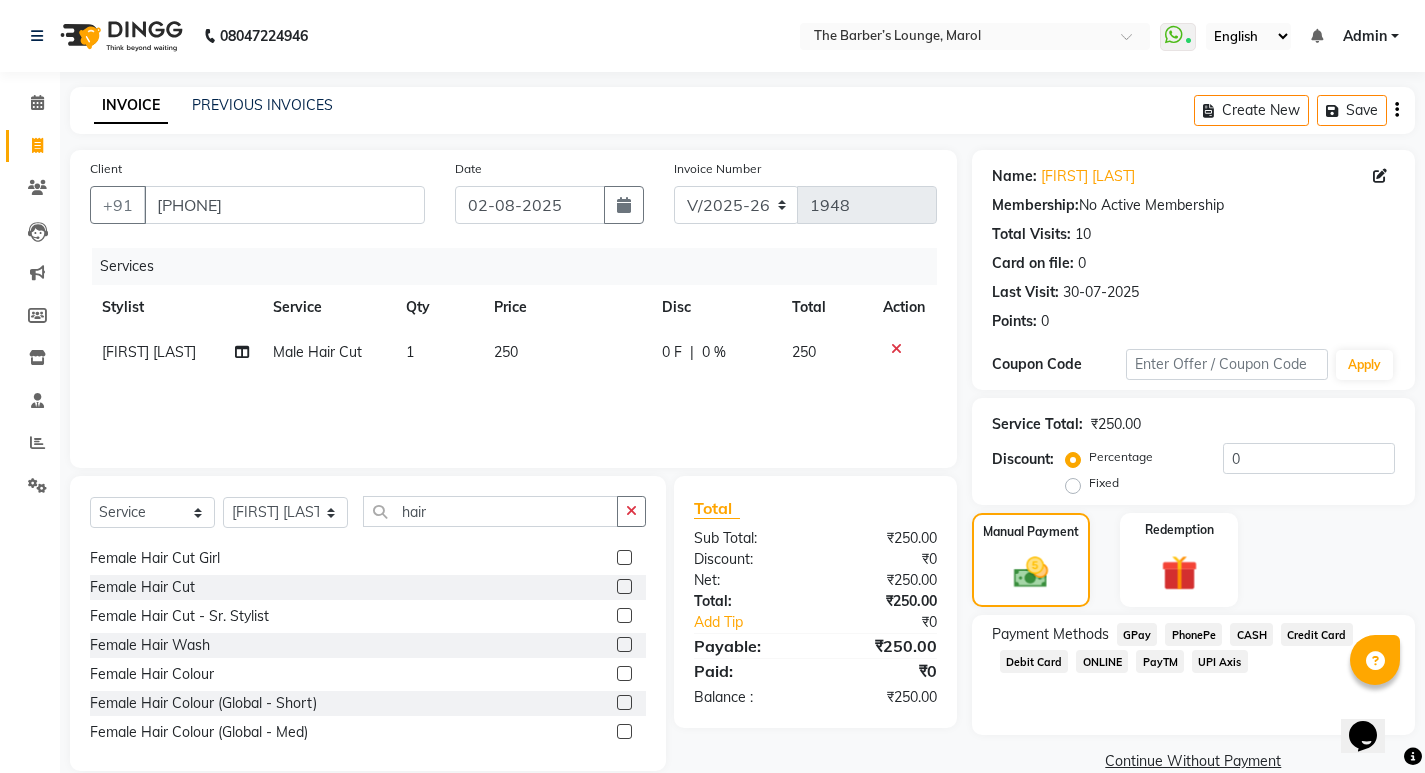 click on "CASH" 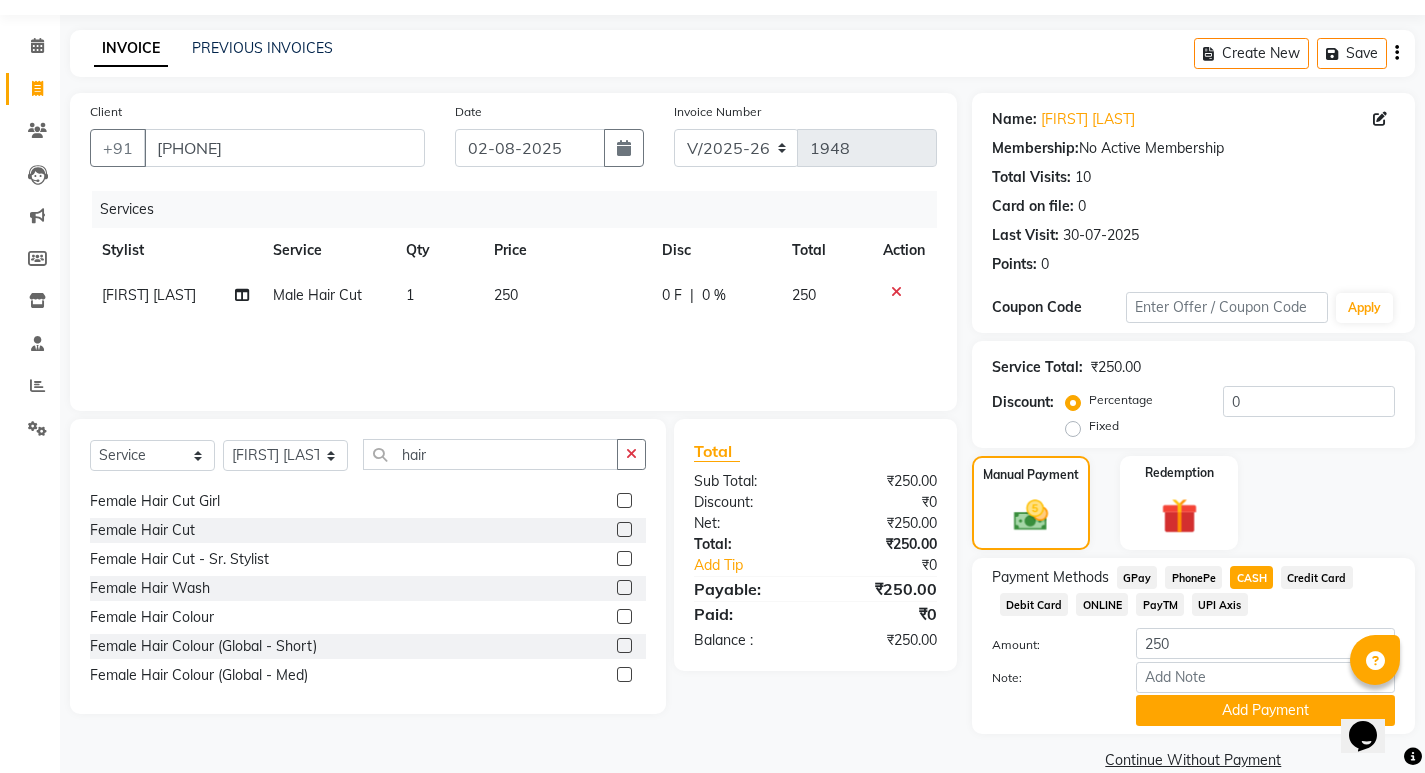 scroll, scrollTop: 89, scrollLeft: 0, axis: vertical 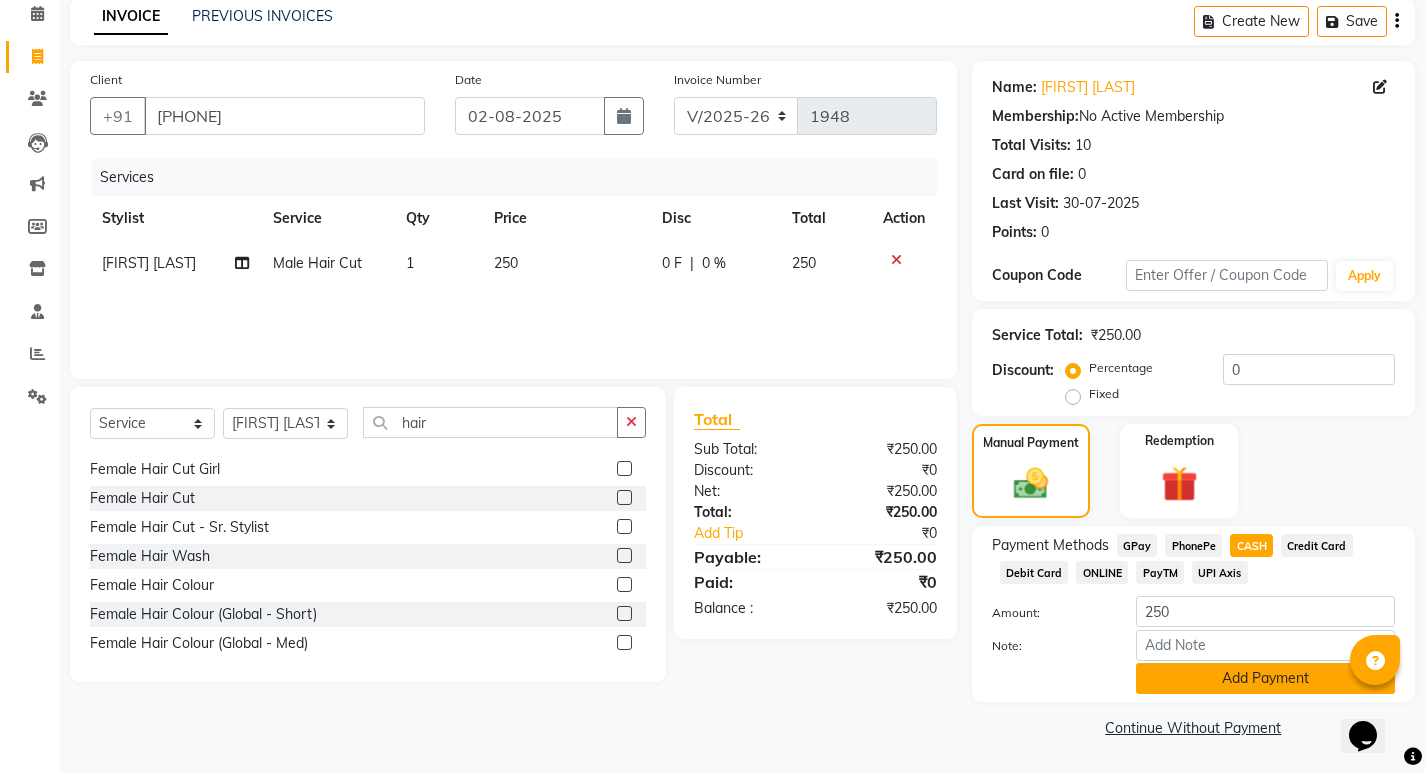 click on "Add Payment" 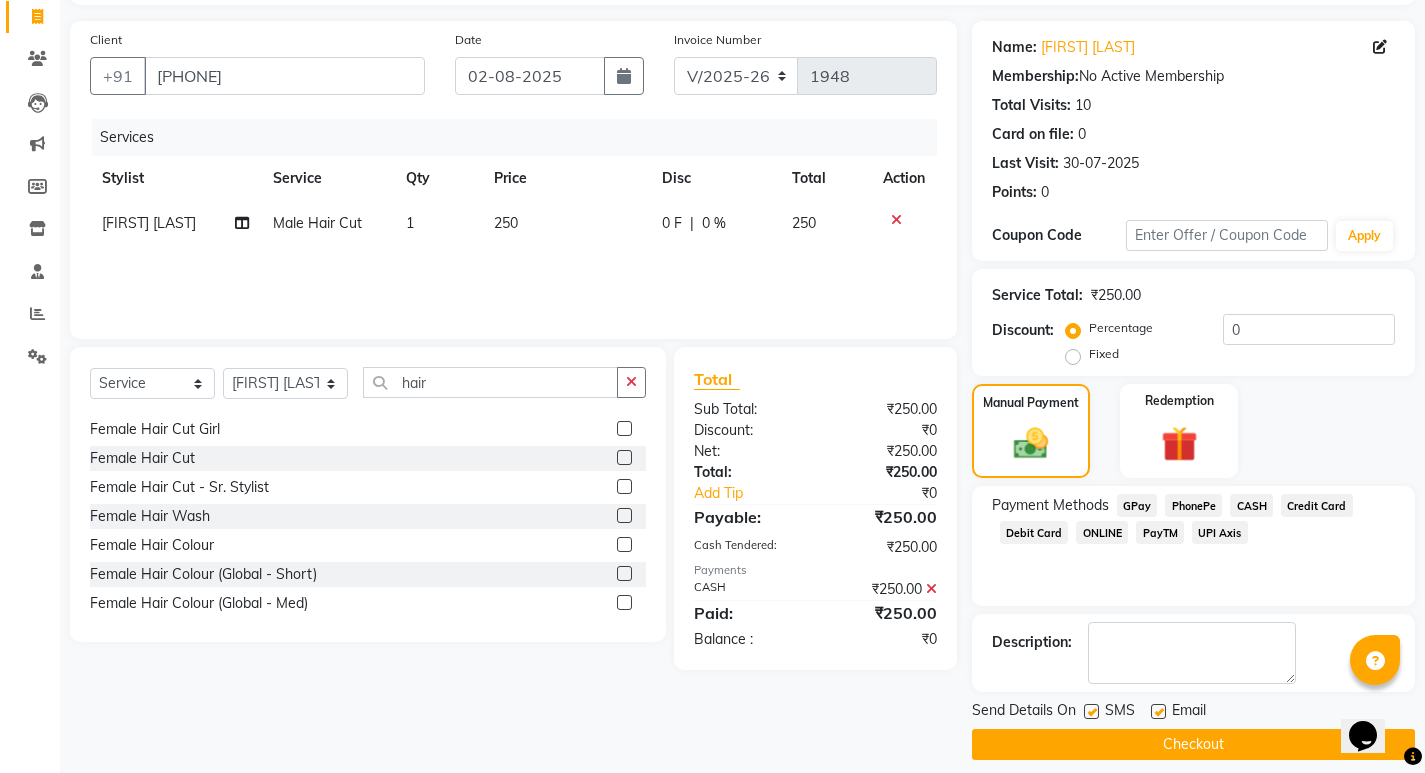 scroll, scrollTop: 146, scrollLeft: 0, axis: vertical 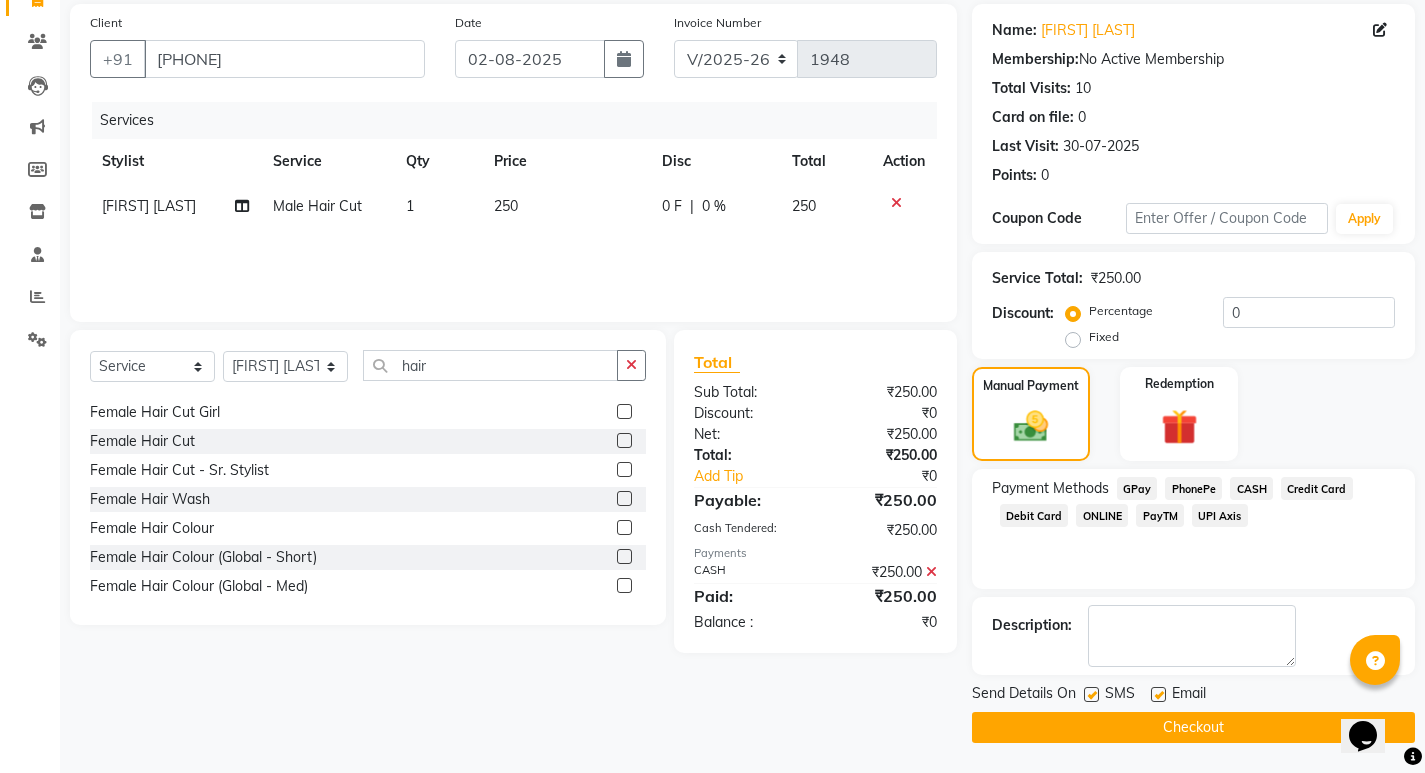 click 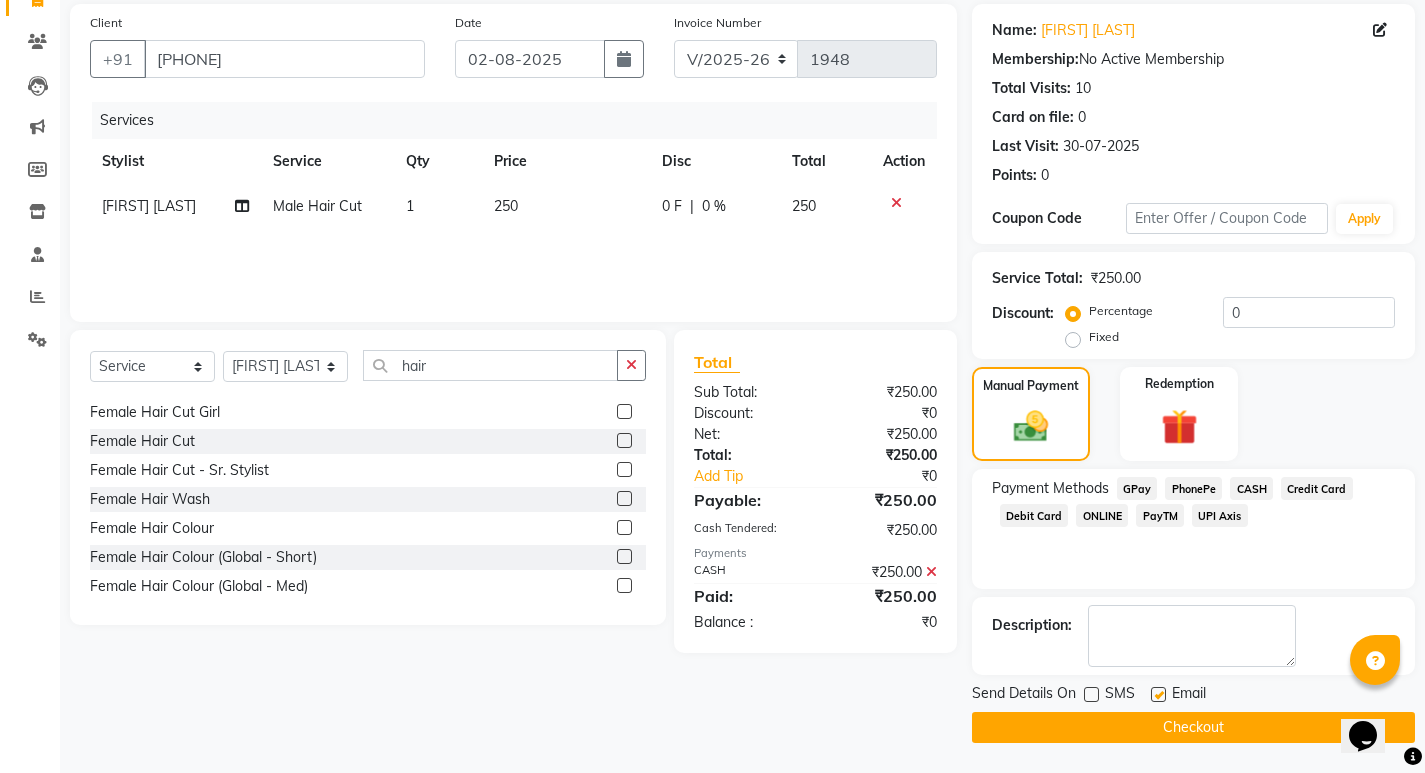 click 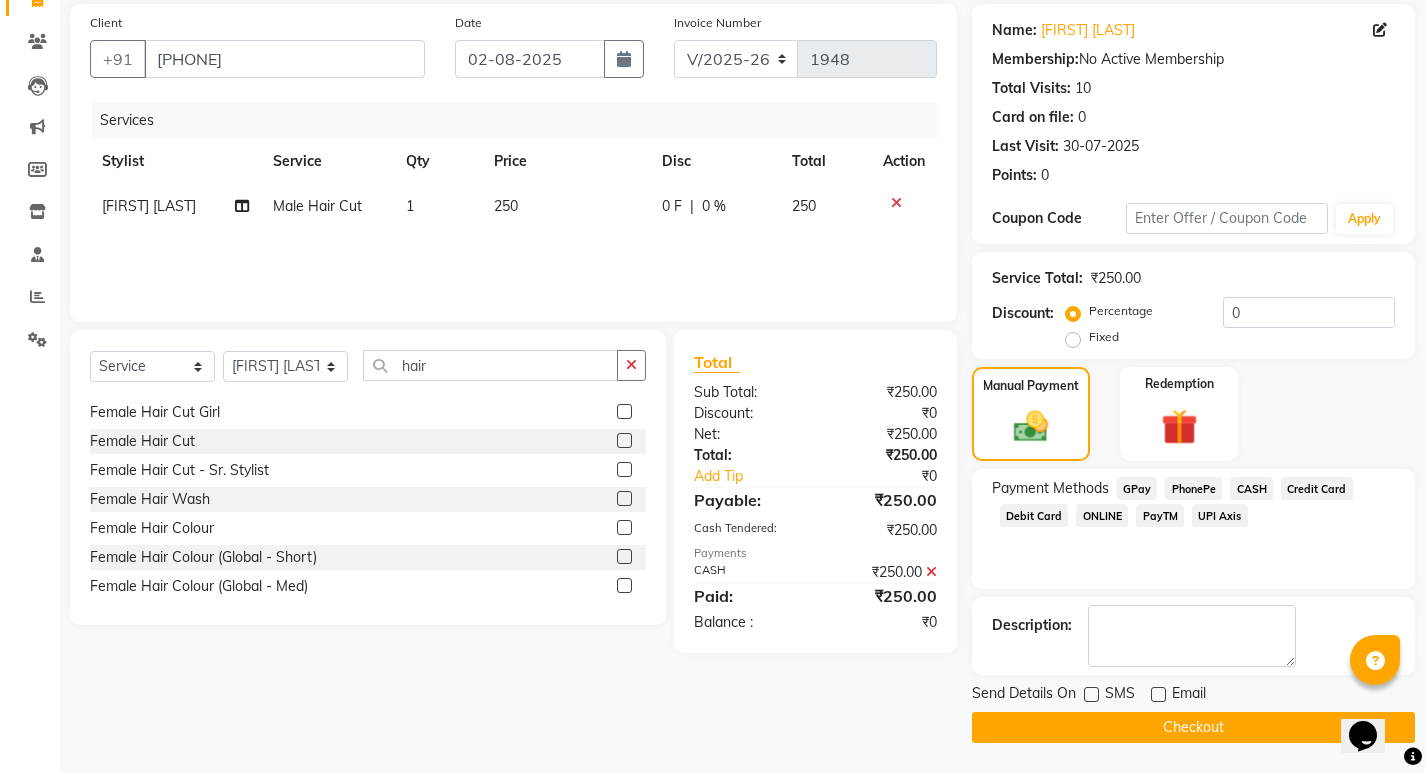 click on "Checkout" 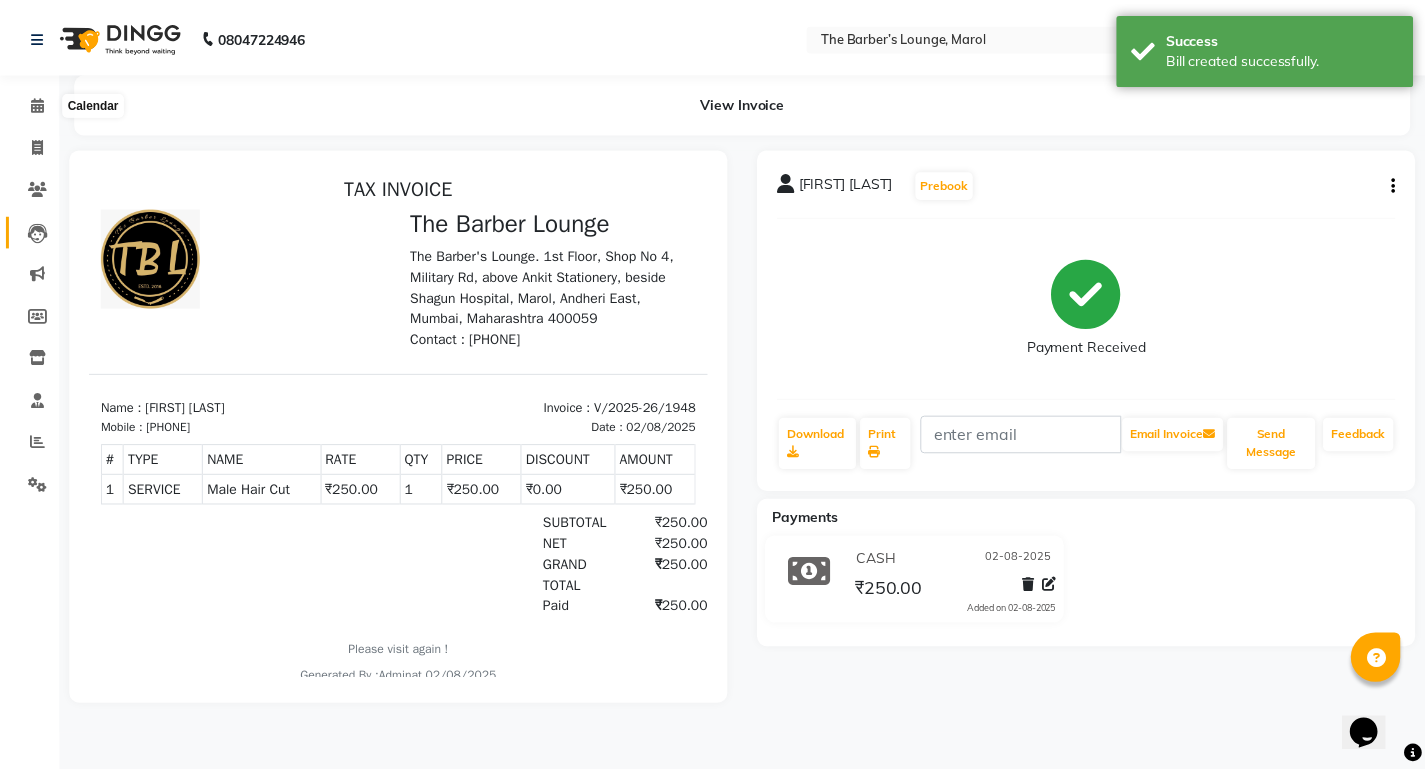 scroll, scrollTop: 0, scrollLeft: 0, axis: both 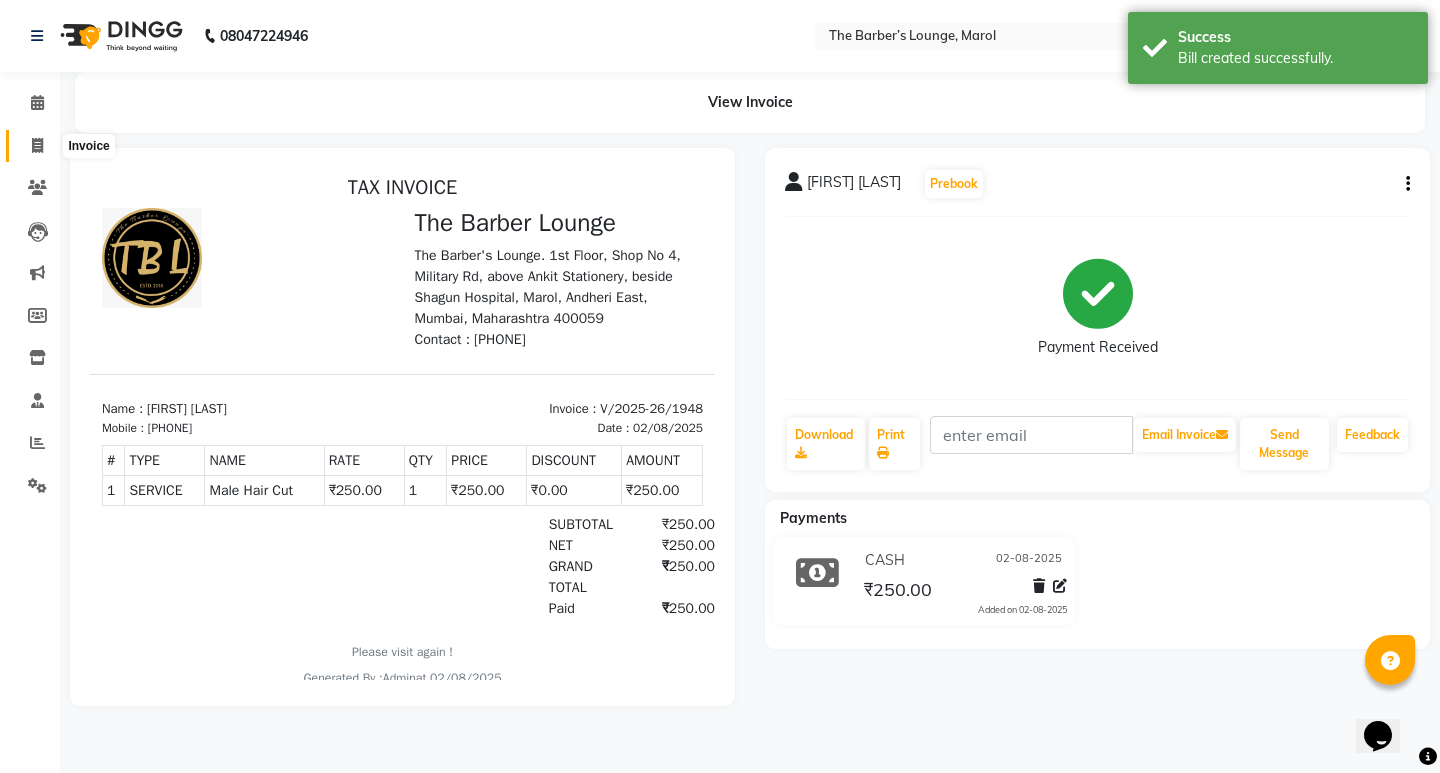 click 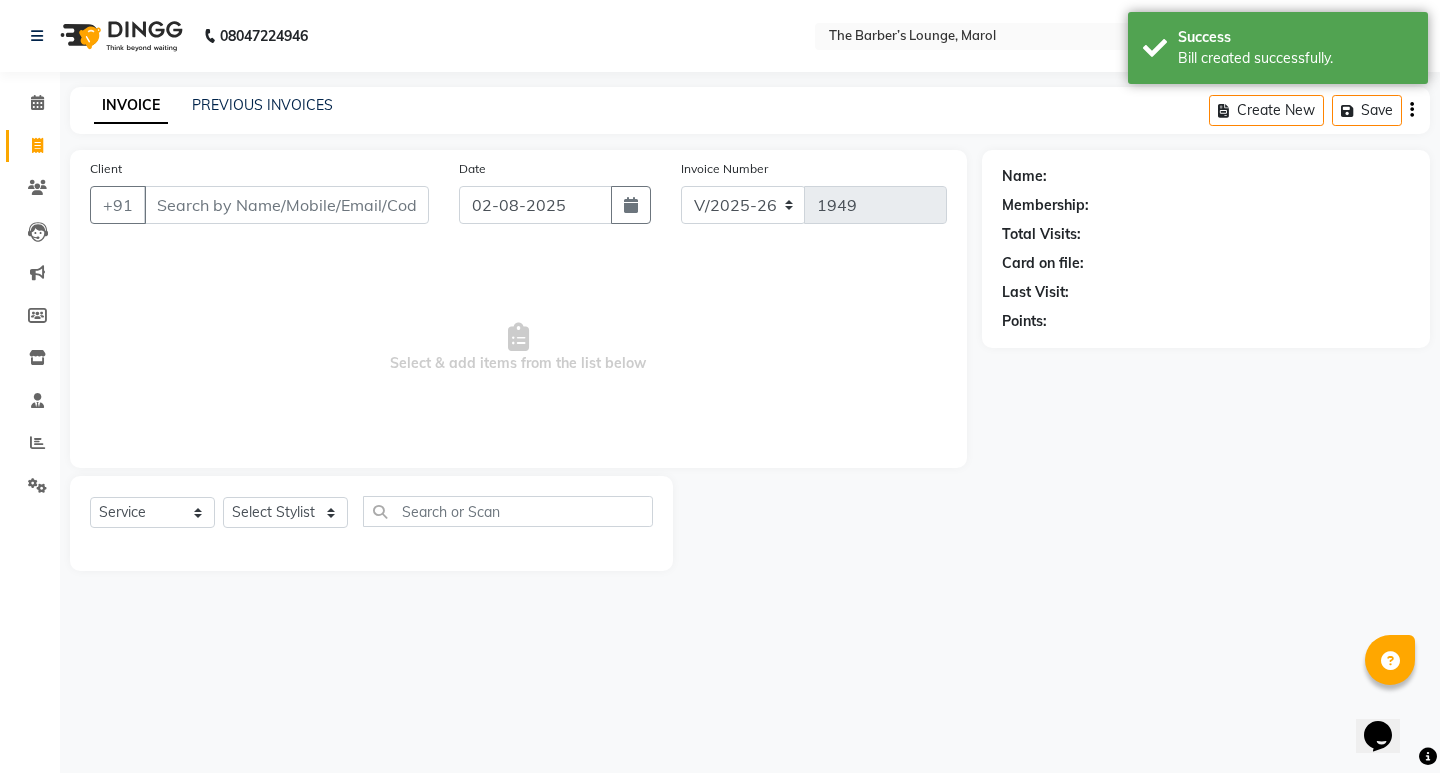 click on "INVOICE PREVIOUS INVOICES Create New   Save" 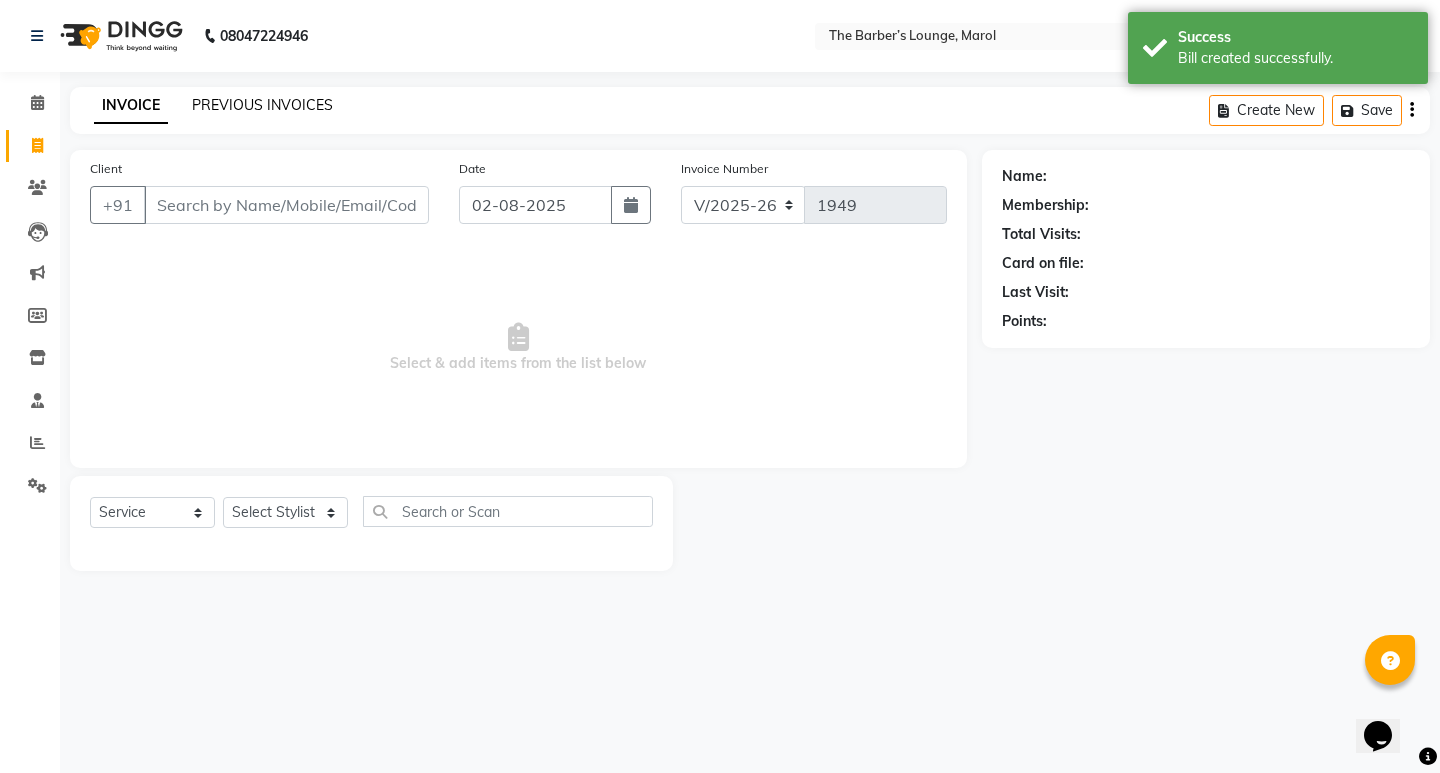 click on "PREVIOUS INVOICES" 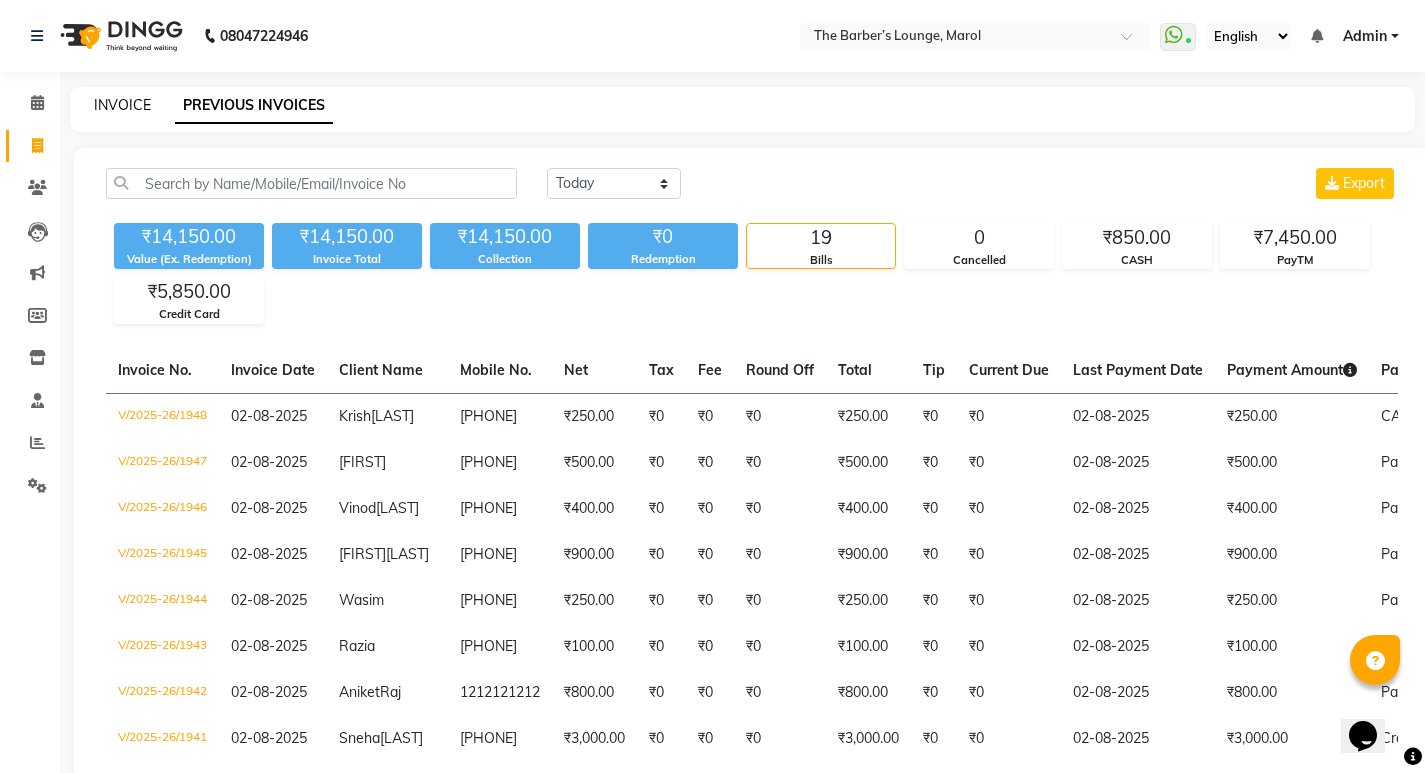 click on "INVOICE" 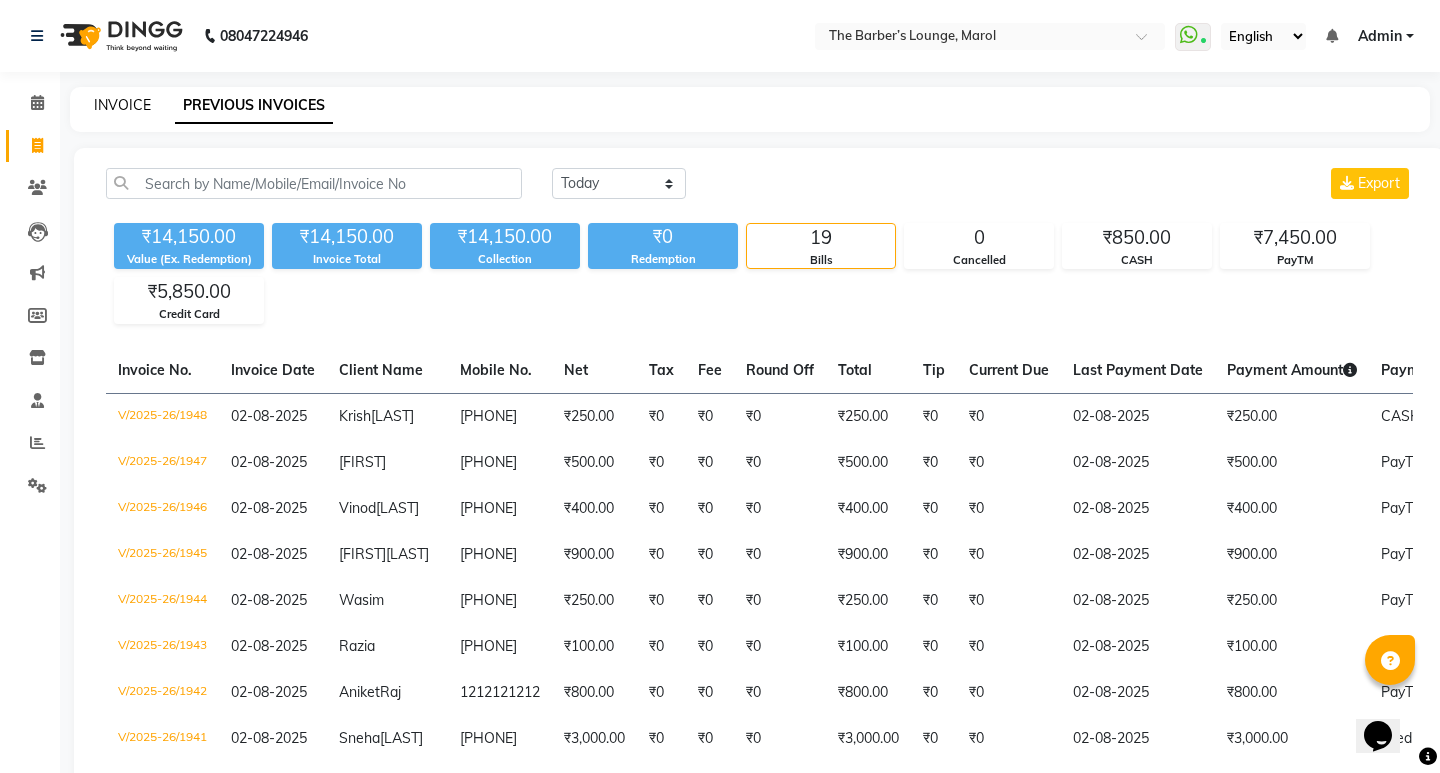 select on "7188" 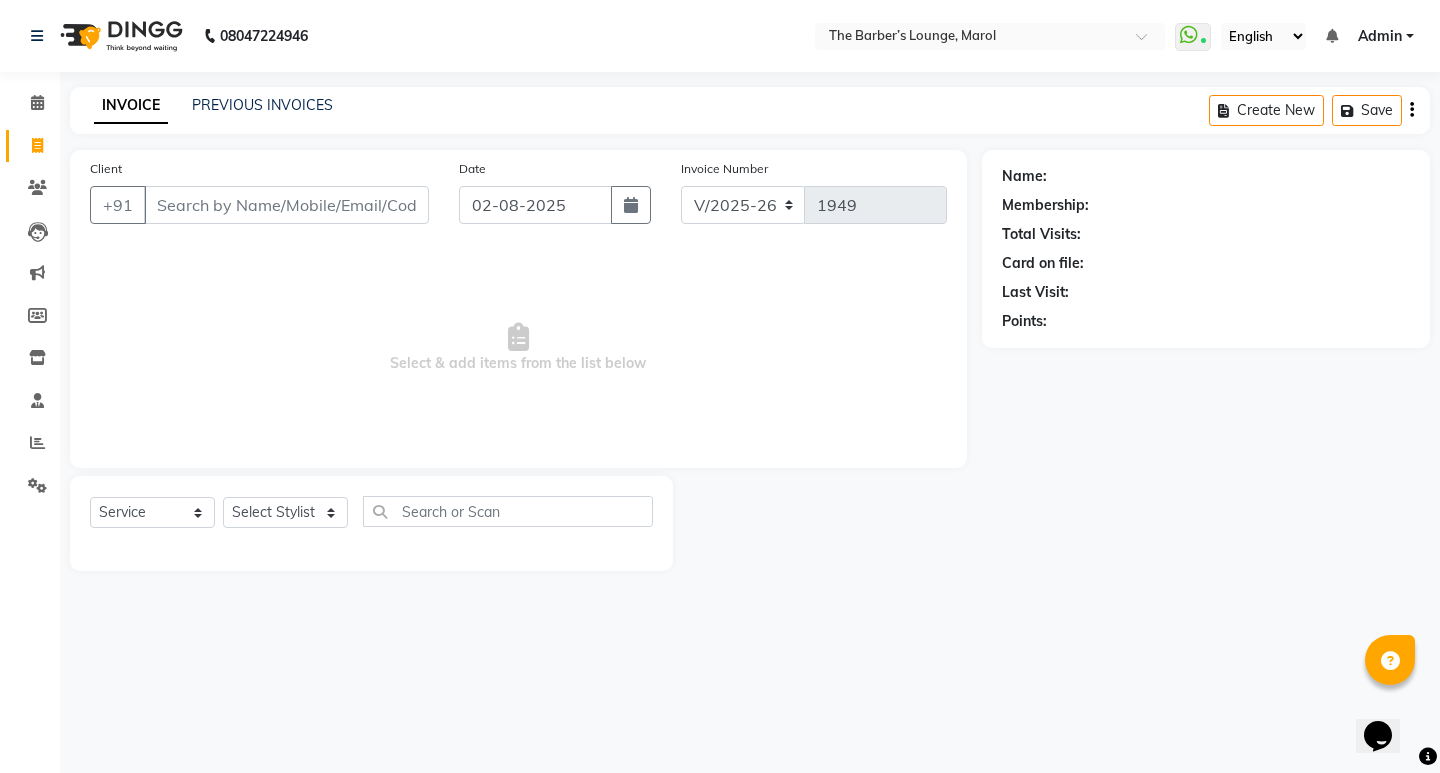 click on "Client" at bounding box center [286, 205] 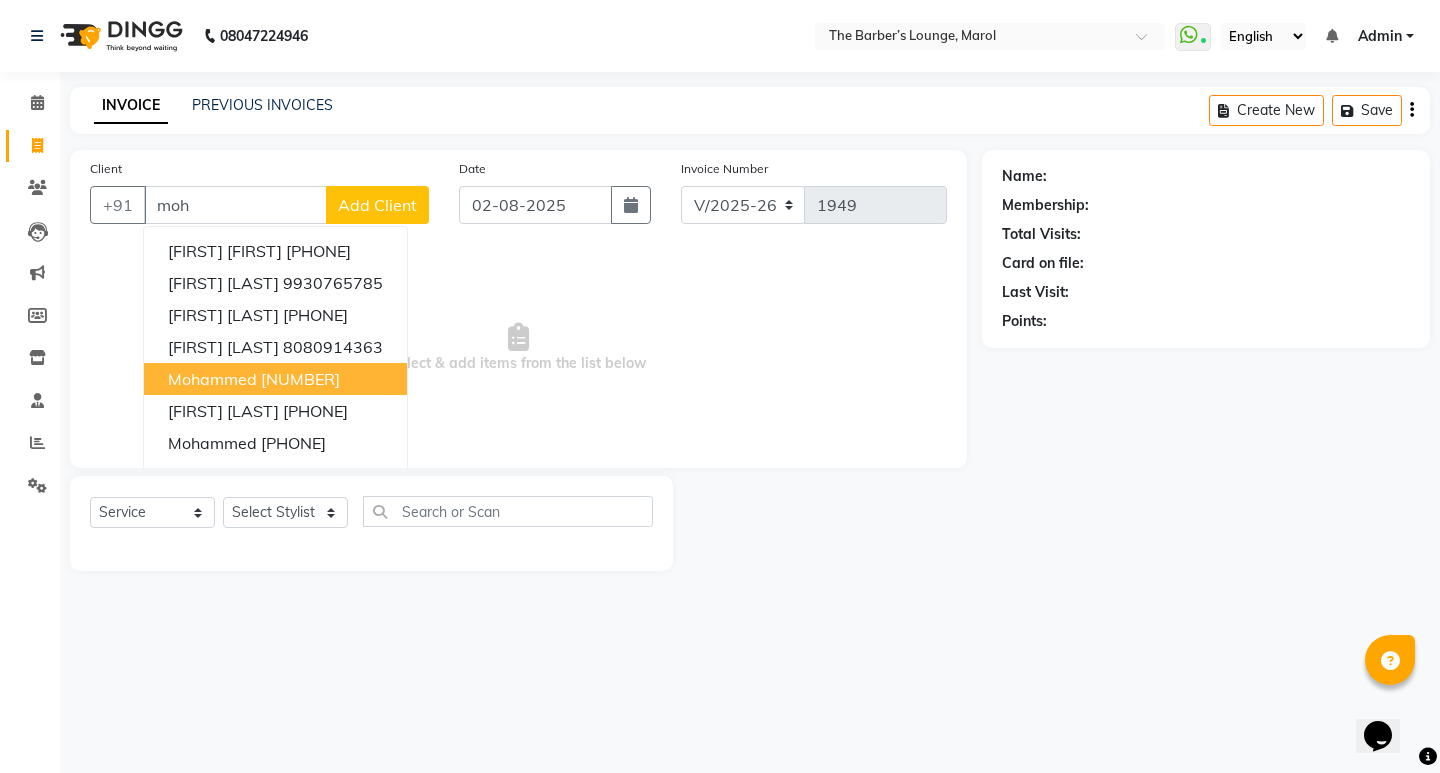click on "mohammed" at bounding box center (212, 379) 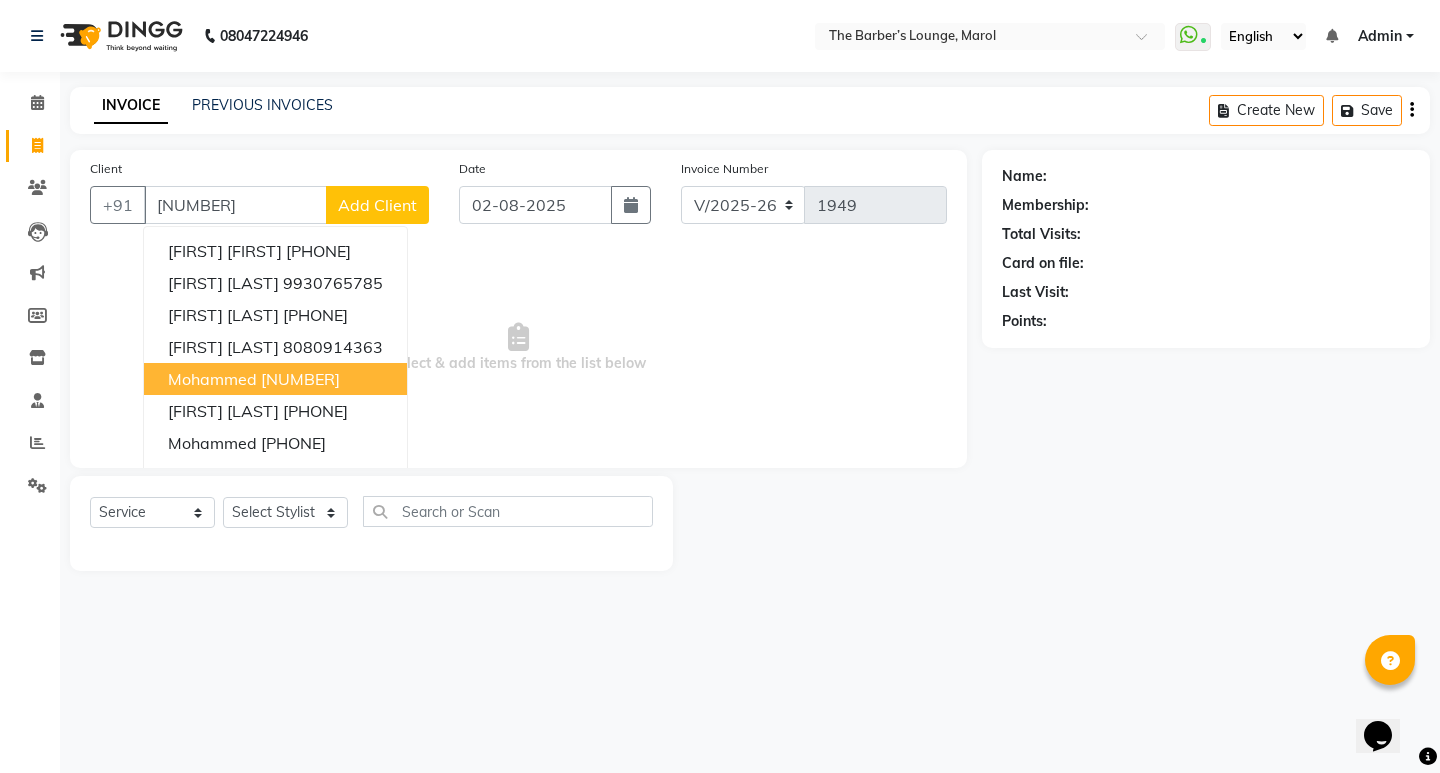 type on "[NUMBER]" 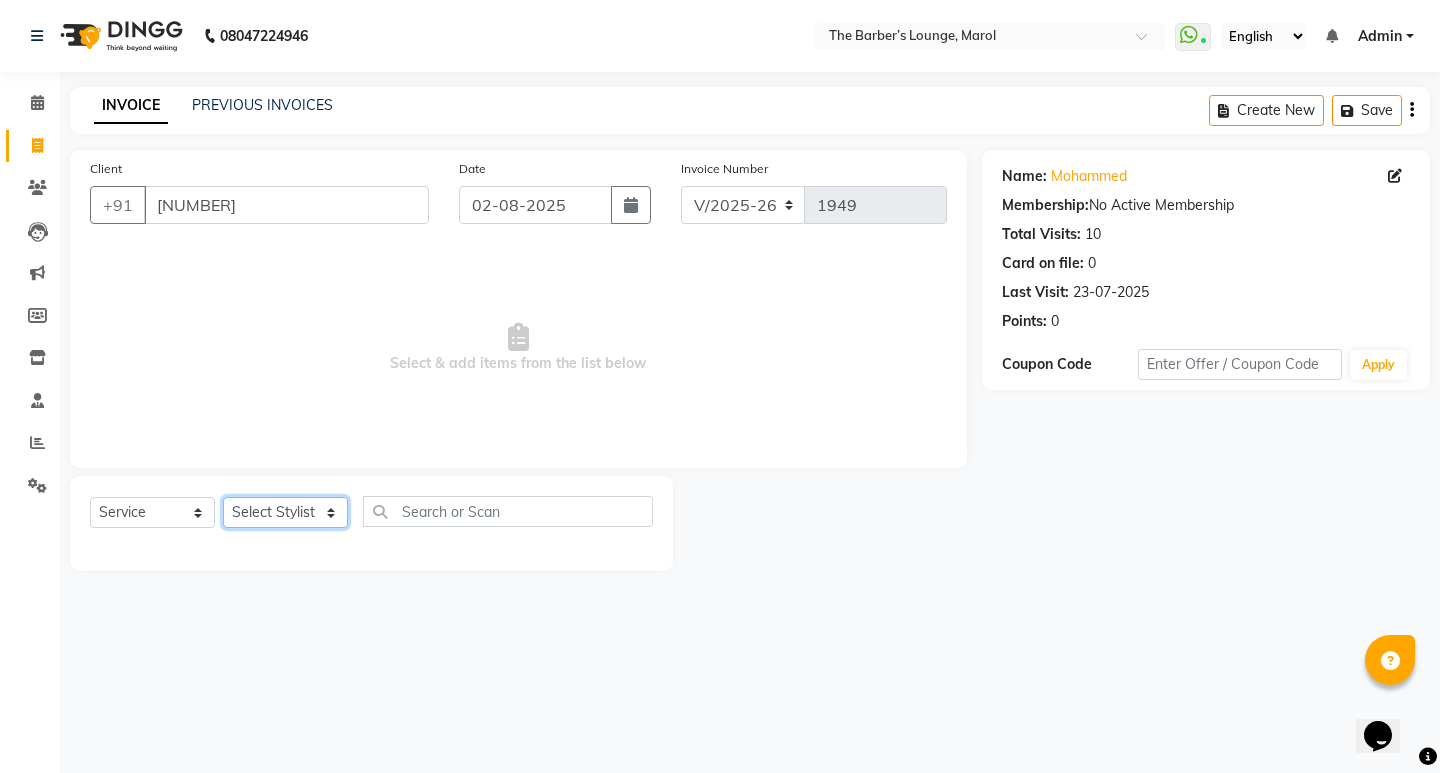 click on "Select Stylist Anjali Jafar Salmani Ketan Shinde Mohsin Akhtar Satish Tejasvi Vasundhara" 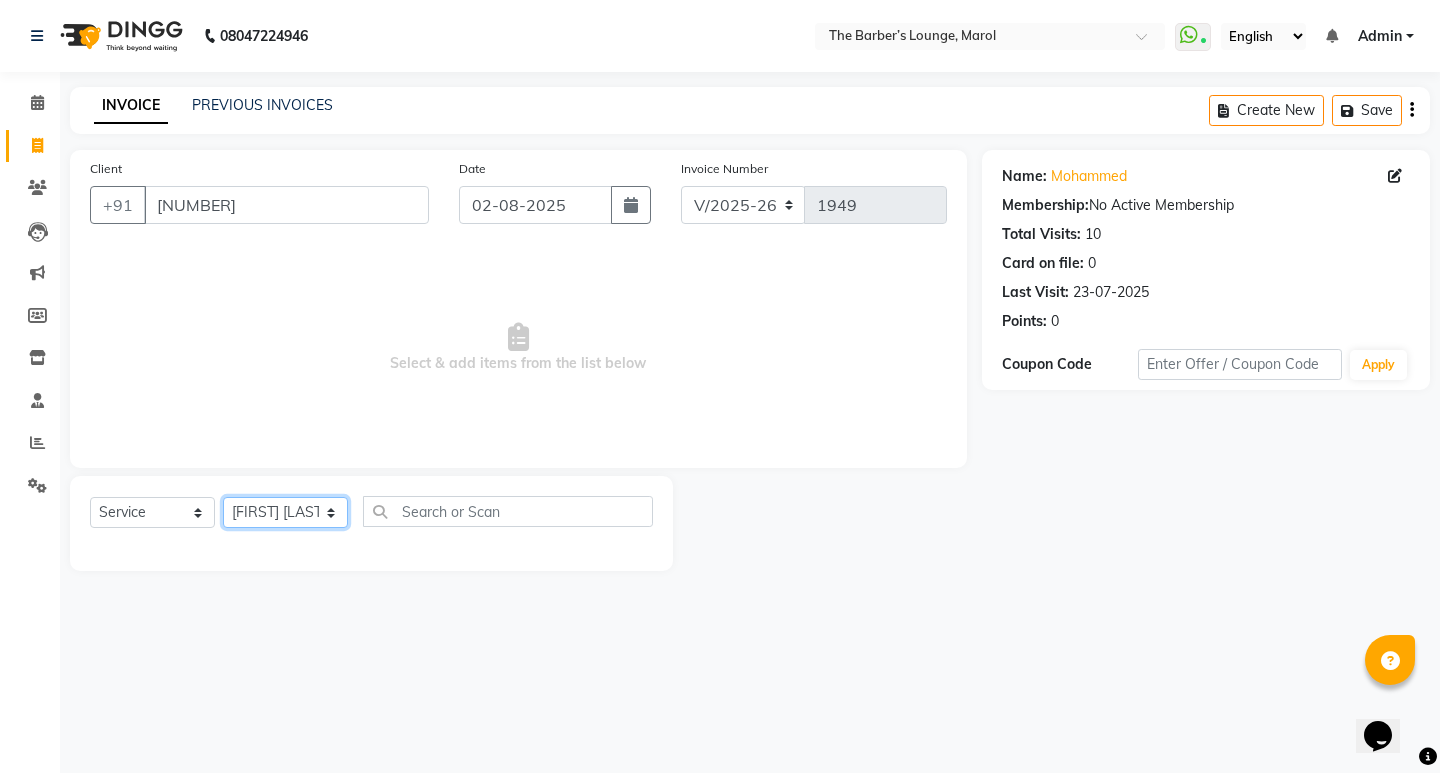 click on "Select Stylist Anjali Jafar Salmani Ketan Shinde Mohsin Akhtar Satish Tejasvi Vasundhara" 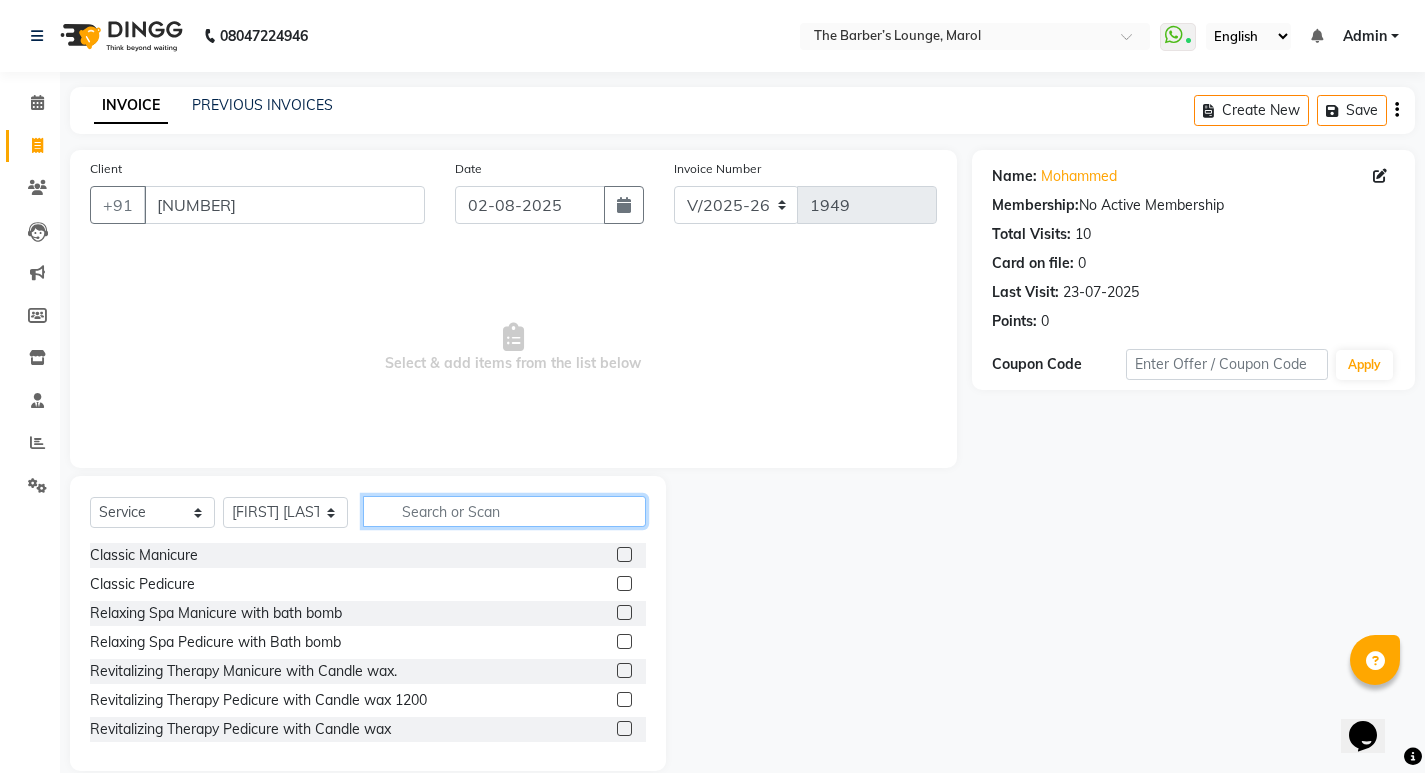 click 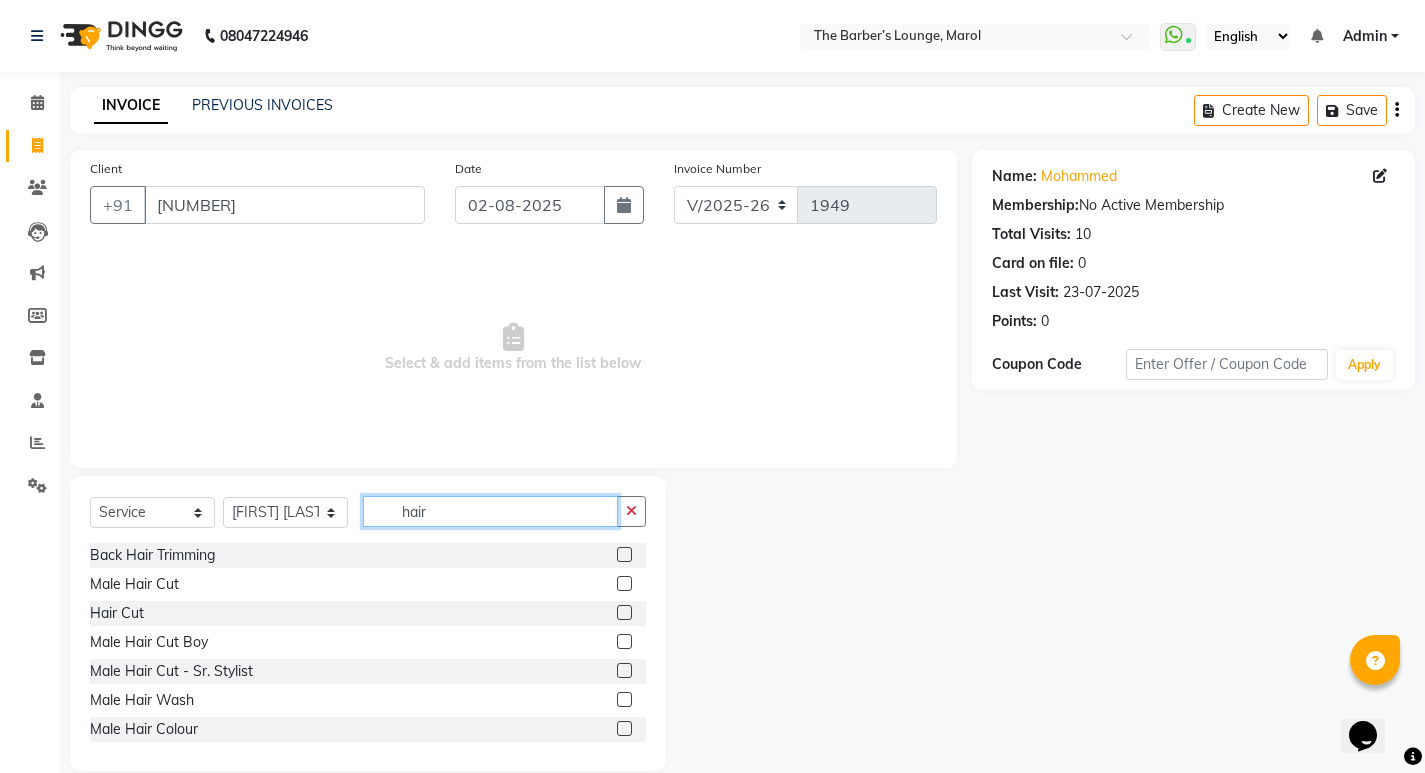 type on "hair" 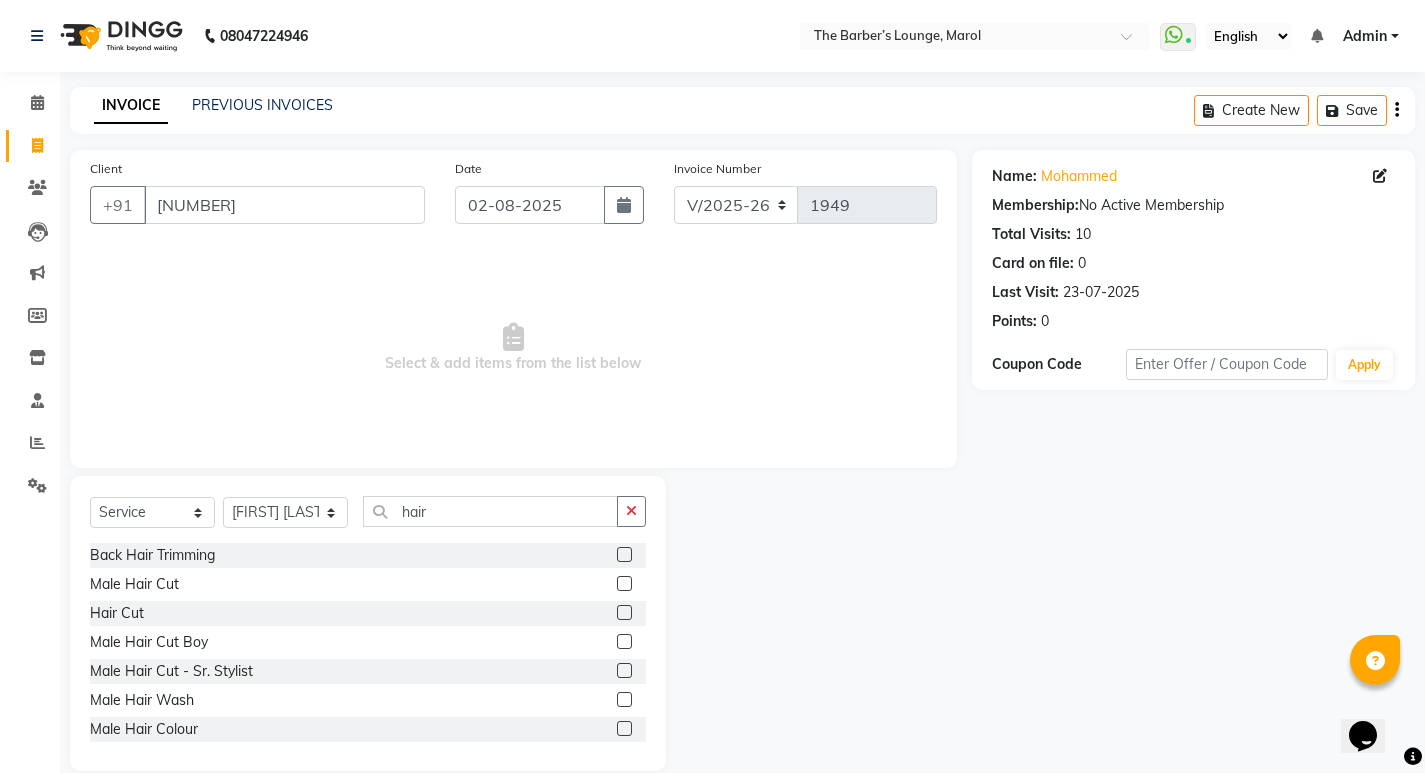 click 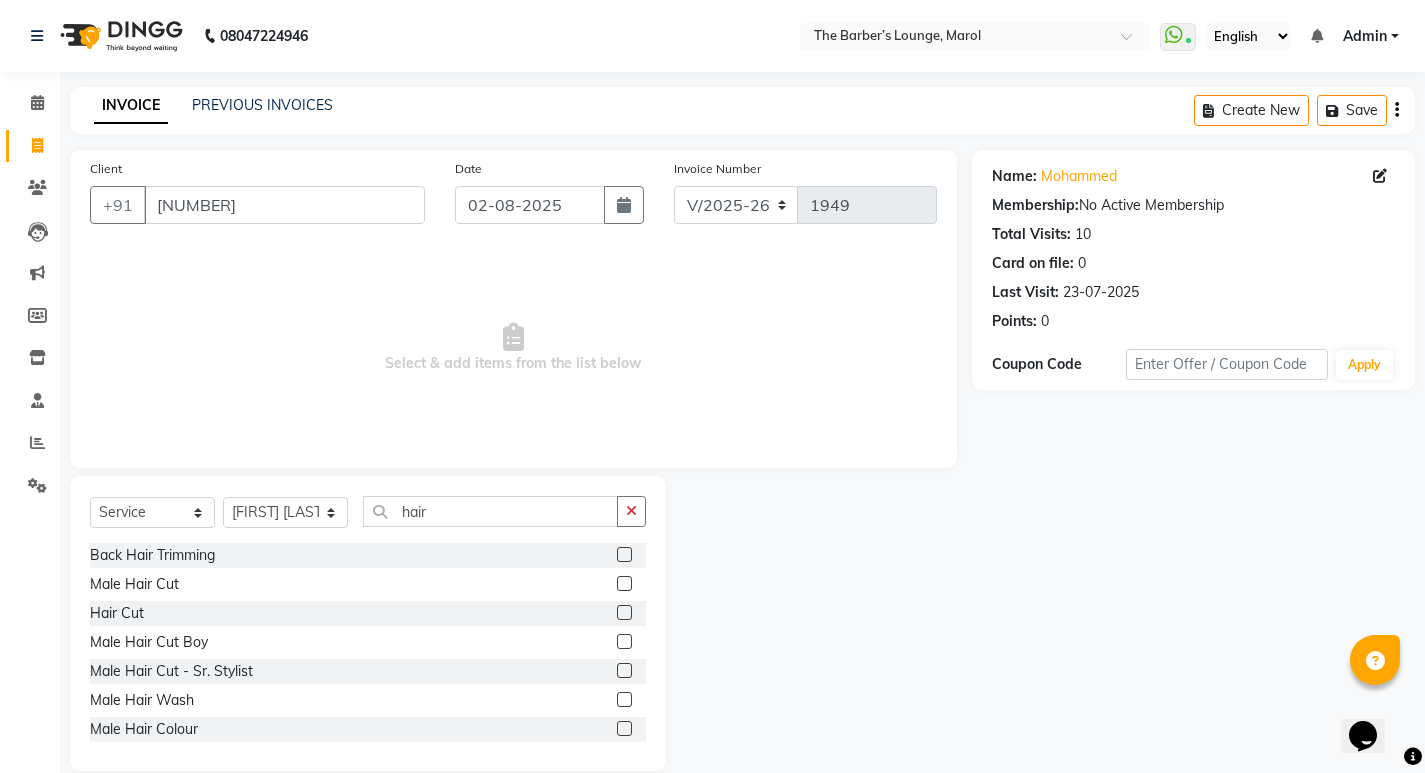 click at bounding box center (623, 584) 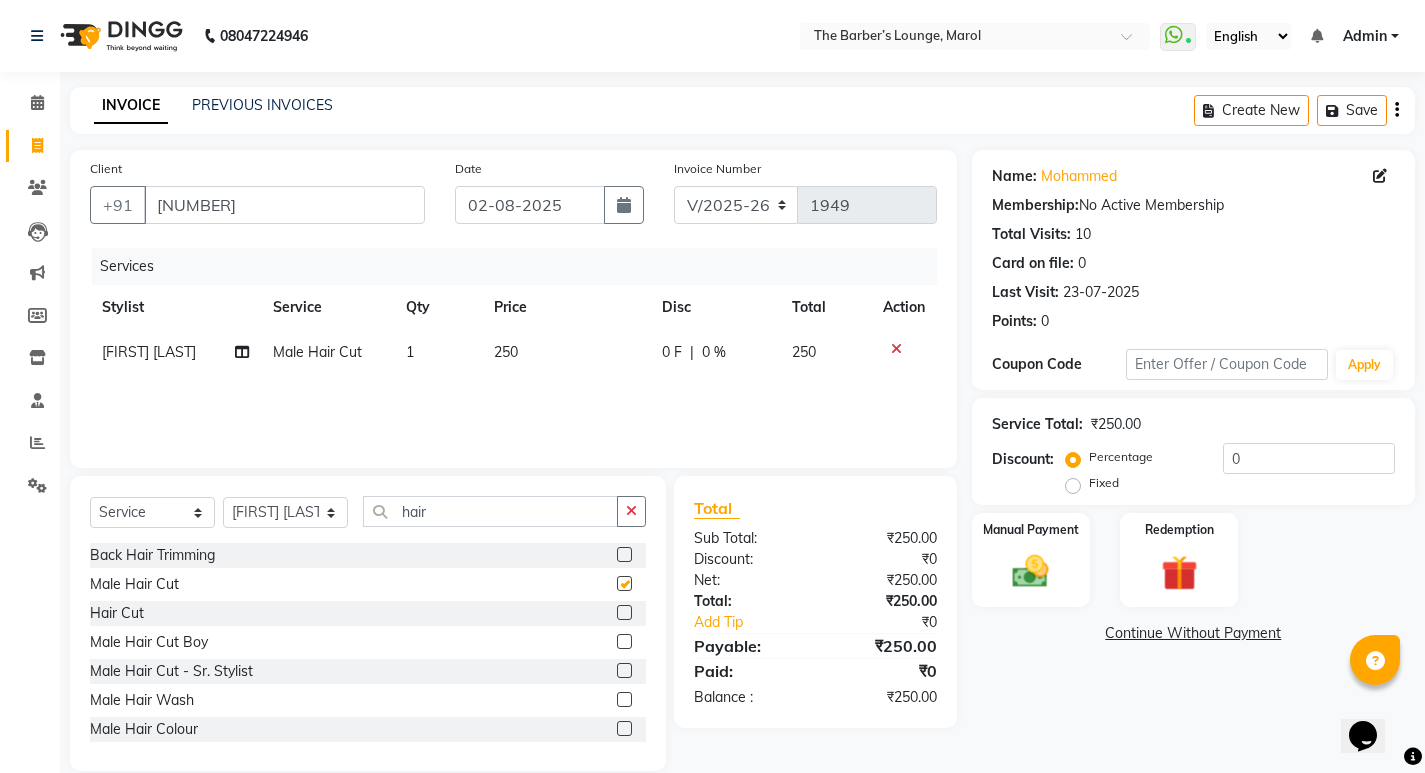 checkbox on "false" 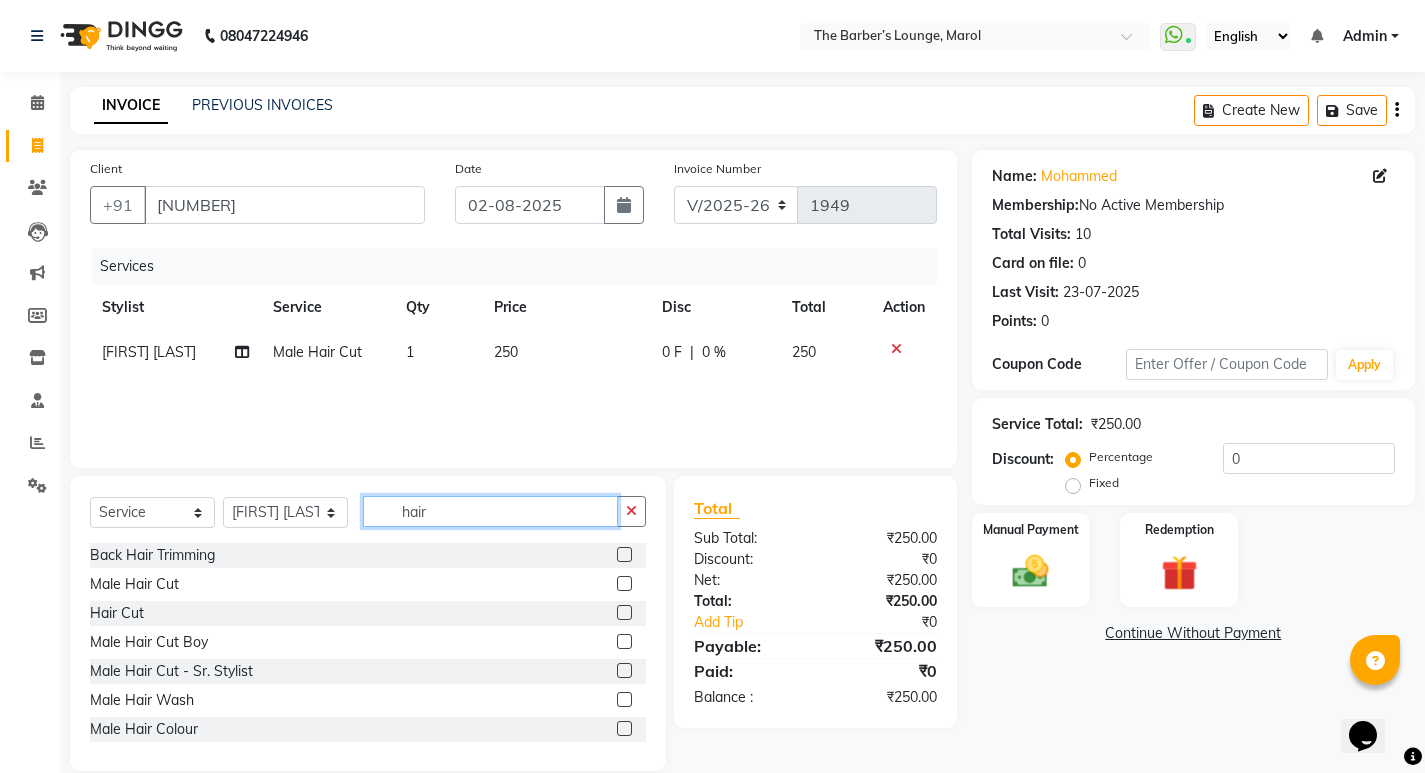click on "hair" 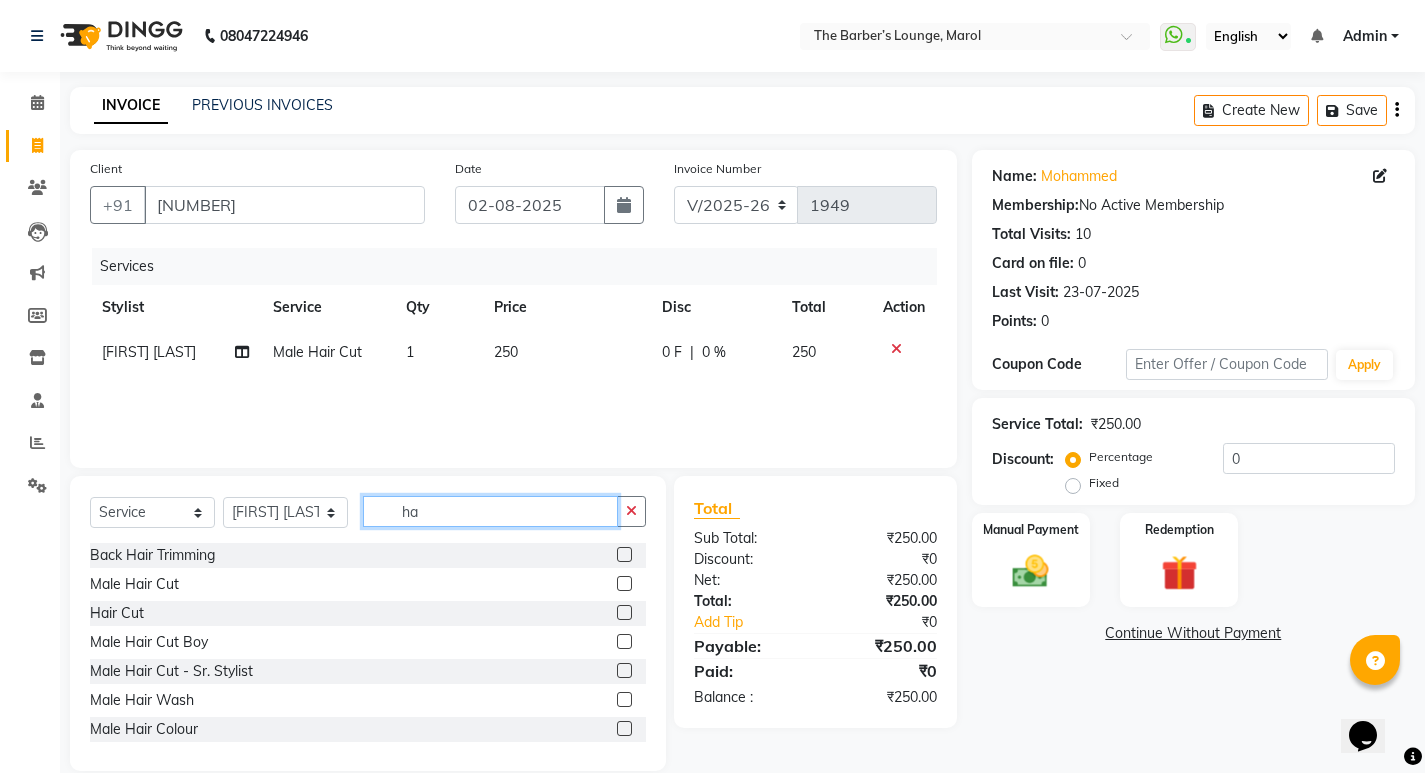 type on "h" 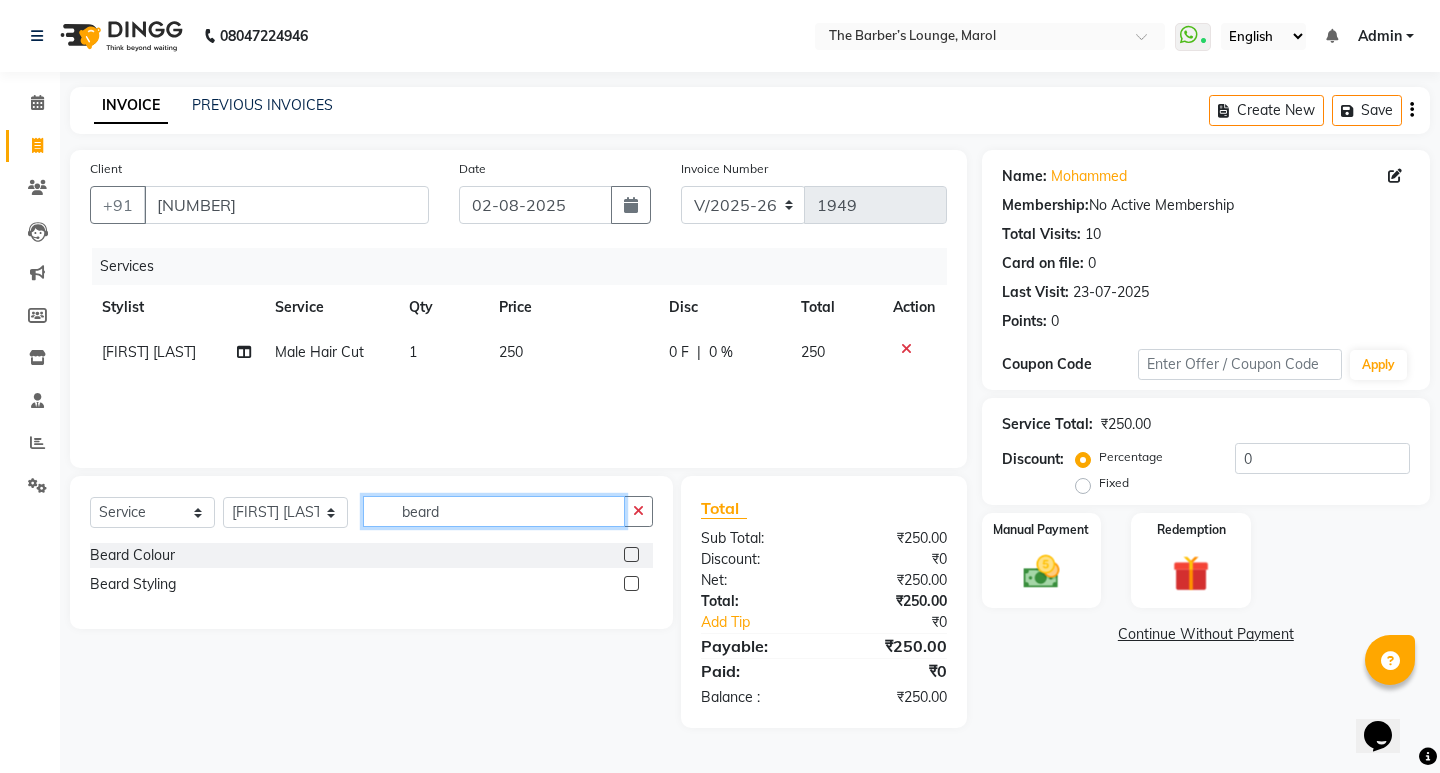 type on "beard" 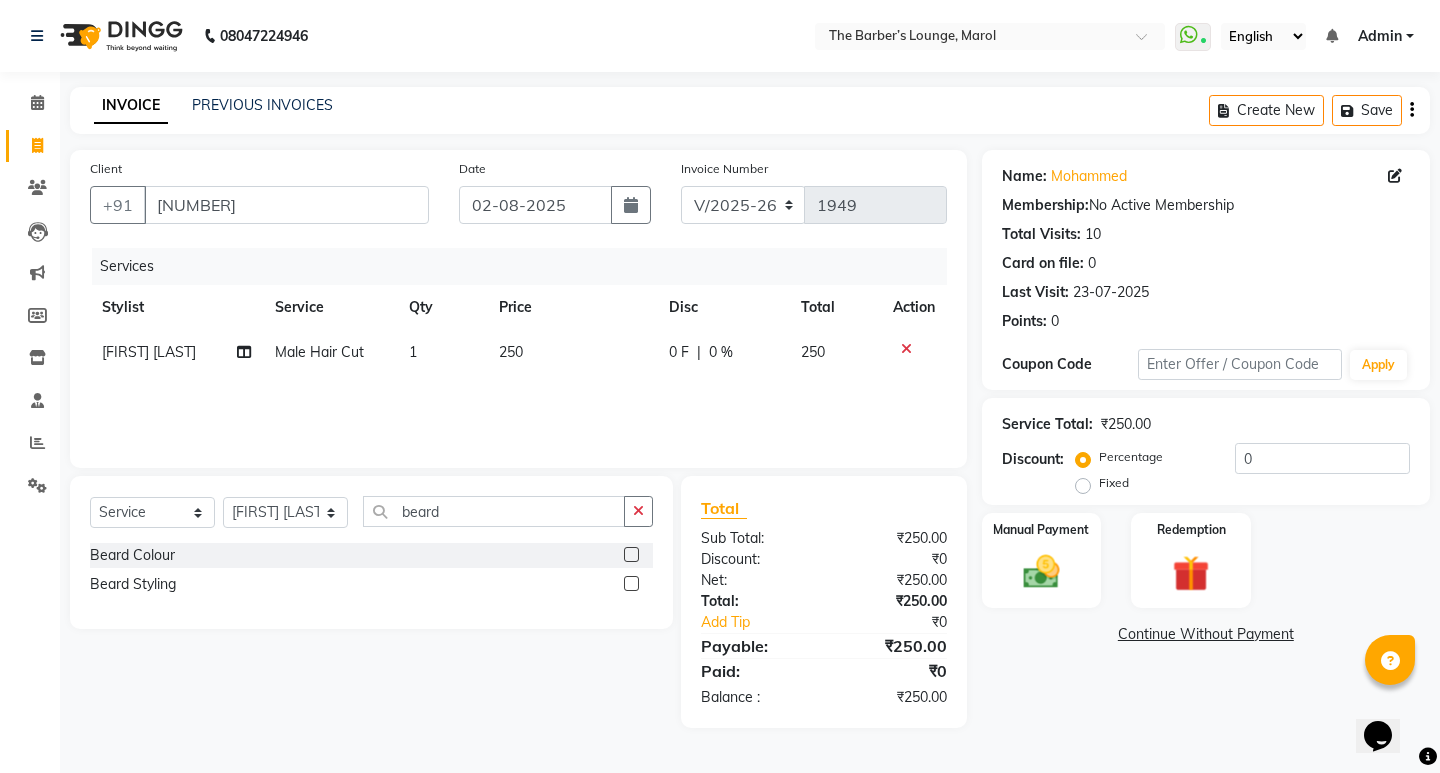 click 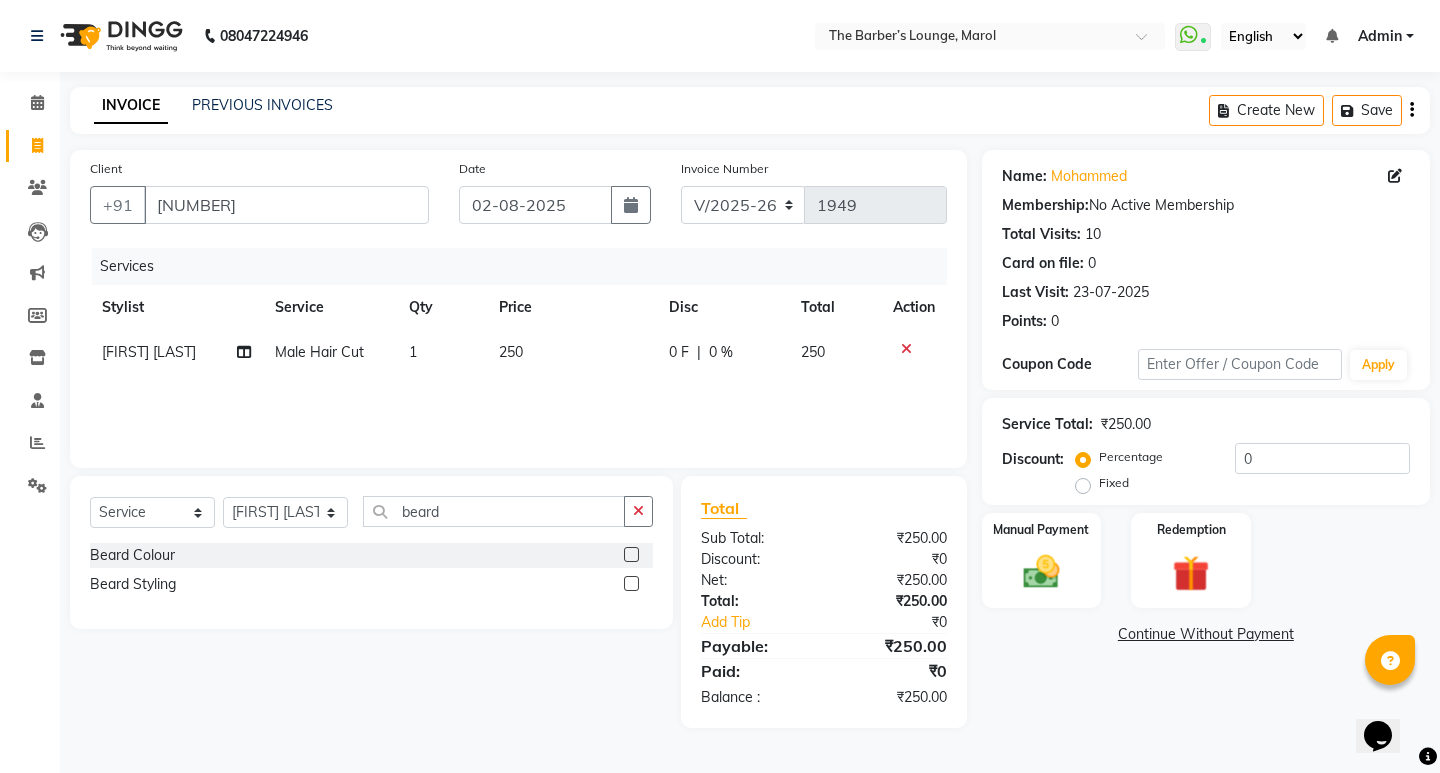 click at bounding box center (630, 584) 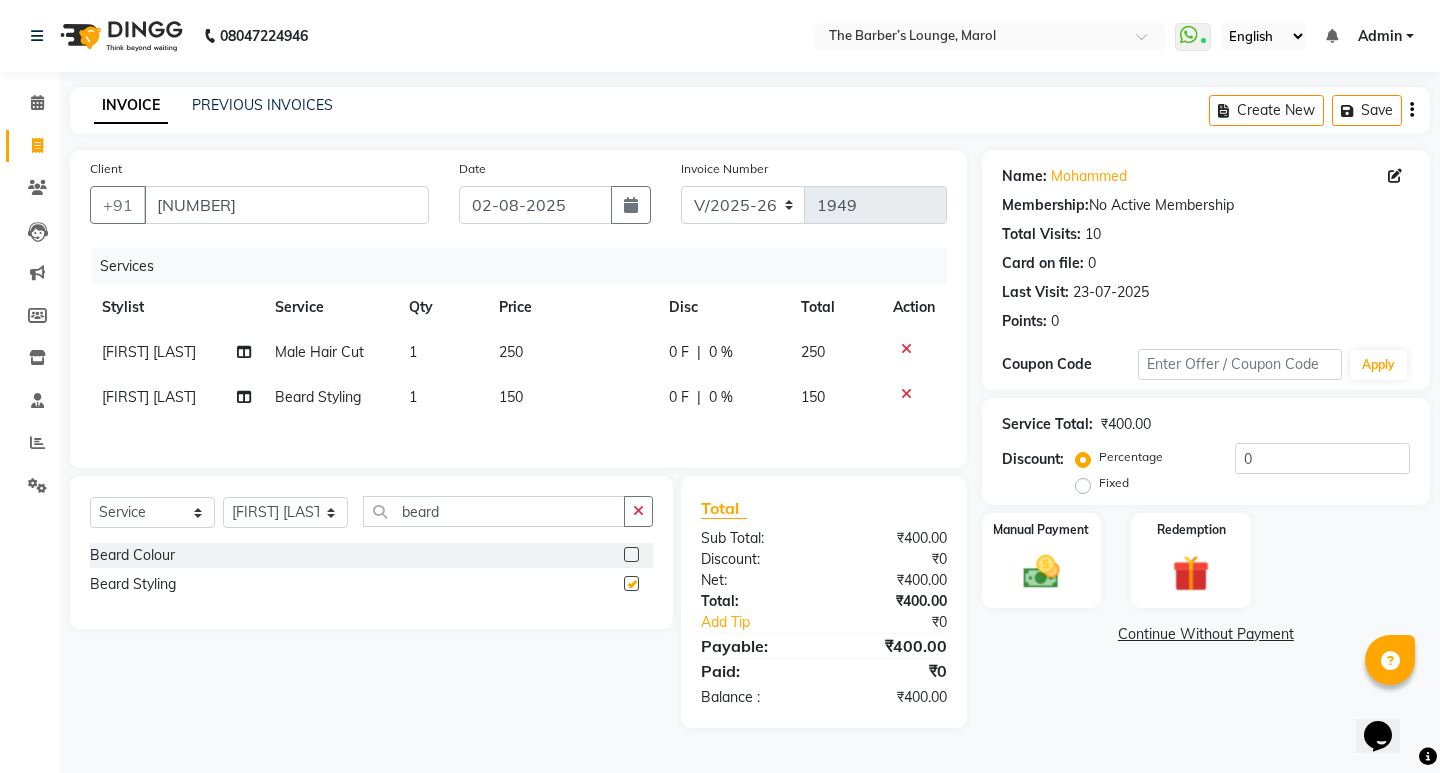 checkbox on "false" 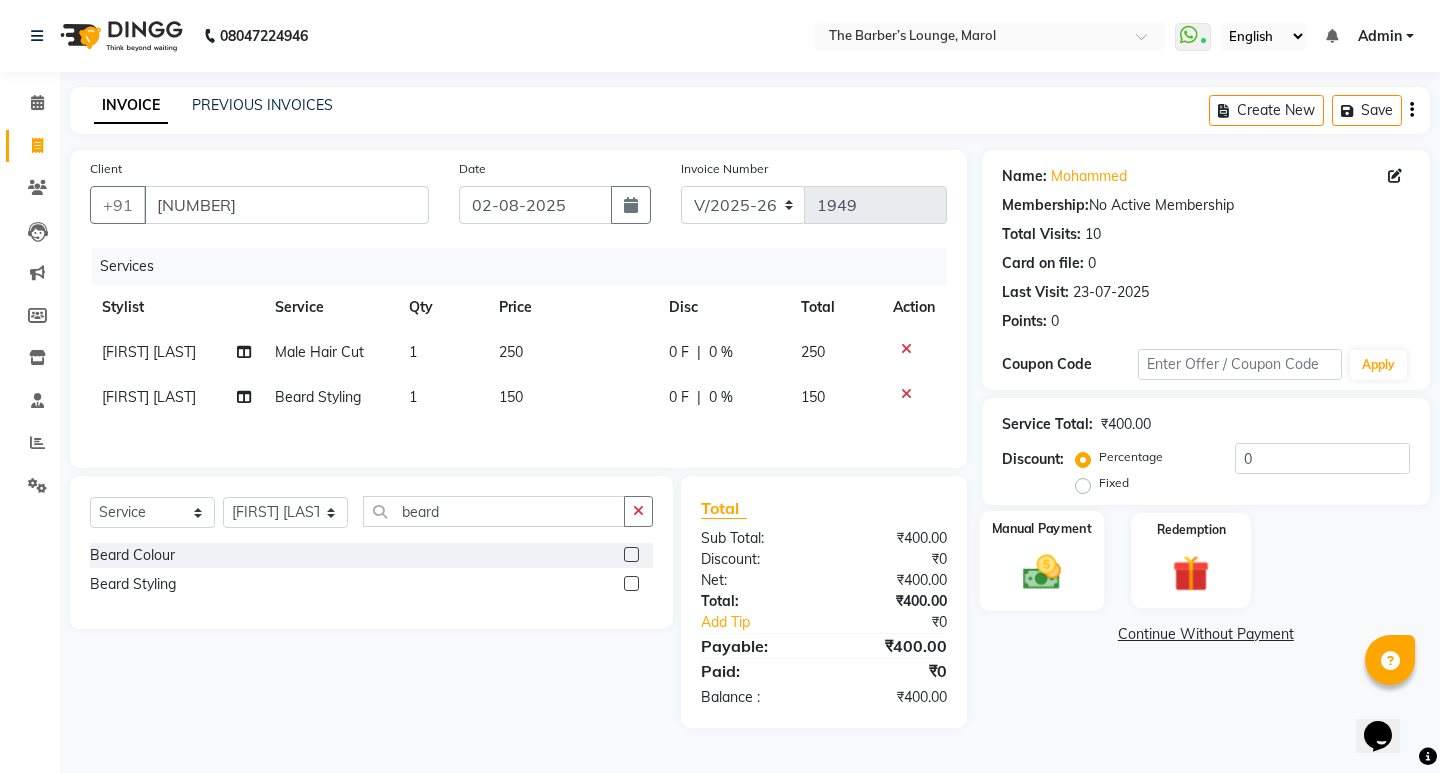 click 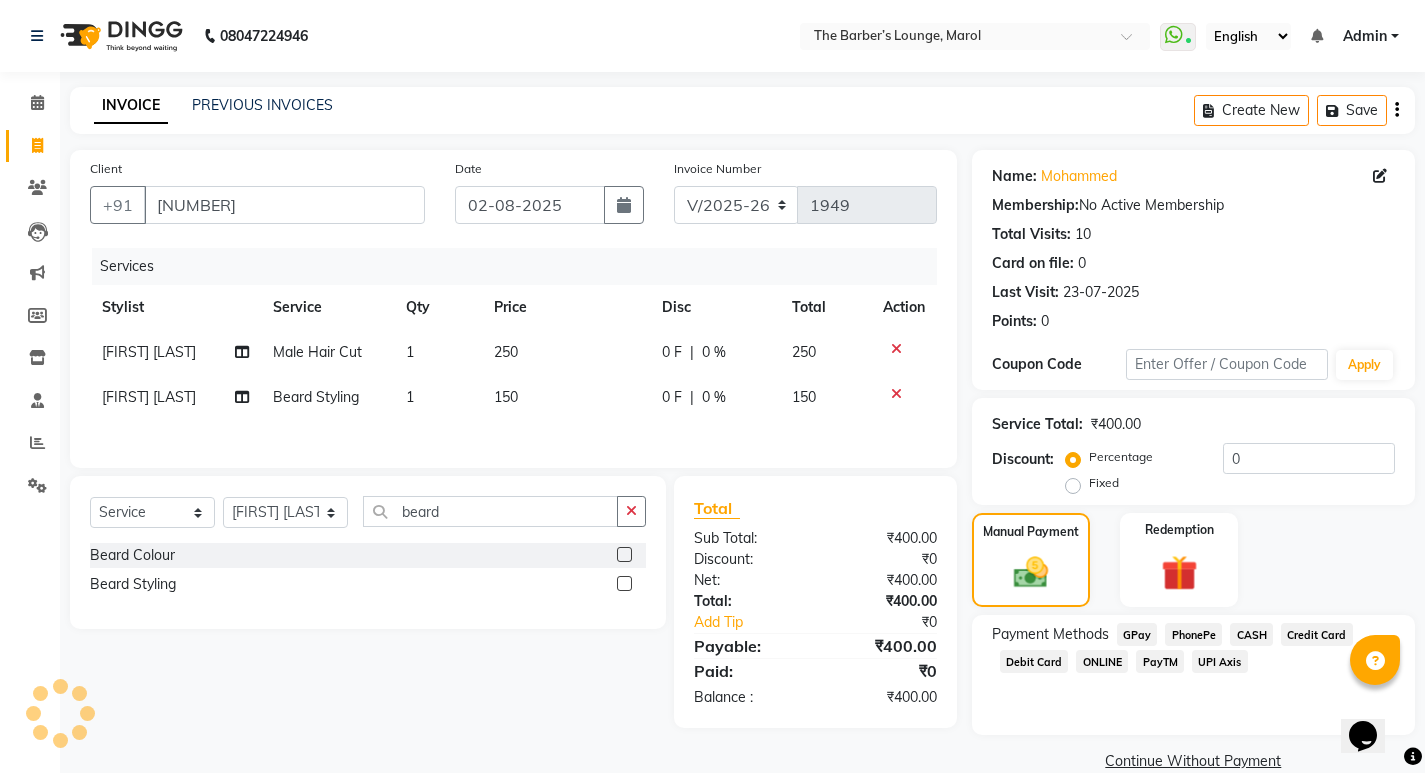 click on "PayTM" 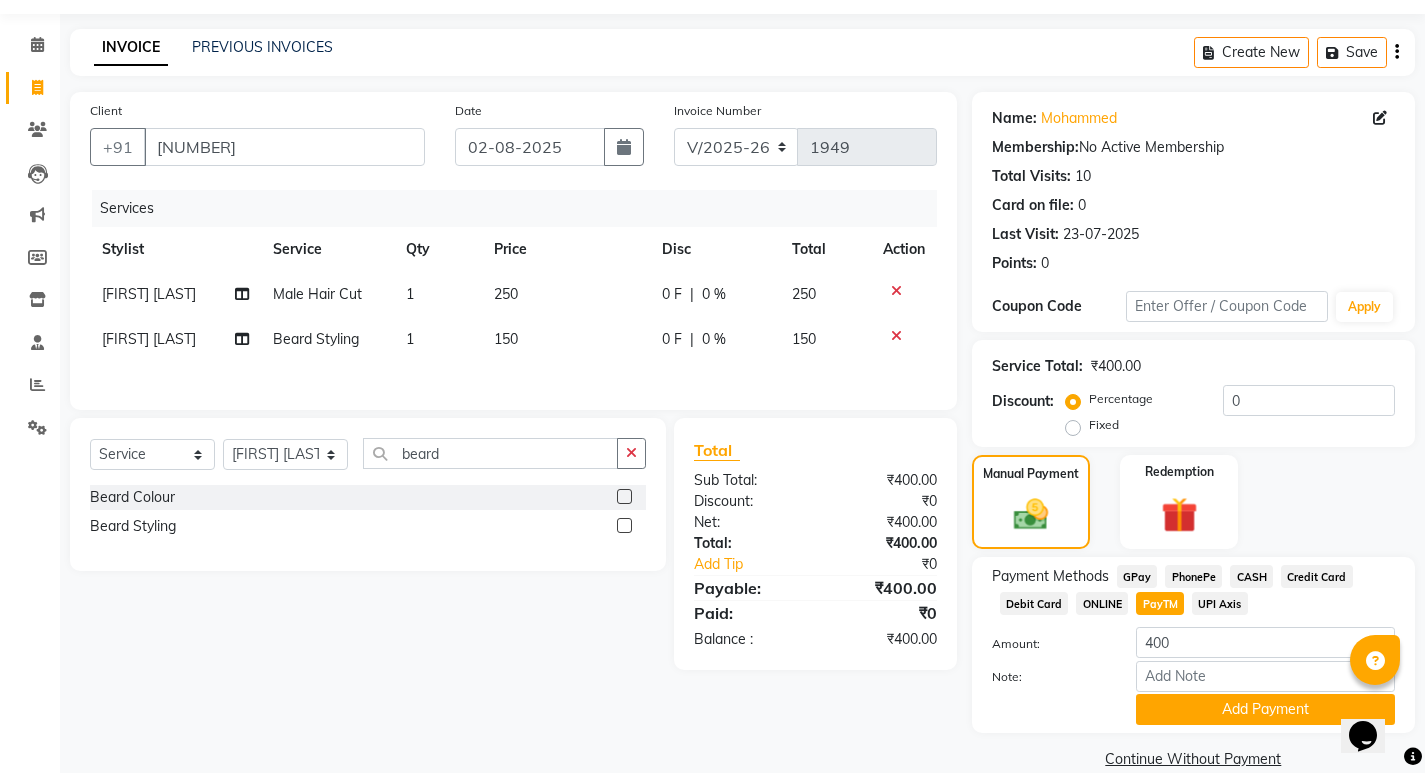 scroll, scrollTop: 89, scrollLeft: 0, axis: vertical 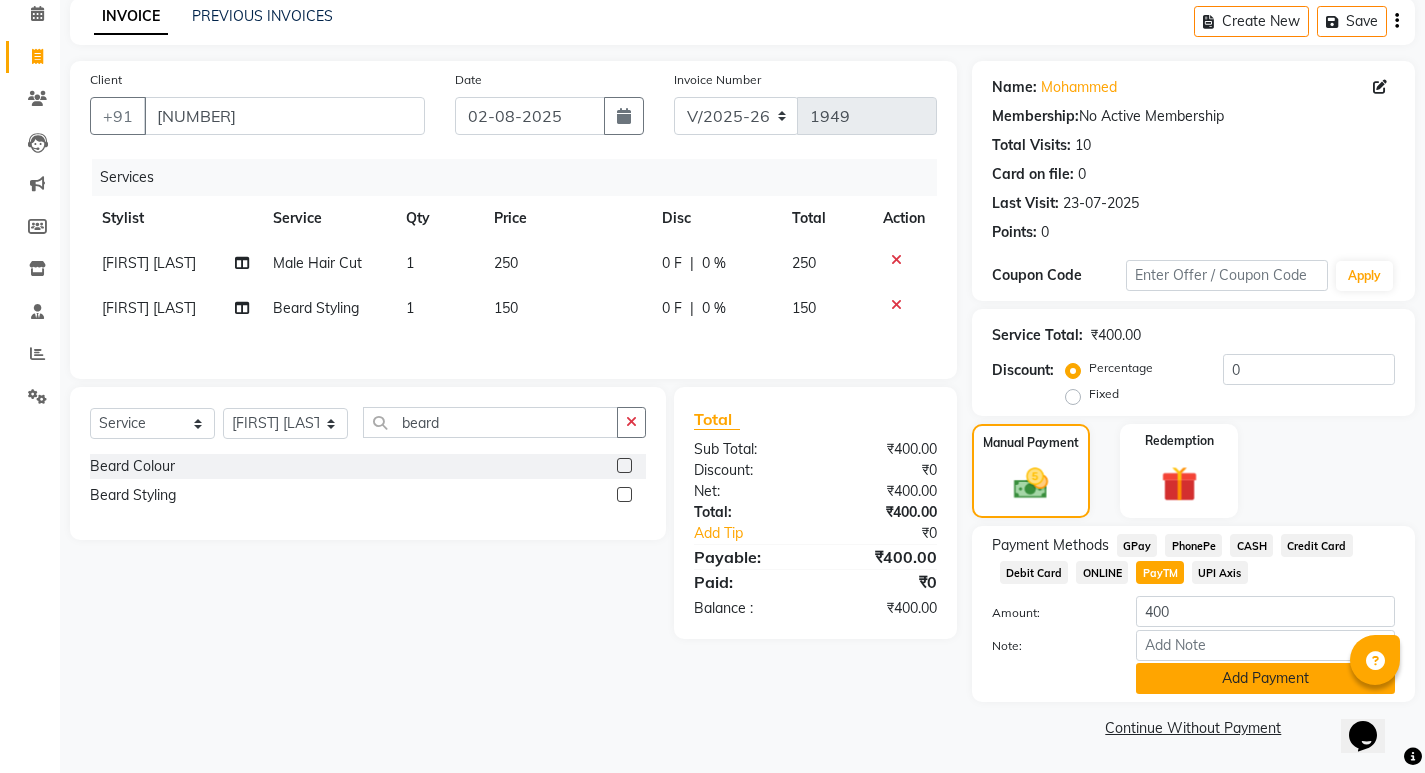 click on "Add Payment" 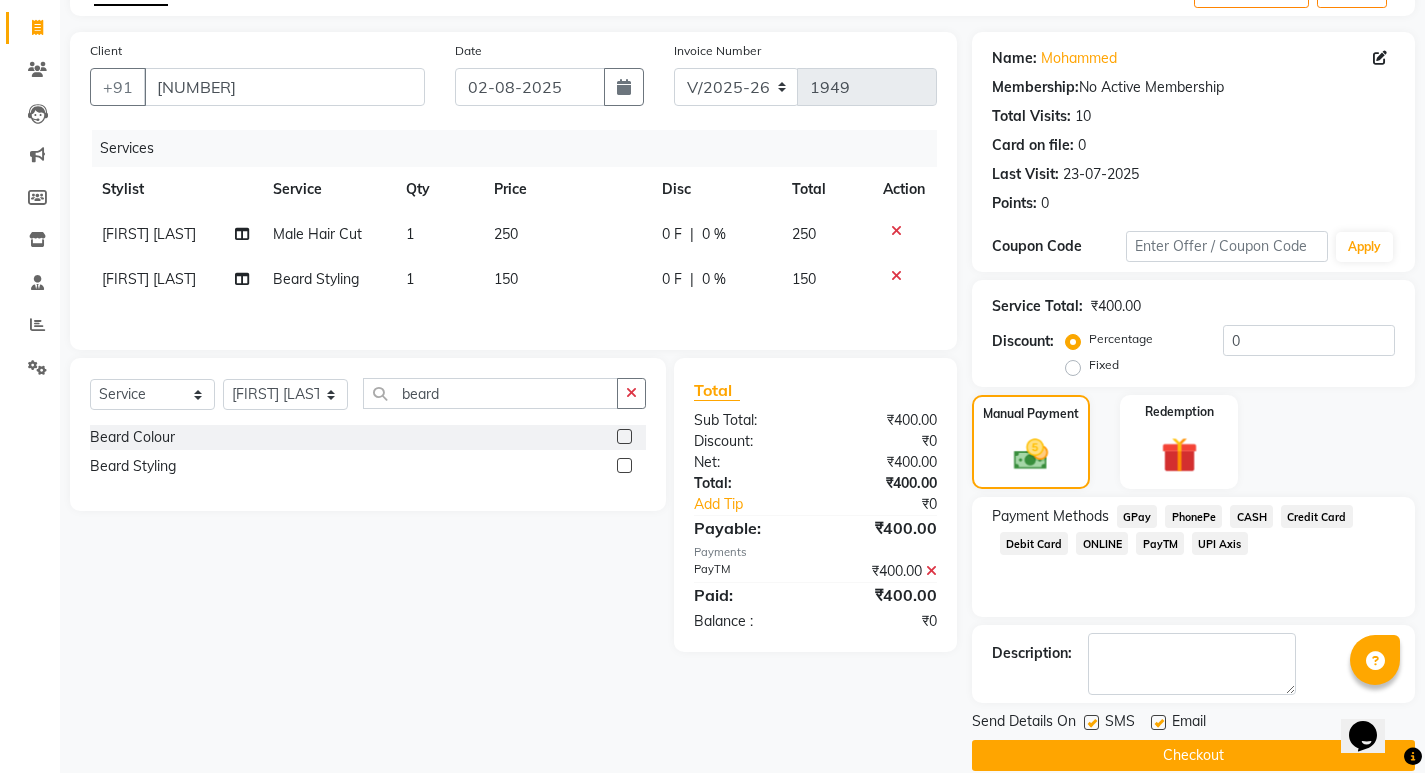 scroll, scrollTop: 146, scrollLeft: 0, axis: vertical 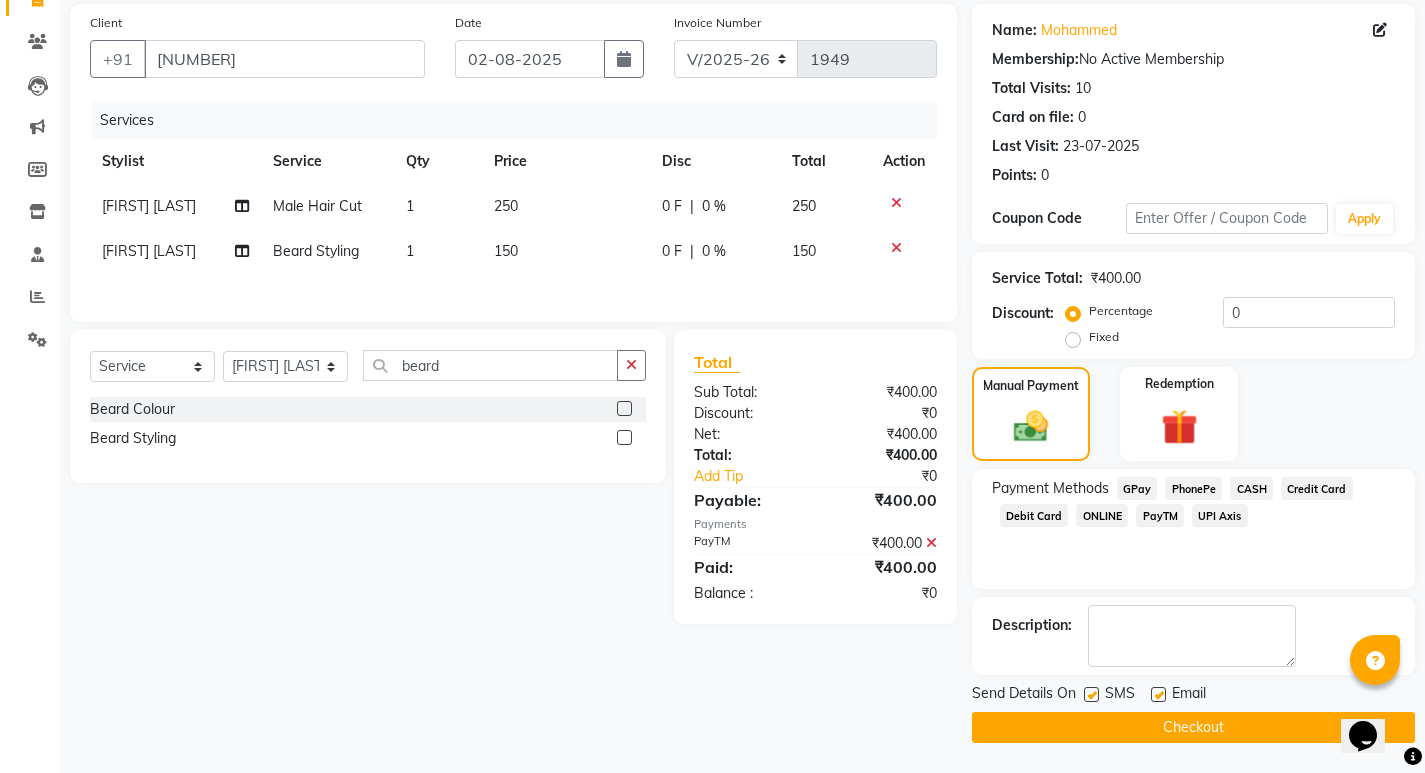 click on "Checkout" 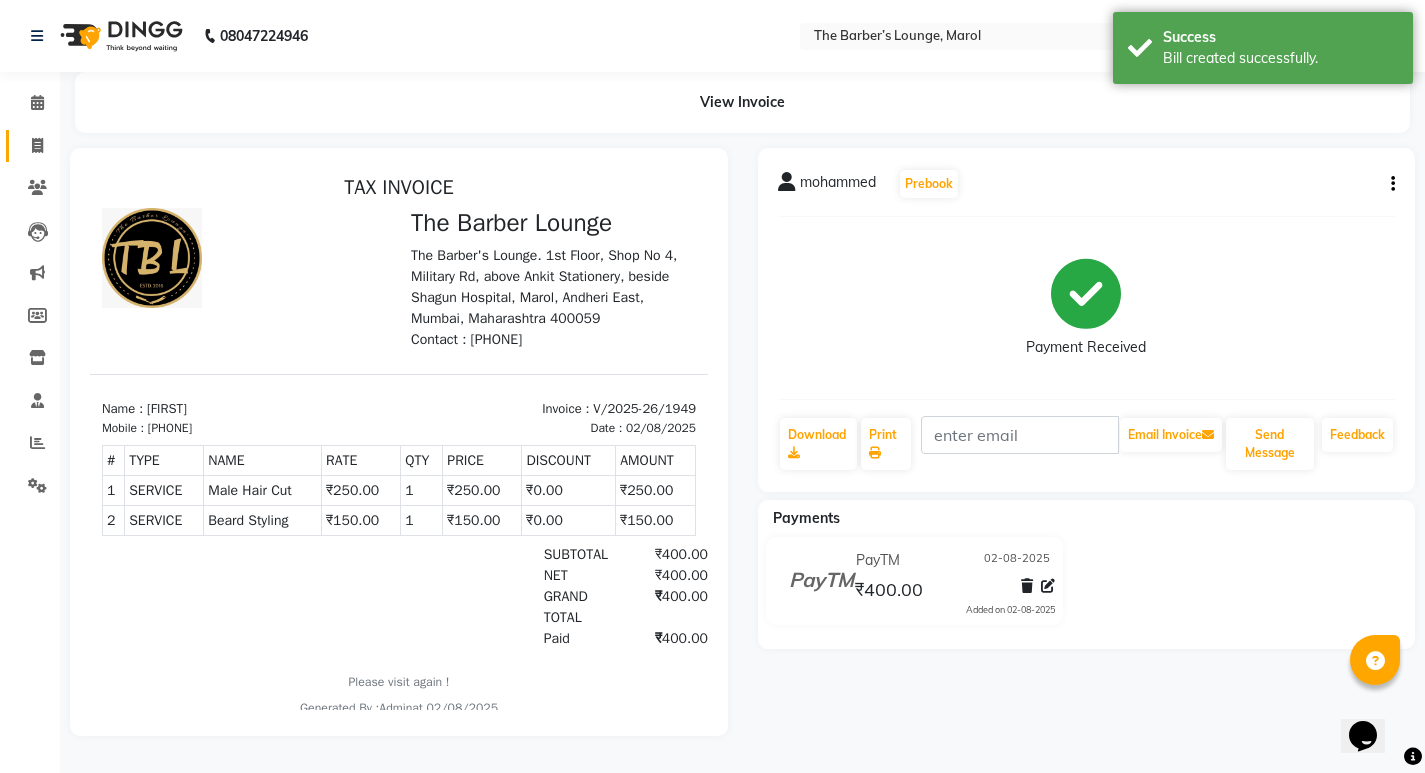 scroll, scrollTop: 0, scrollLeft: 0, axis: both 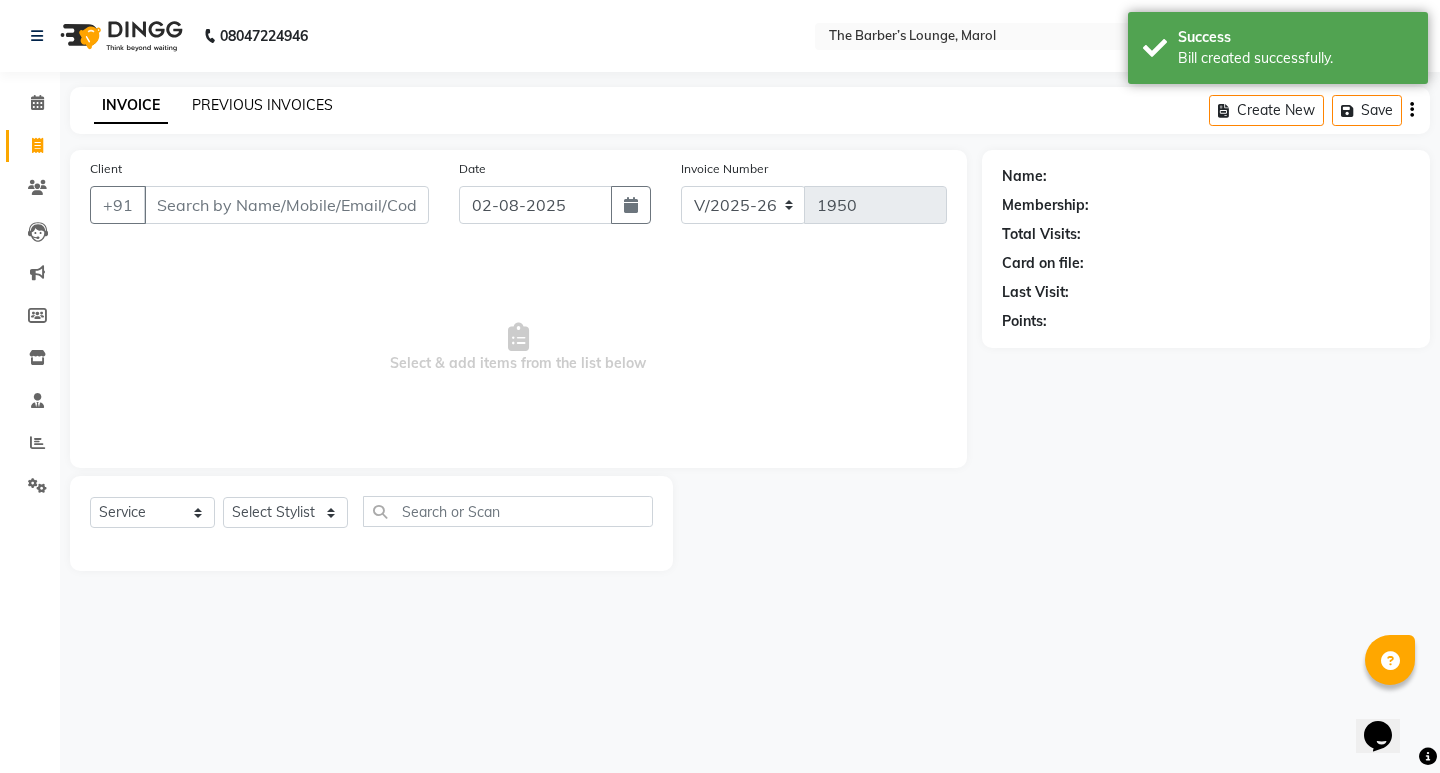 click on "PREVIOUS INVOICES" 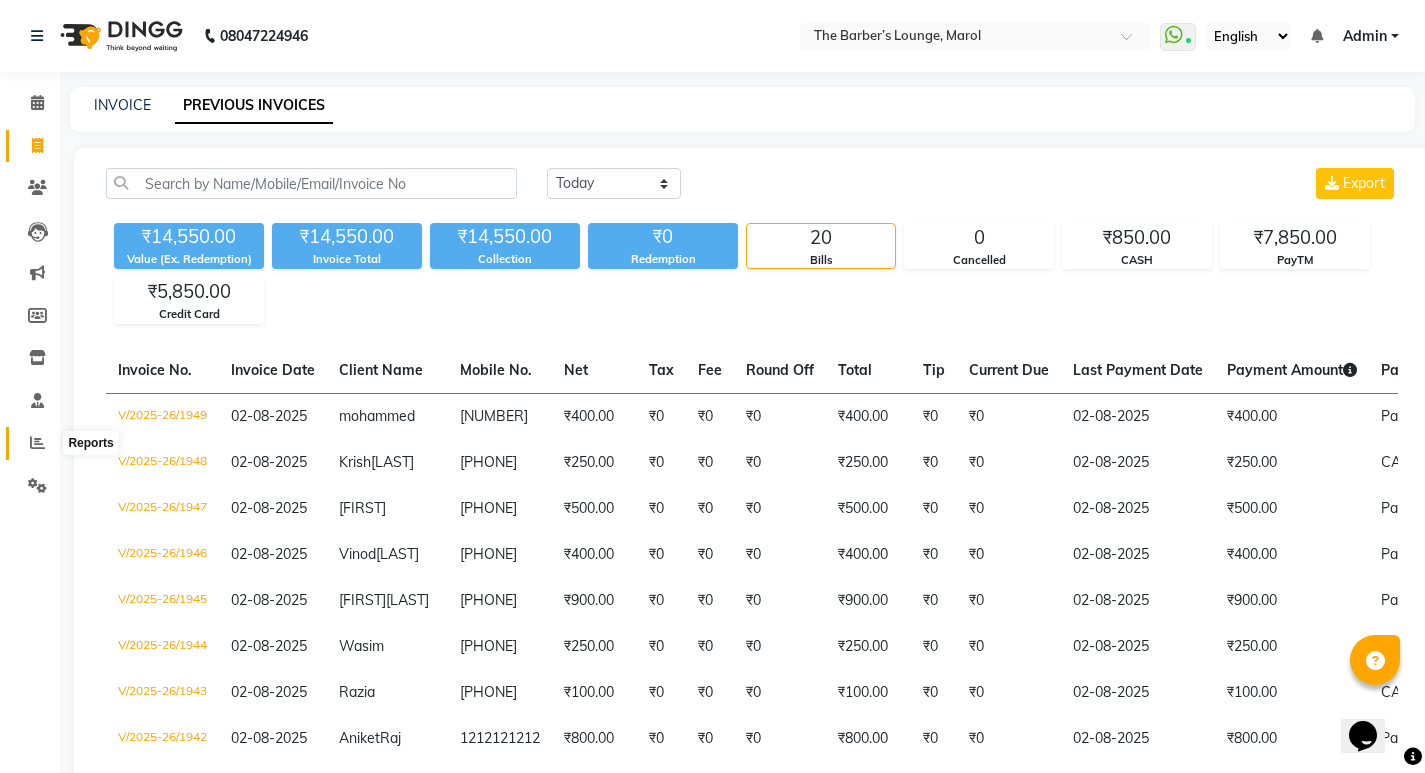 click 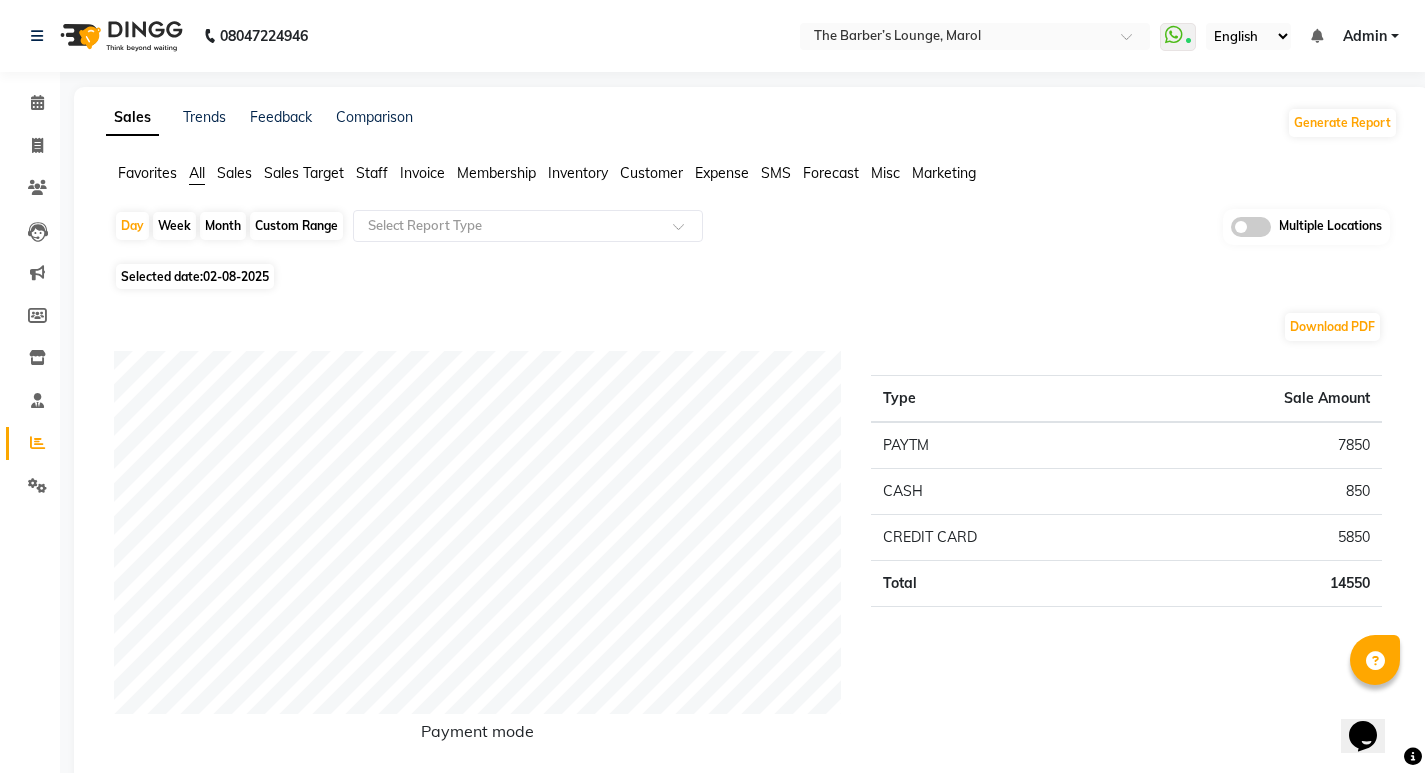 click on "Staff" 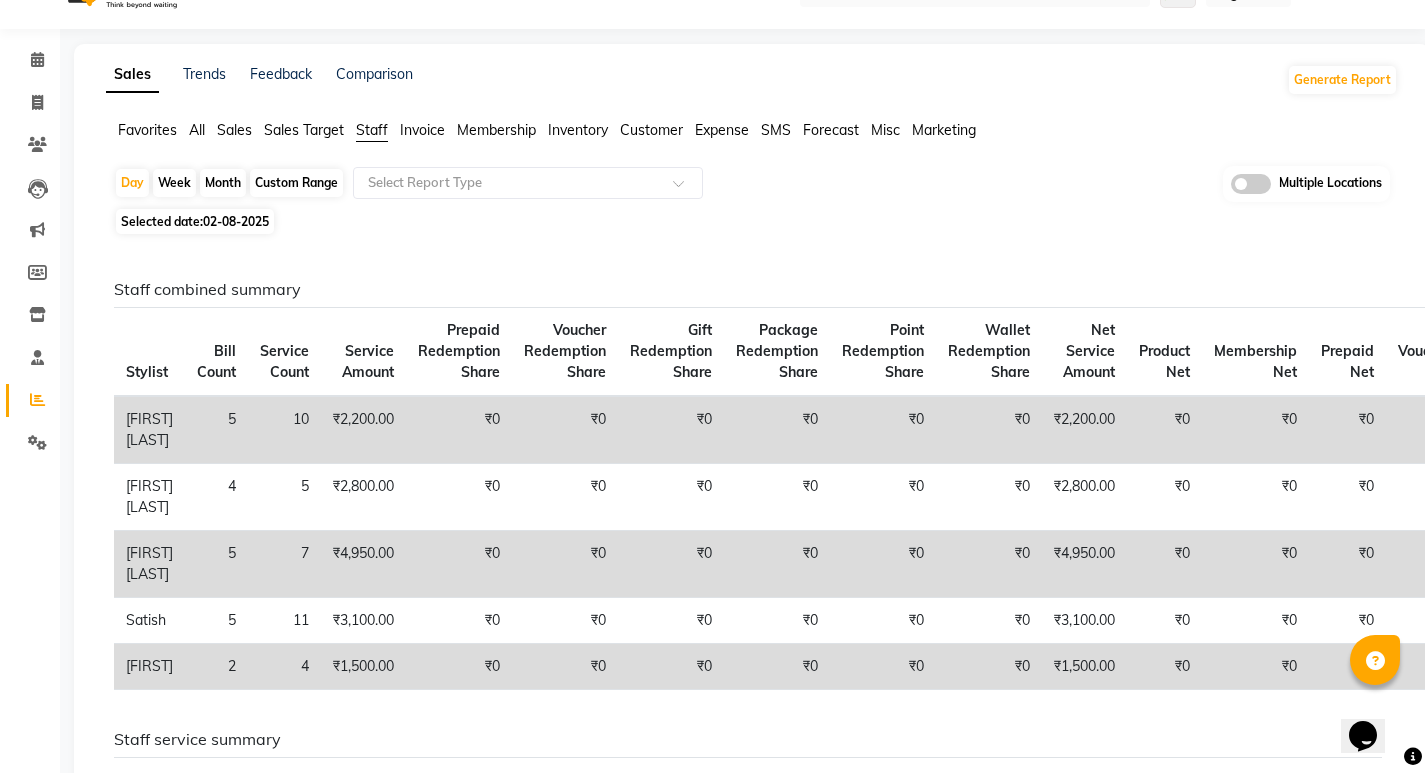 scroll, scrollTop: 66, scrollLeft: 0, axis: vertical 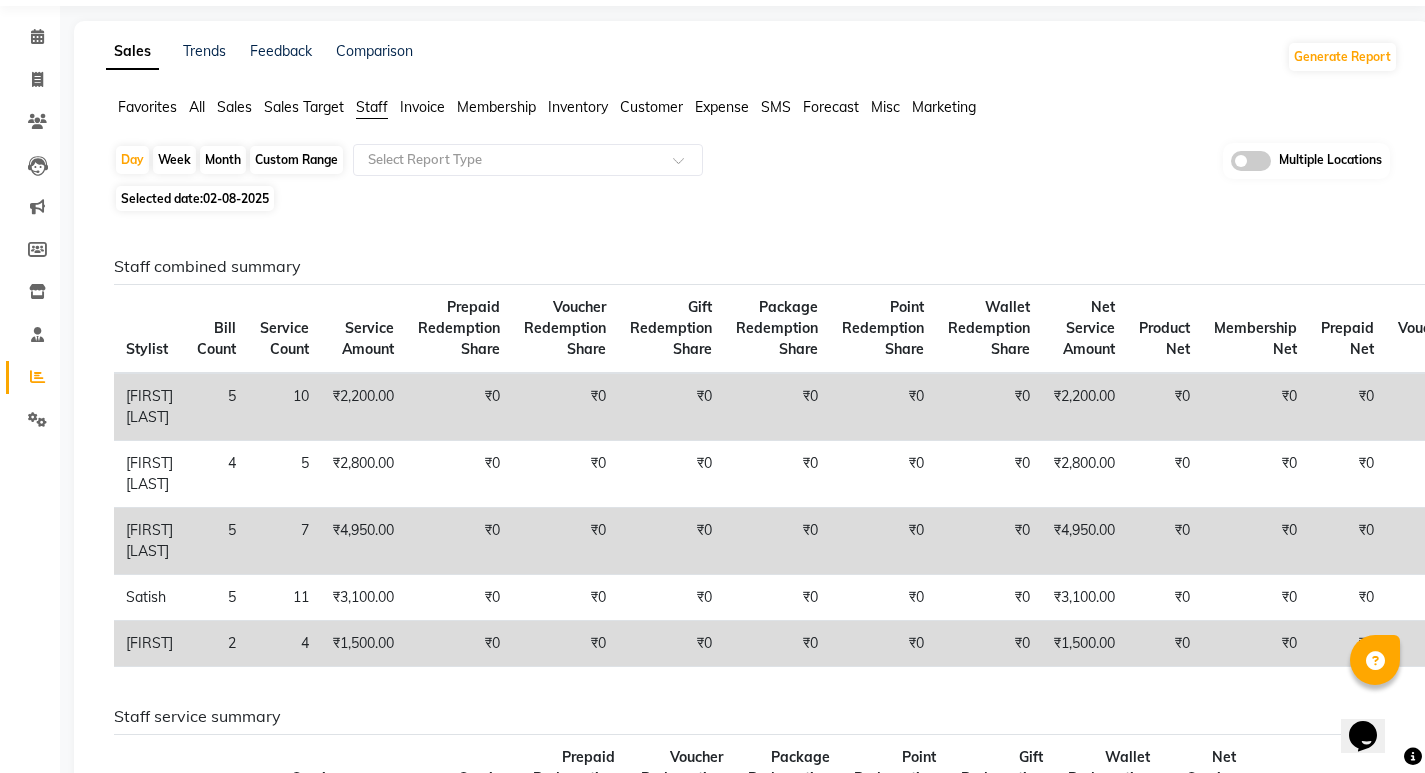 click on "02-08-2025" 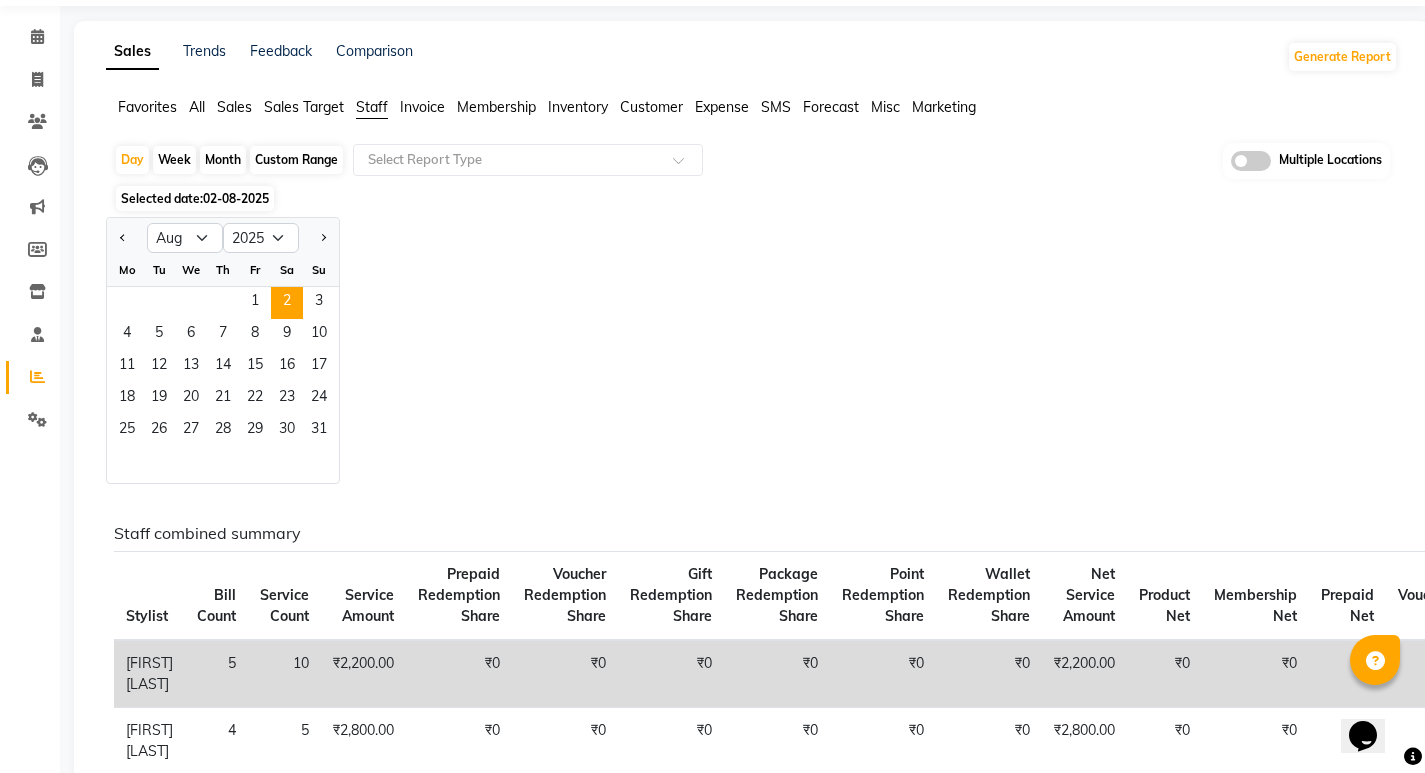 click on "Week" 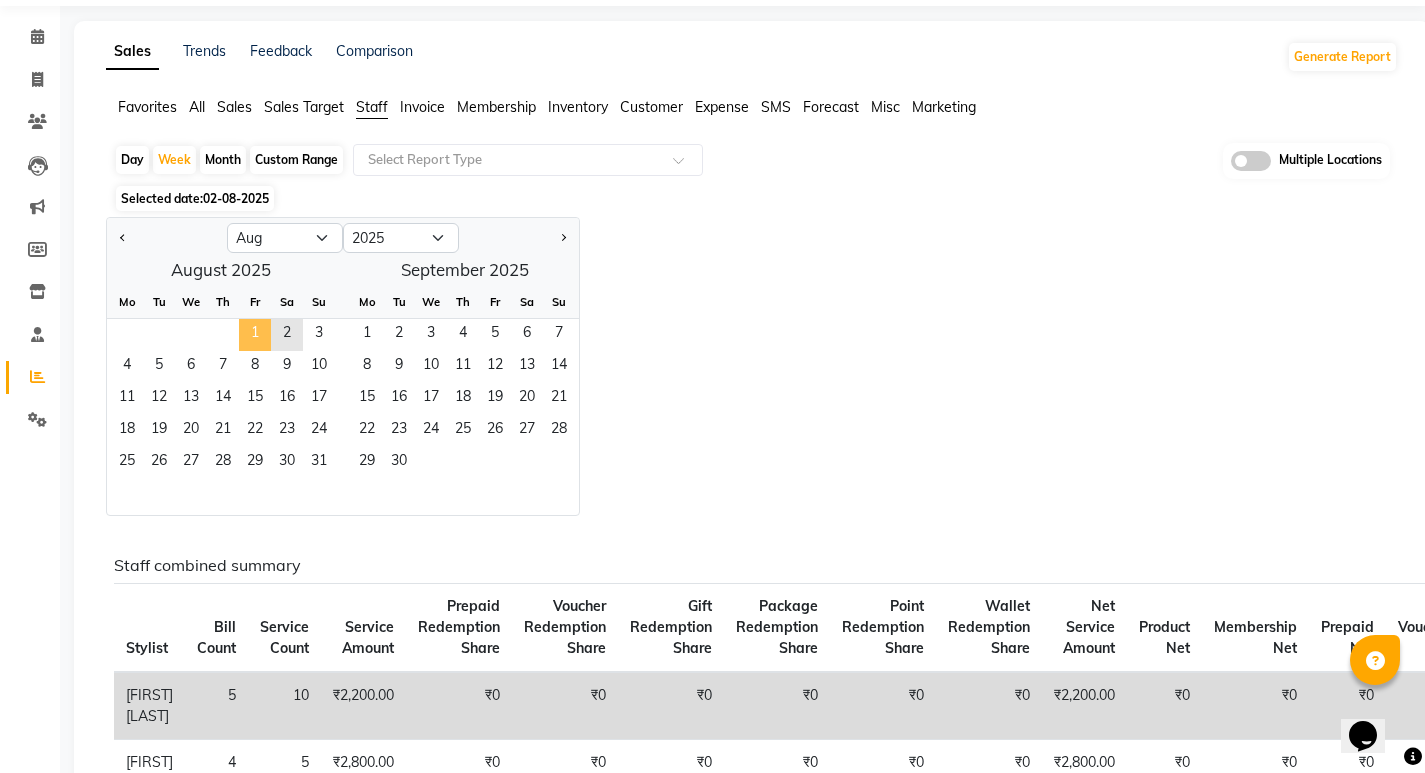 click on "1" 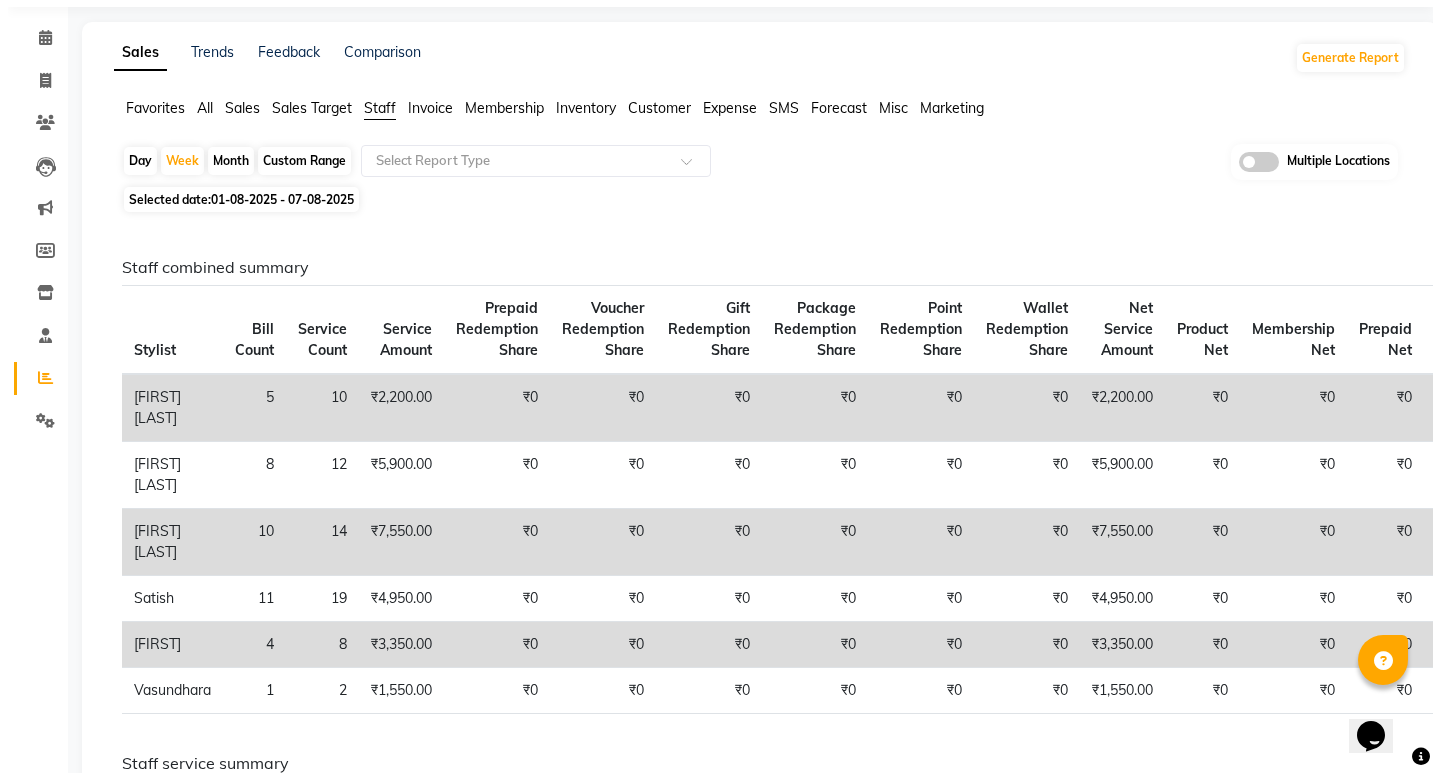 scroll, scrollTop: 0, scrollLeft: 0, axis: both 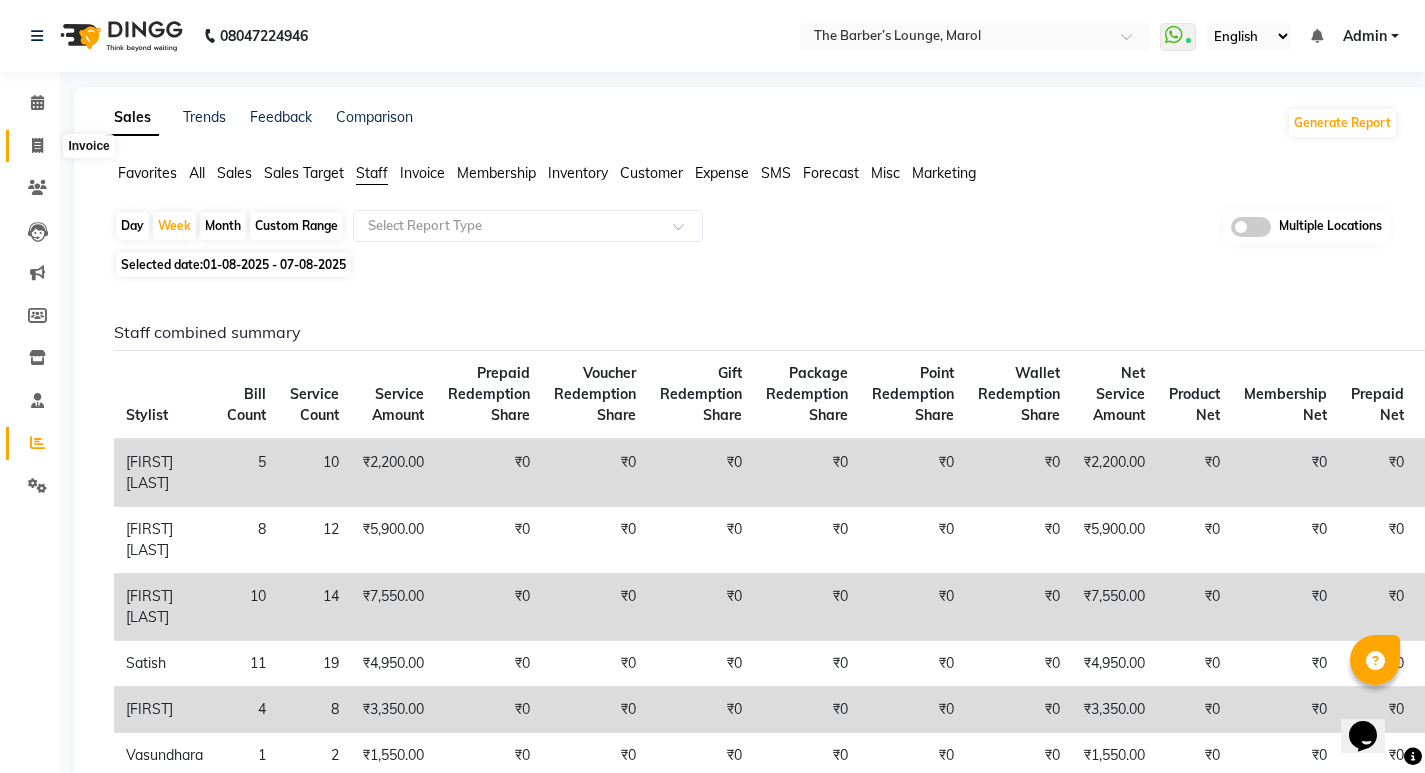 click 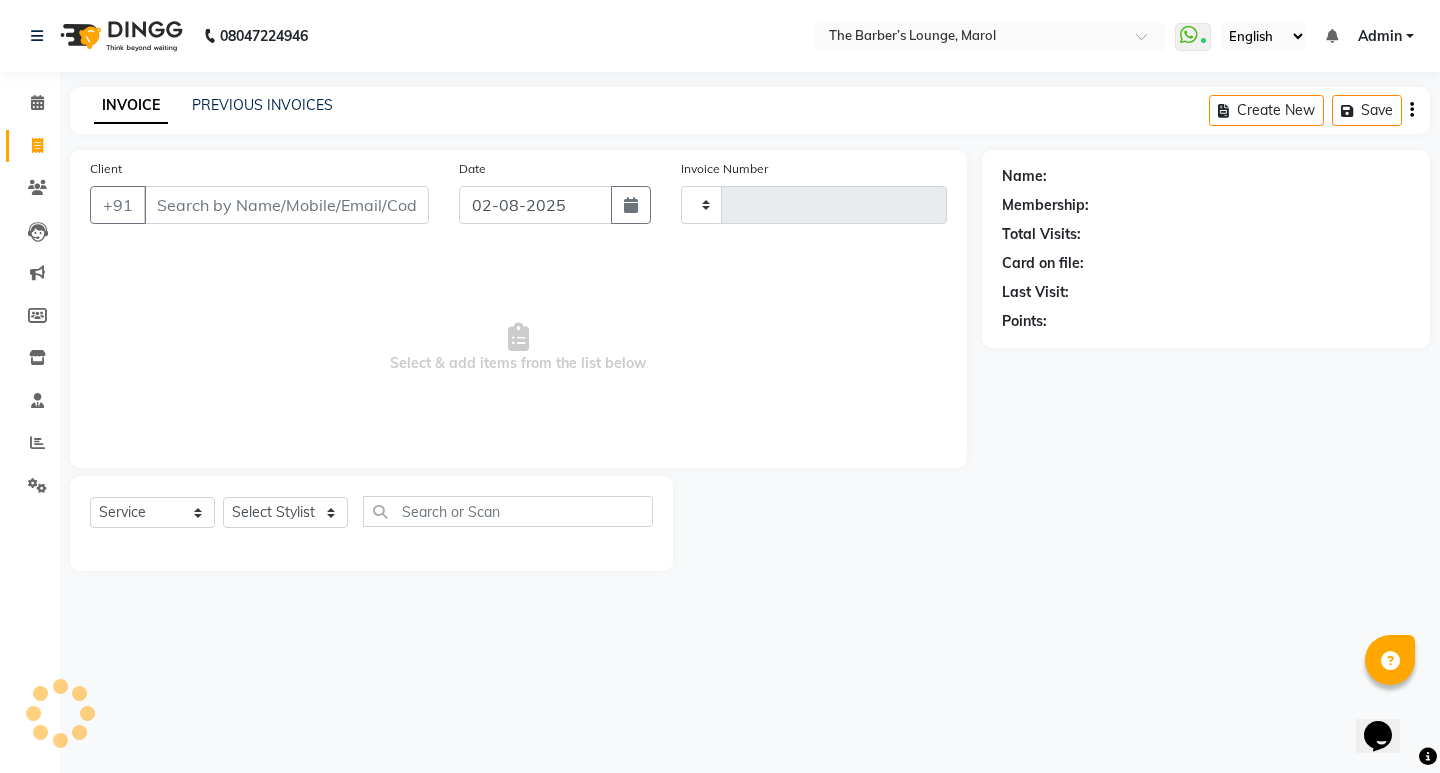 type on "1950" 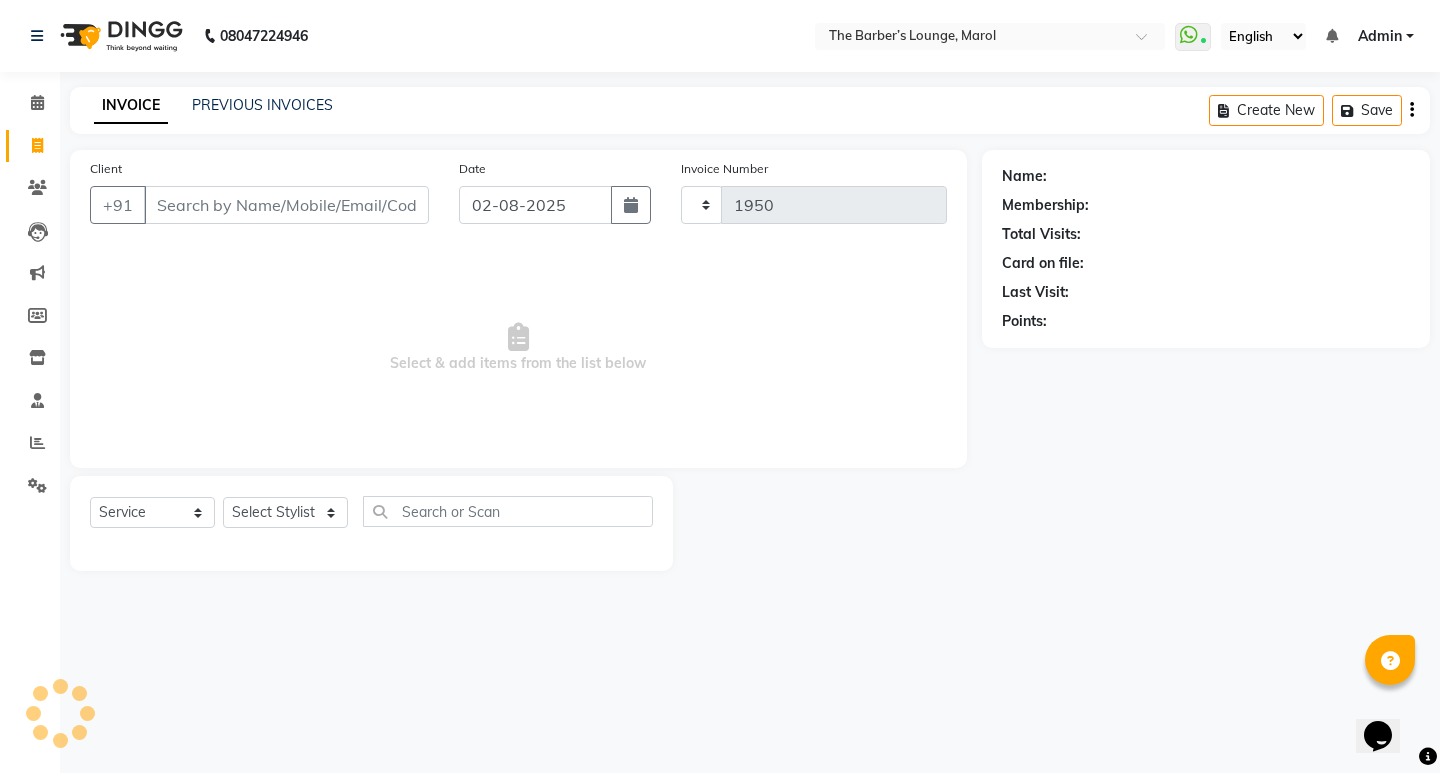 select on "7188" 